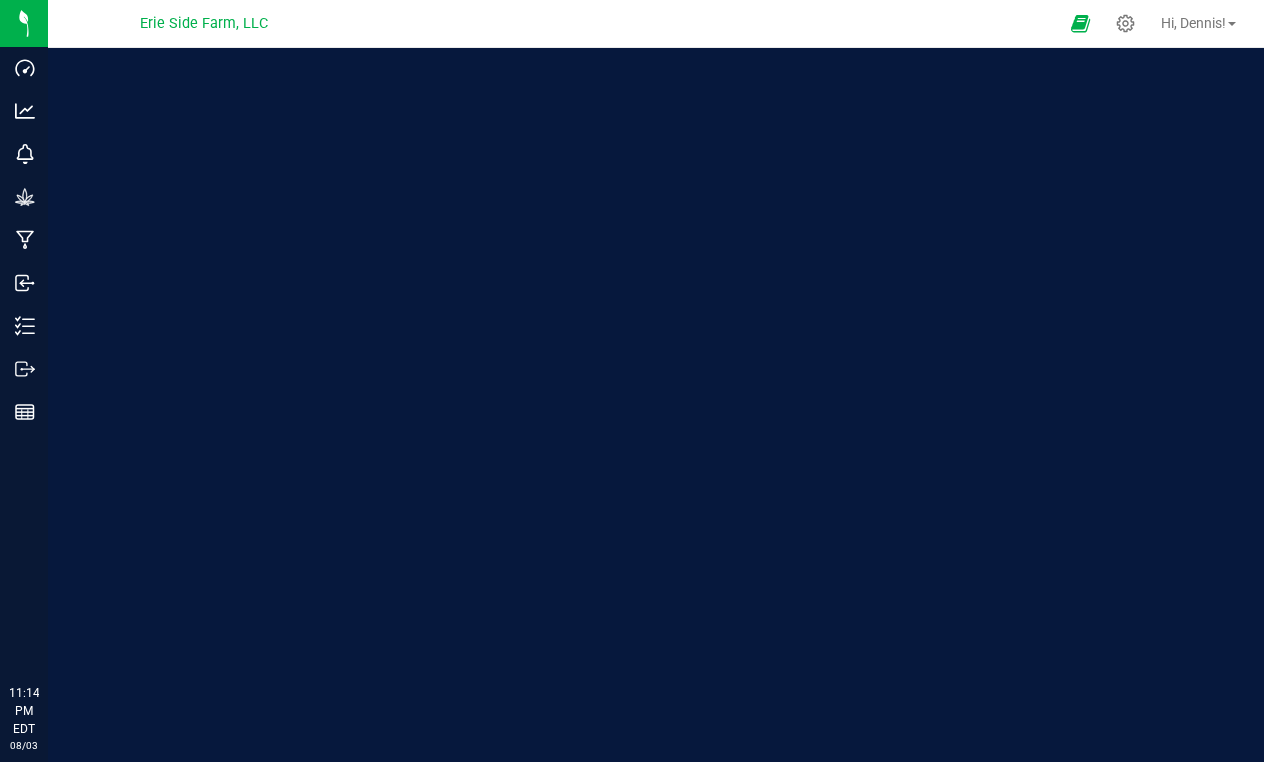 scroll, scrollTop: 0, scrollLeft: 0, axis: both 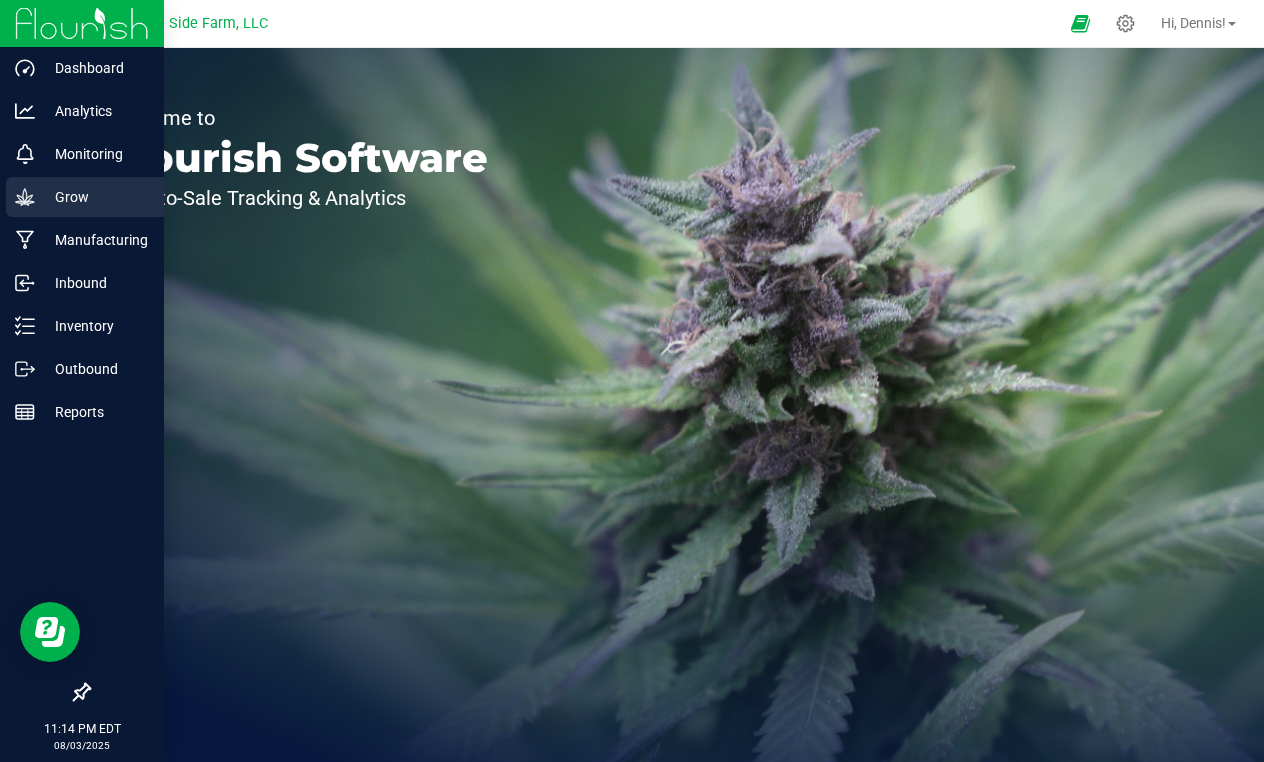click on "Grow" at bounding box center (95, 197) 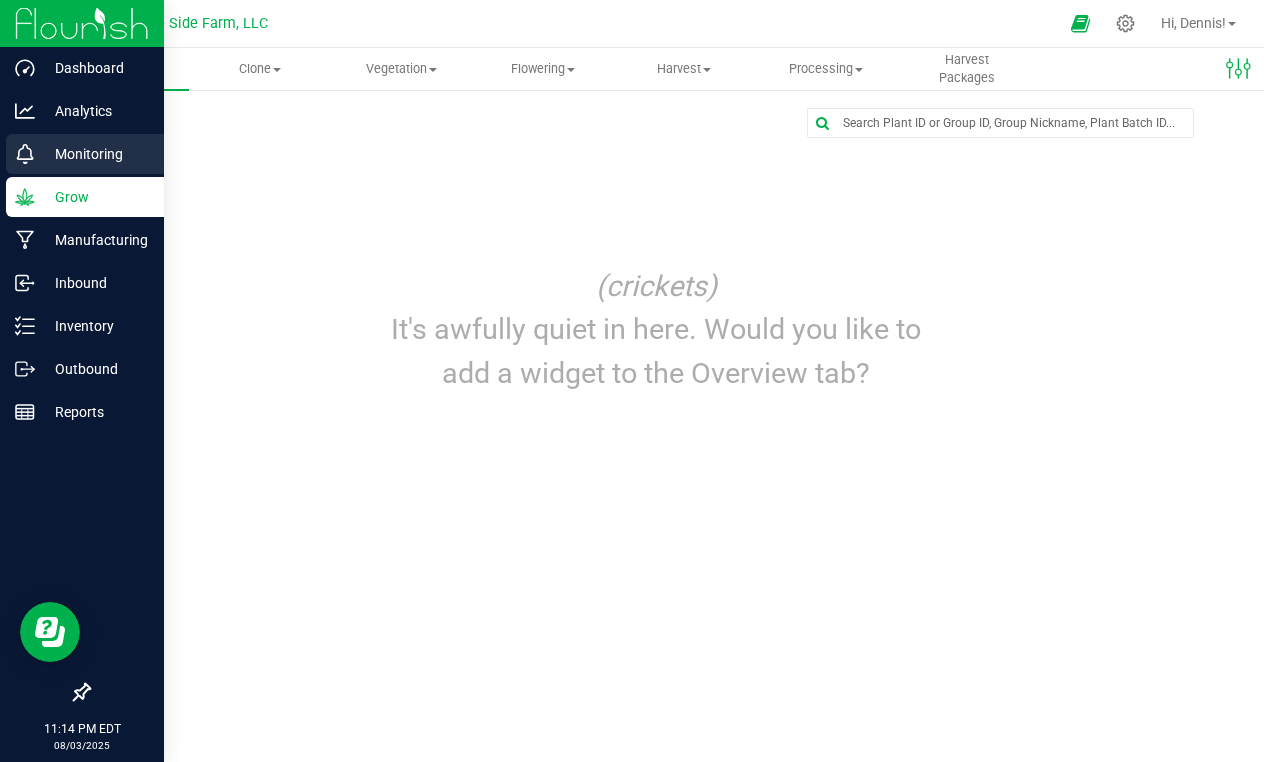 click 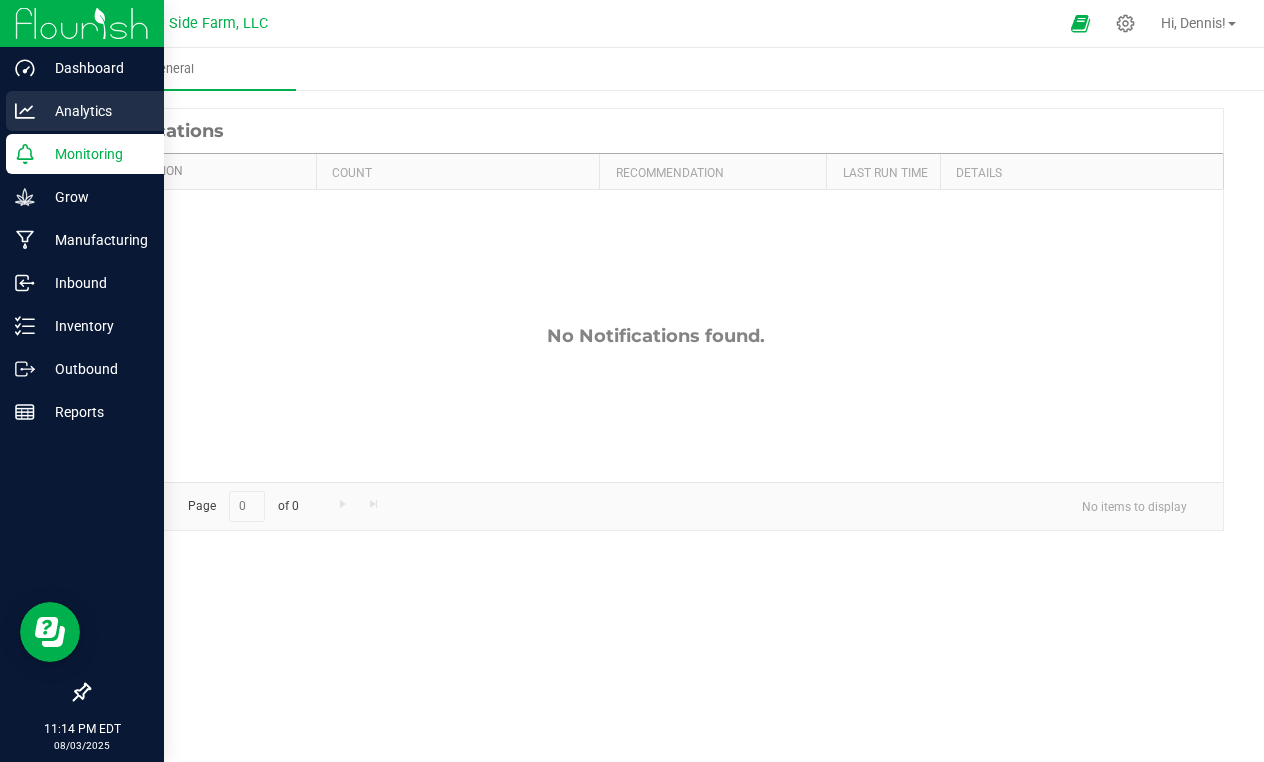 click on "Analytics" at bounding box center [95, 111] 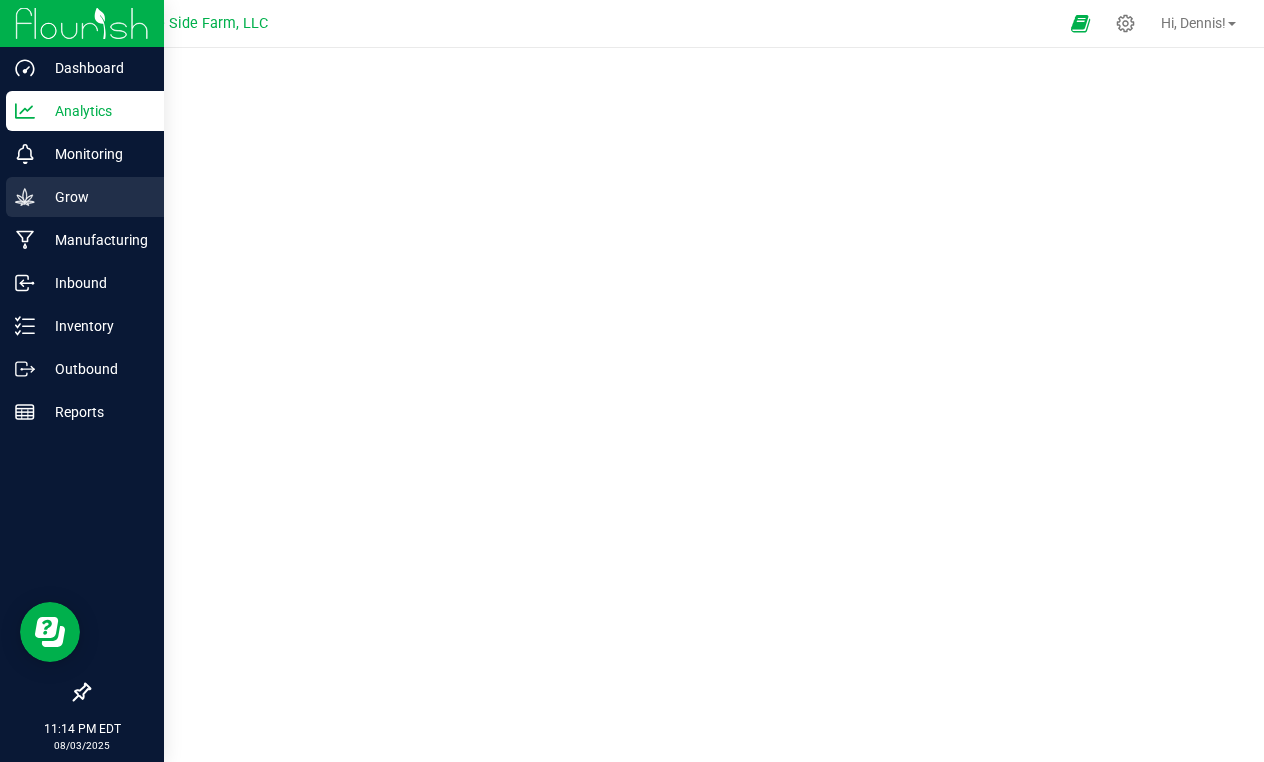 scroll, scrollTop: 0, scrollLeft: 0, axis: both 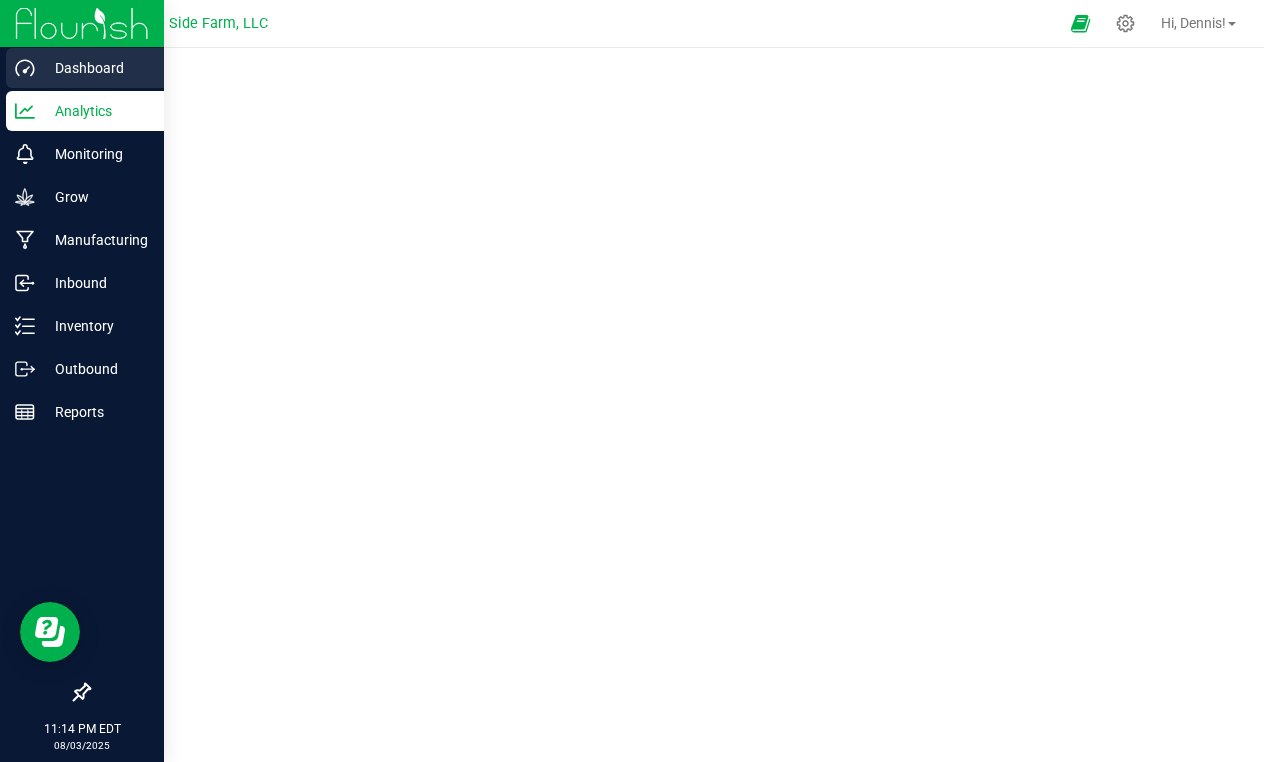 click on "Dashboard" at bounding box center (95, 68) 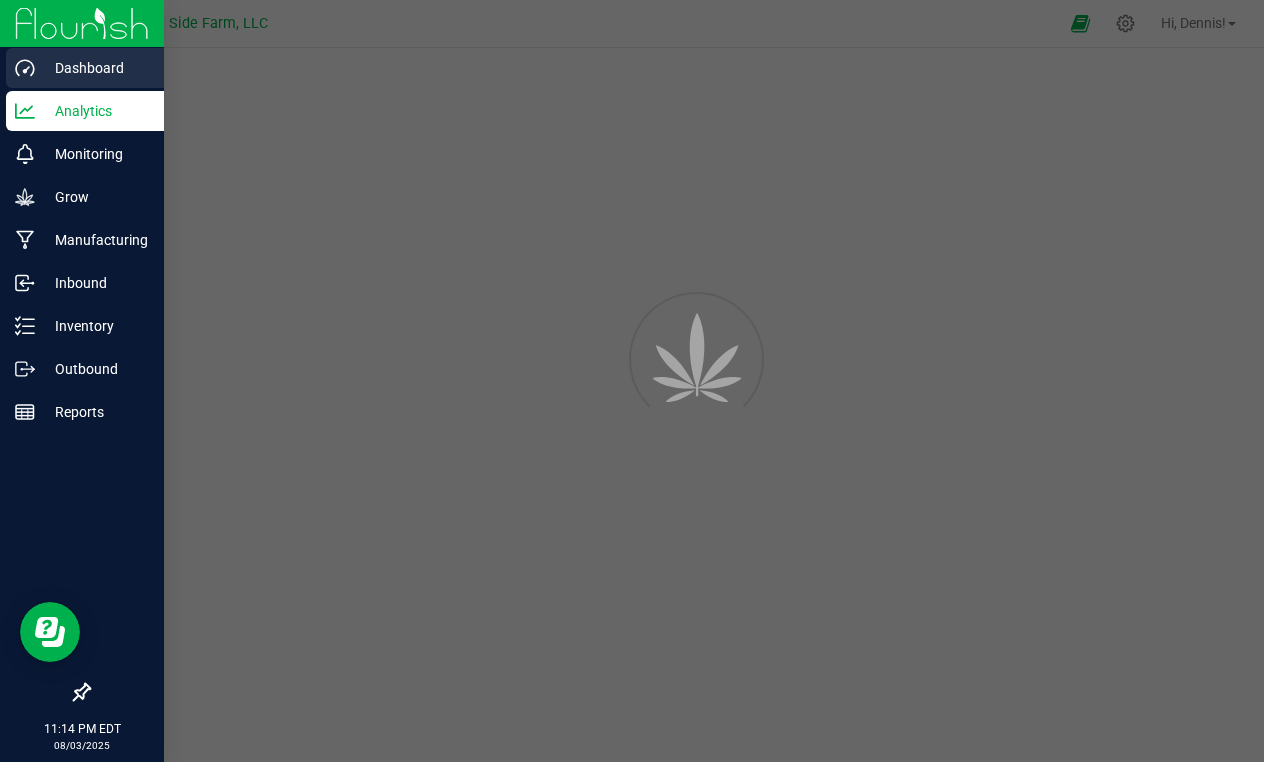 click on "Dashboard" at bounding box center [95, 68] 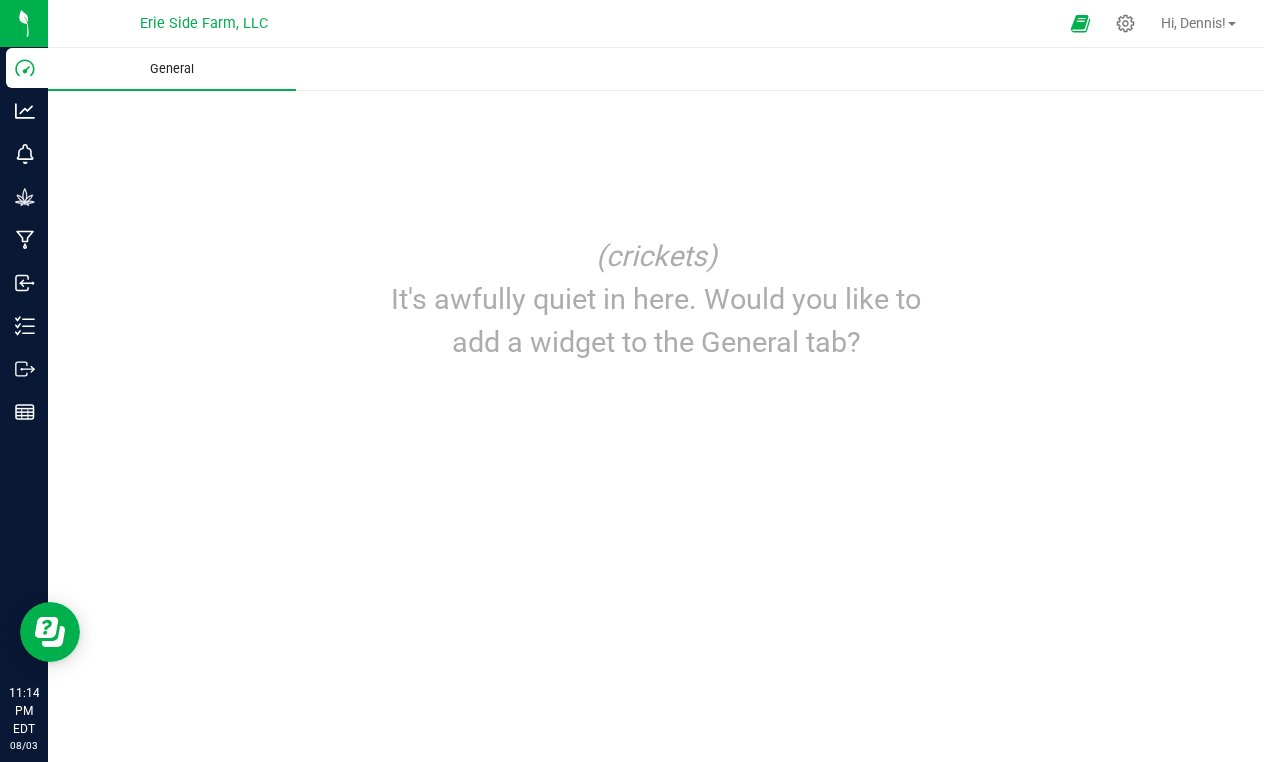 click on "General" at bounding box center [172, 69] 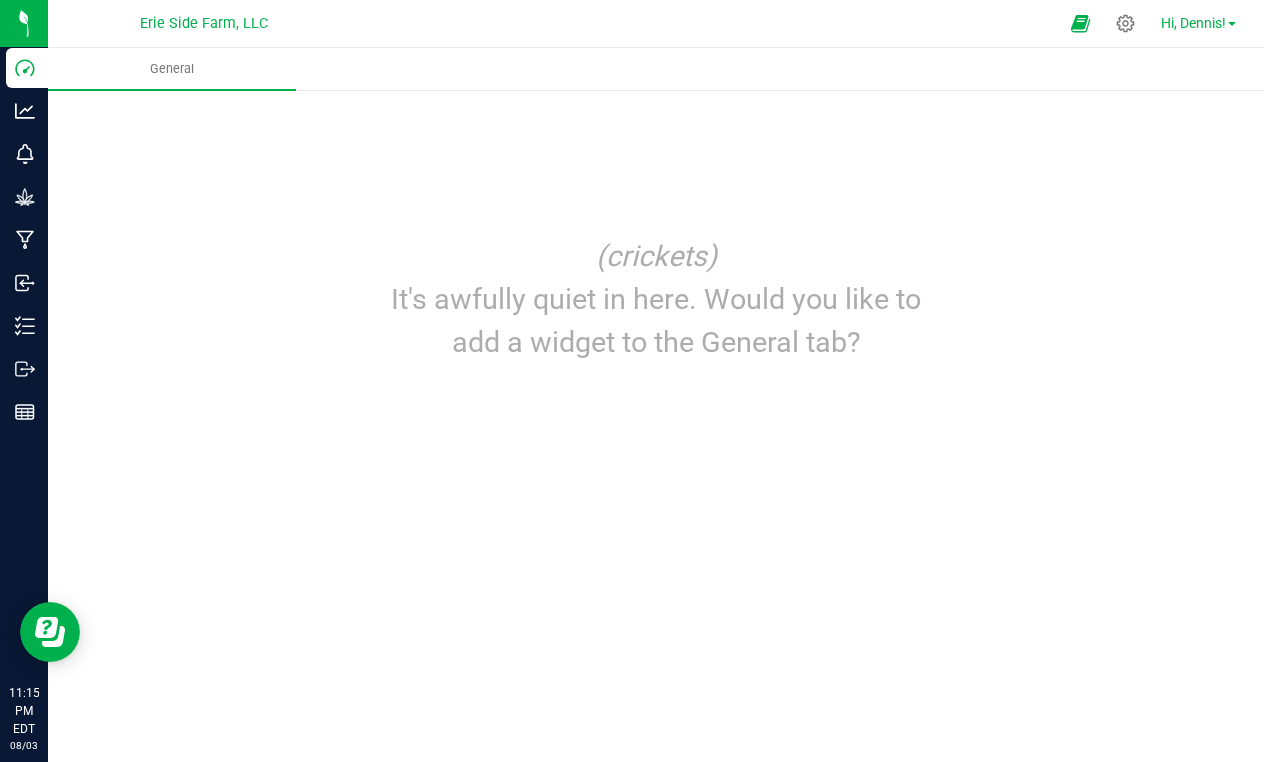 click on "Hi, Dennis!" at bounding box center (1193, 23) 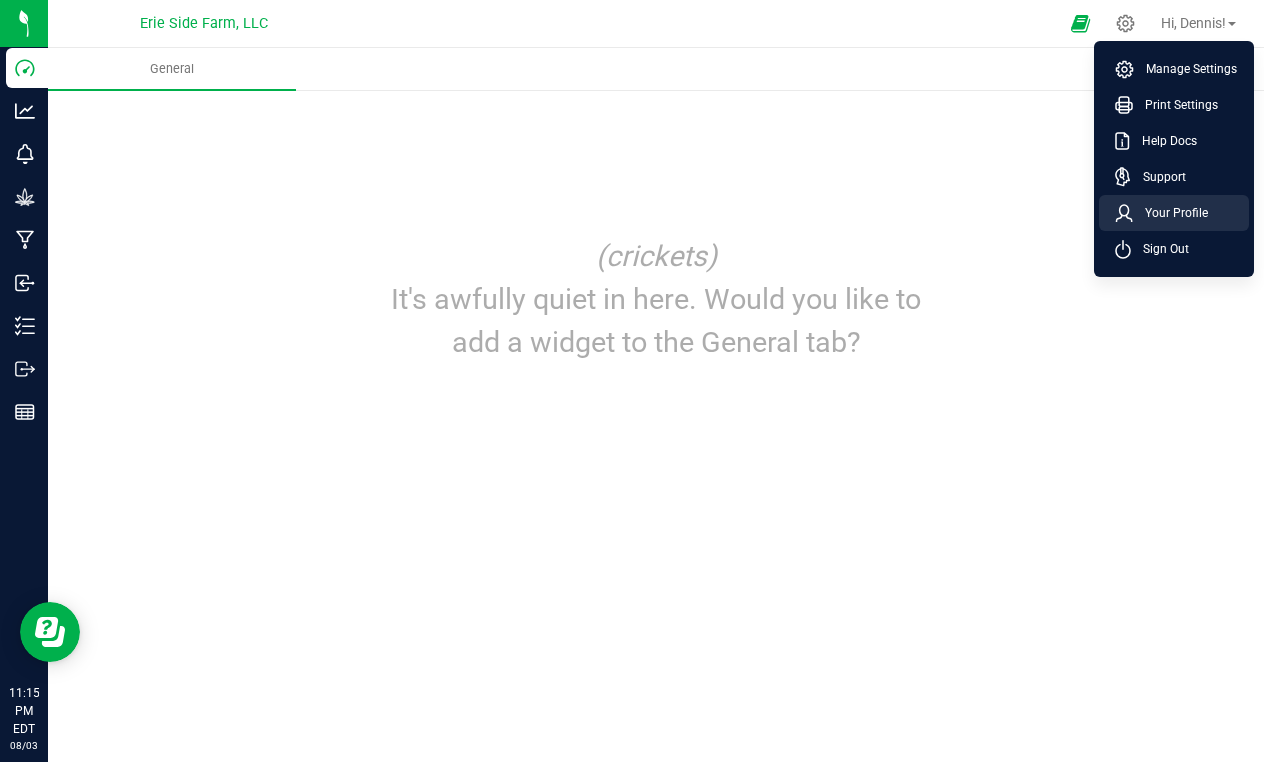 click on "Your Profile" at bounding box center [1170, 213] 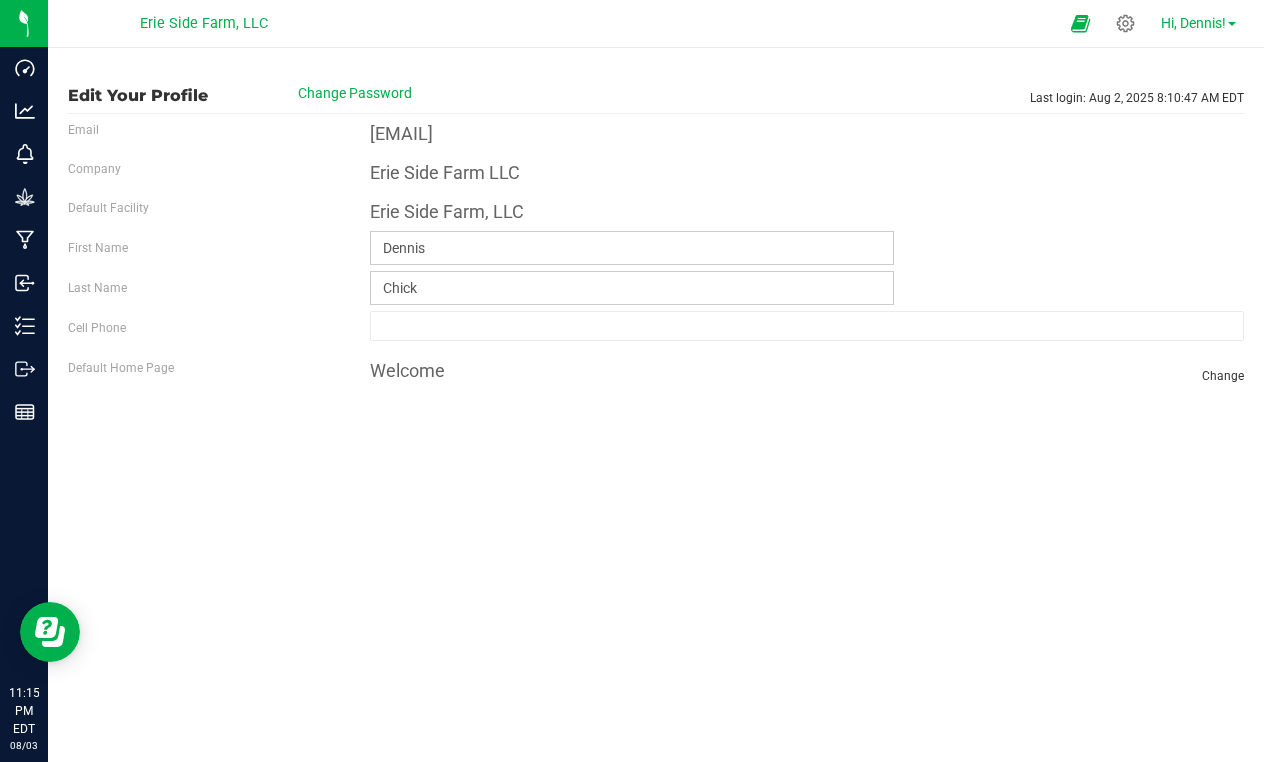 click on "Hi, Dennis!" at bounding box center (1193, 23) 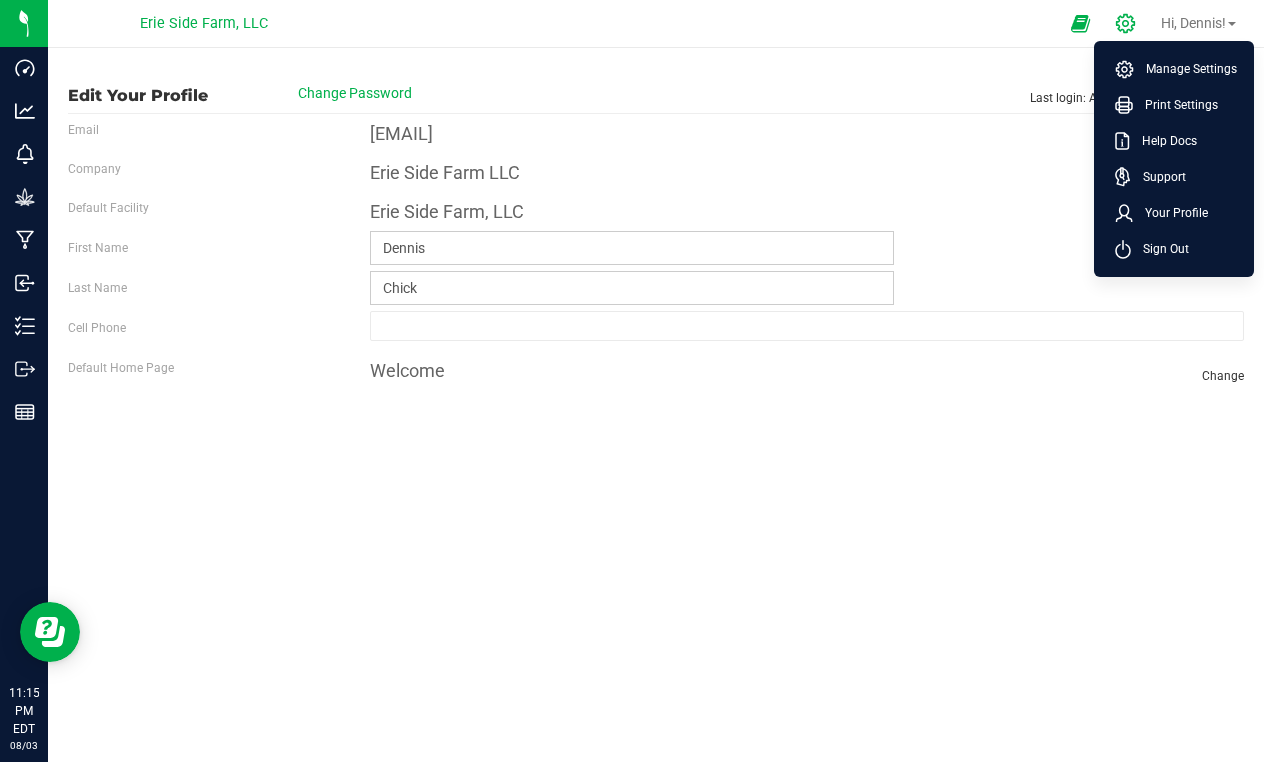 click 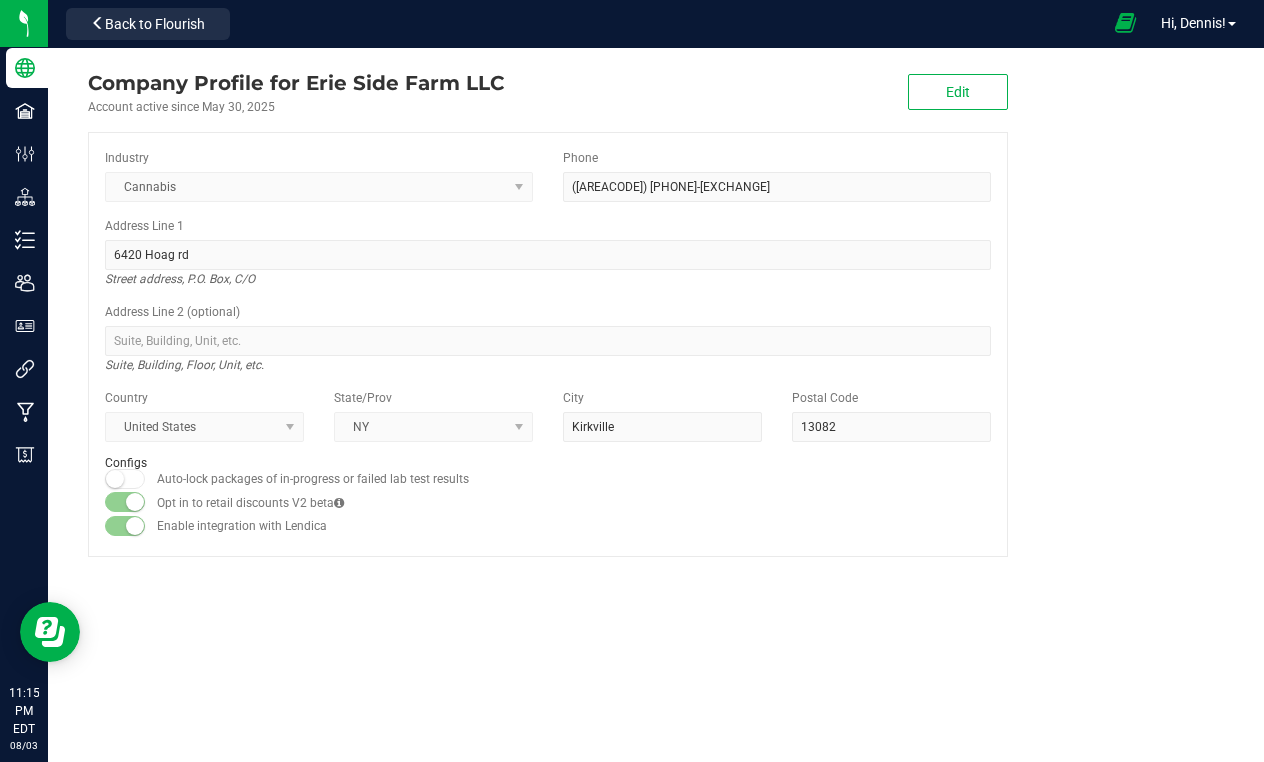 click at bounding box center [1125, 23] 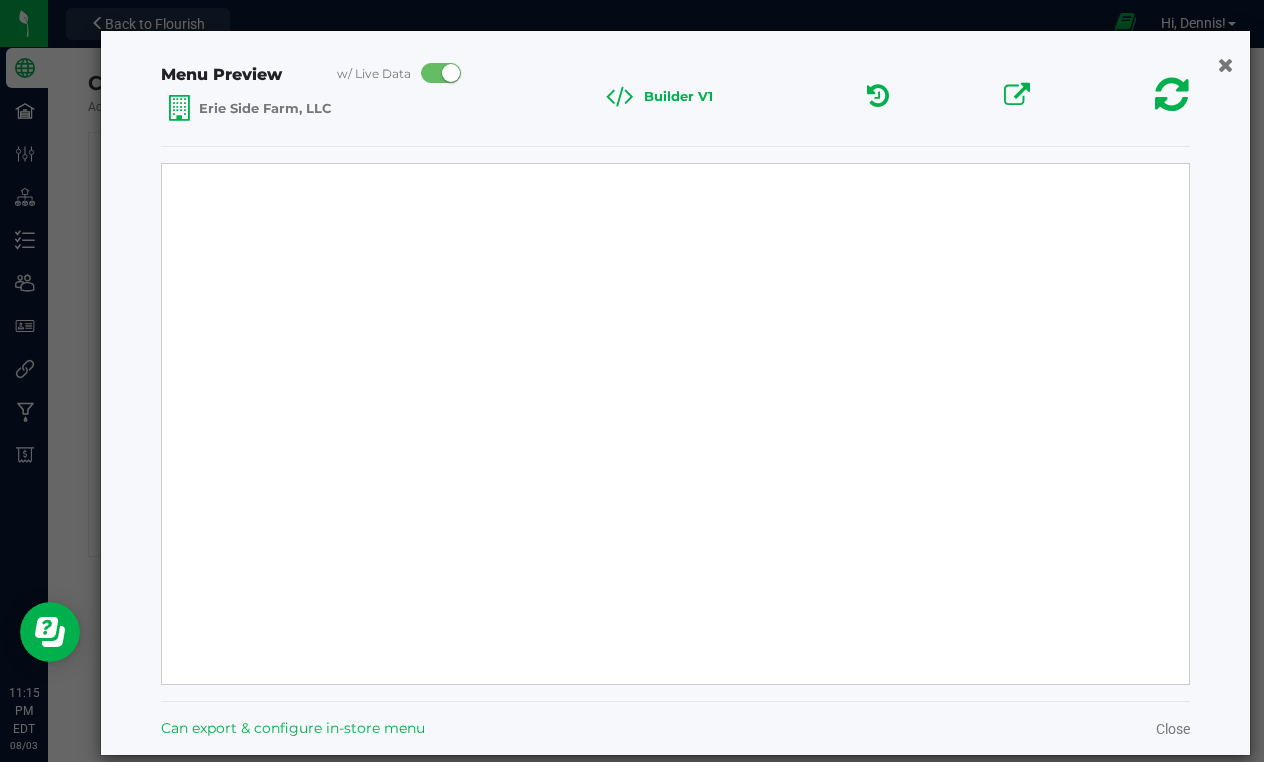select on "Source Sans Pro" 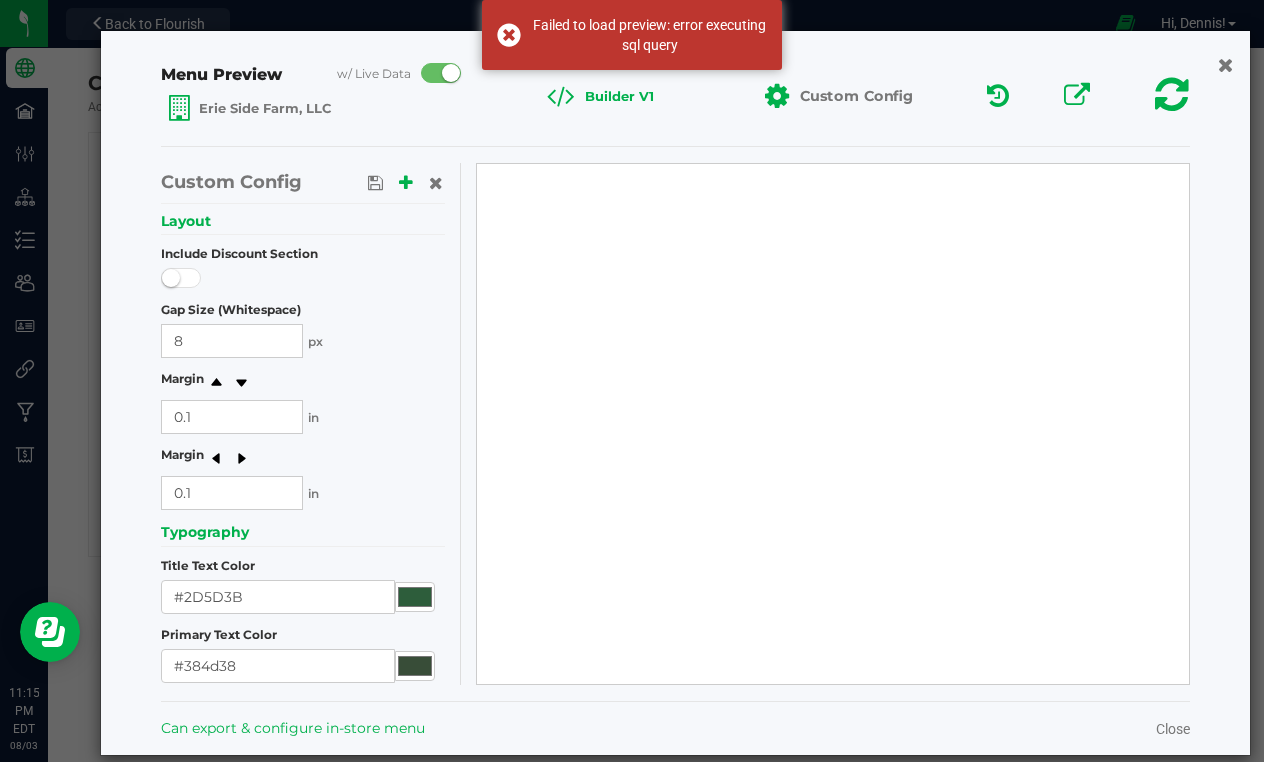 click on "Custom Config" 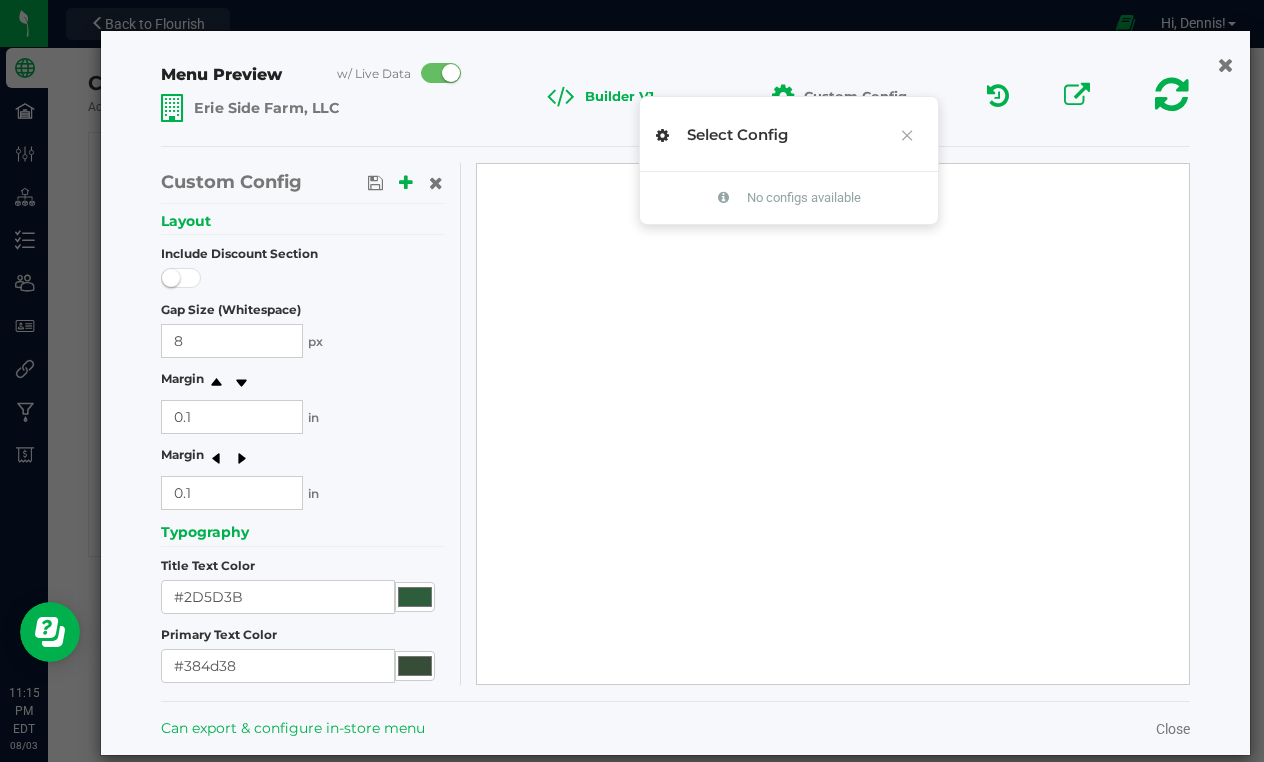 click on "Erie Side Farm, LLC" 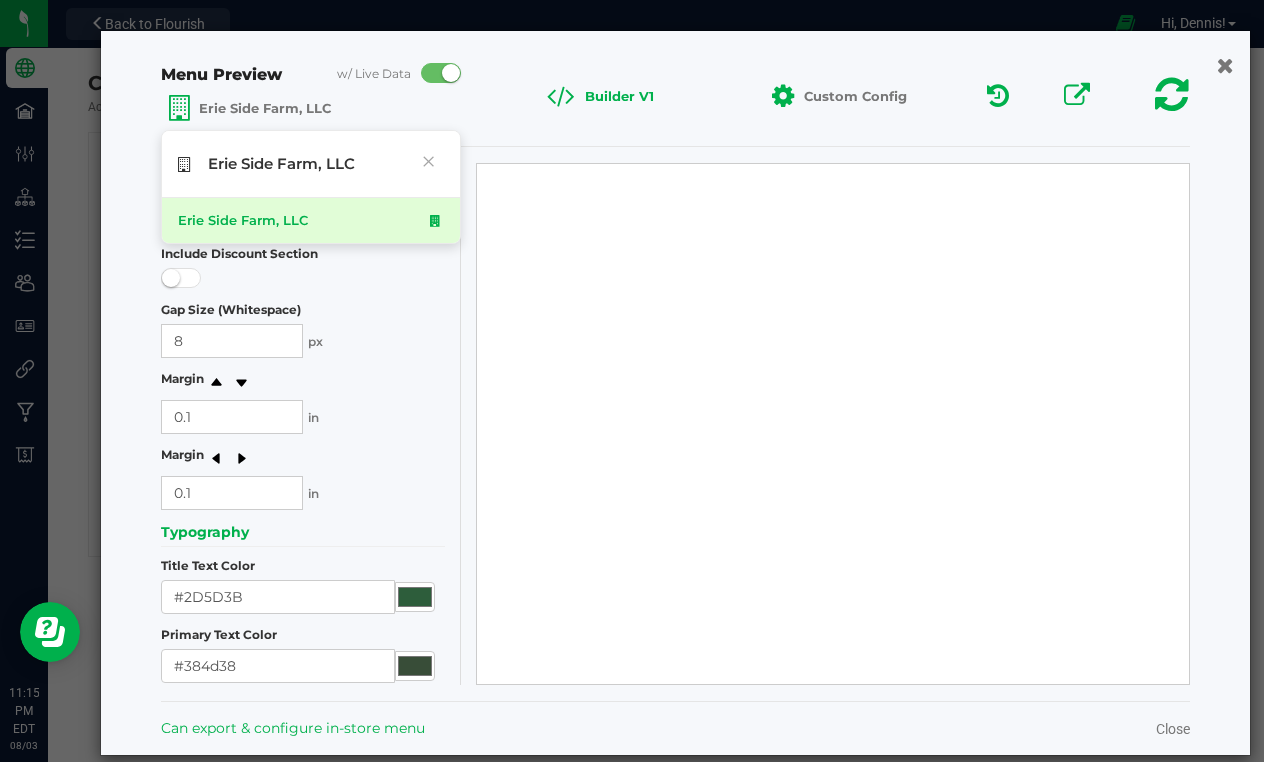 click 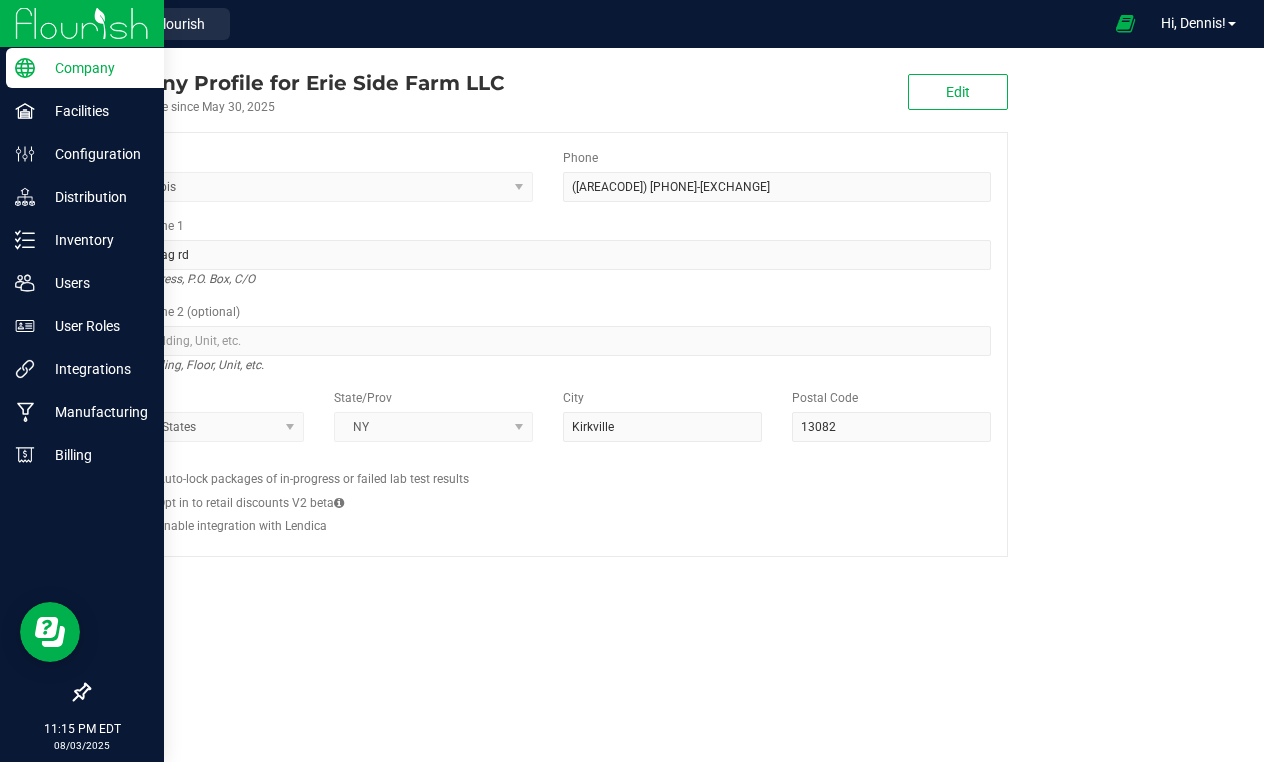 click at bounding box center [82, 23] 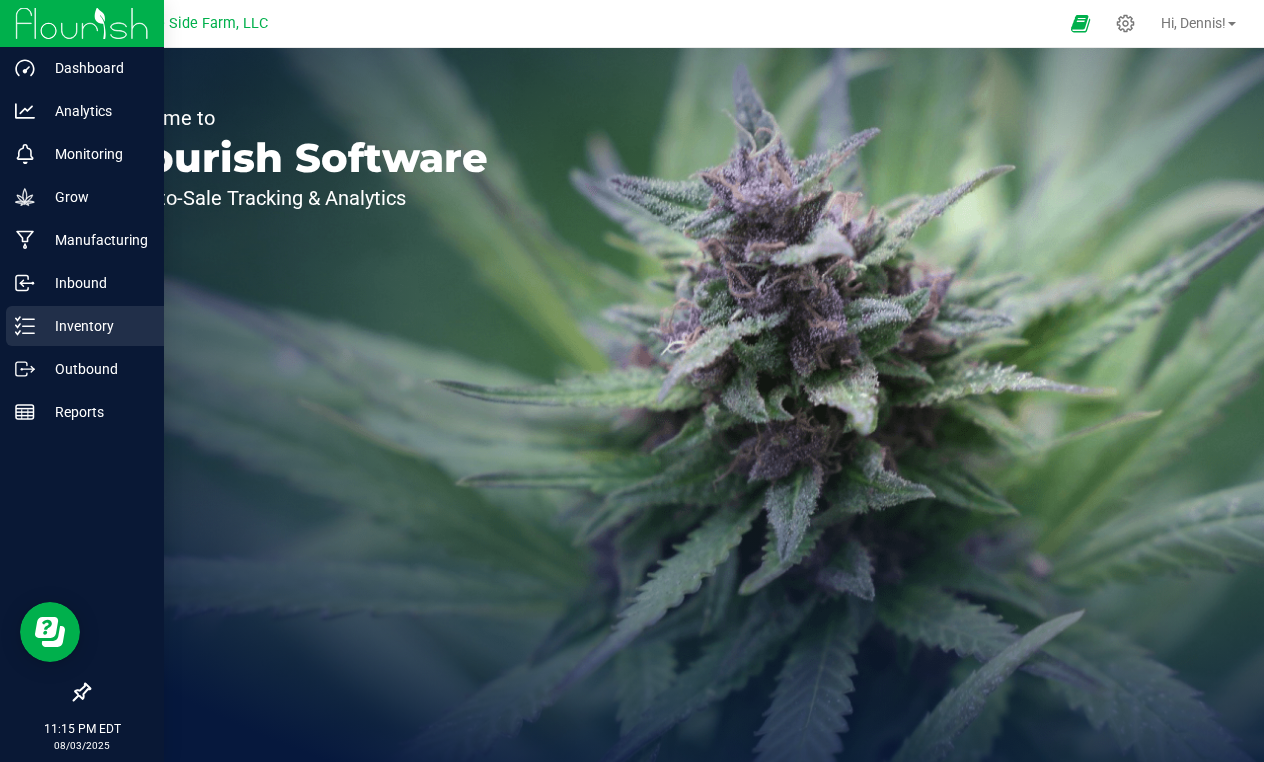 click 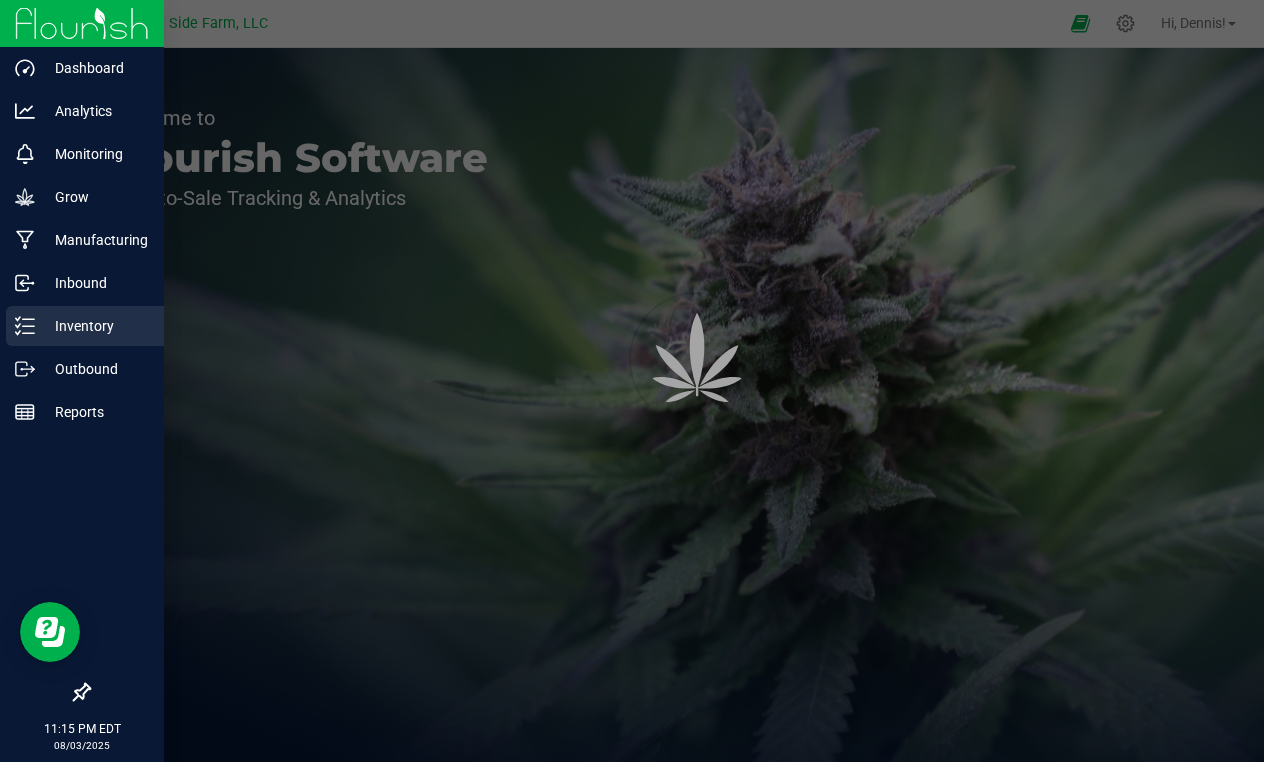 click 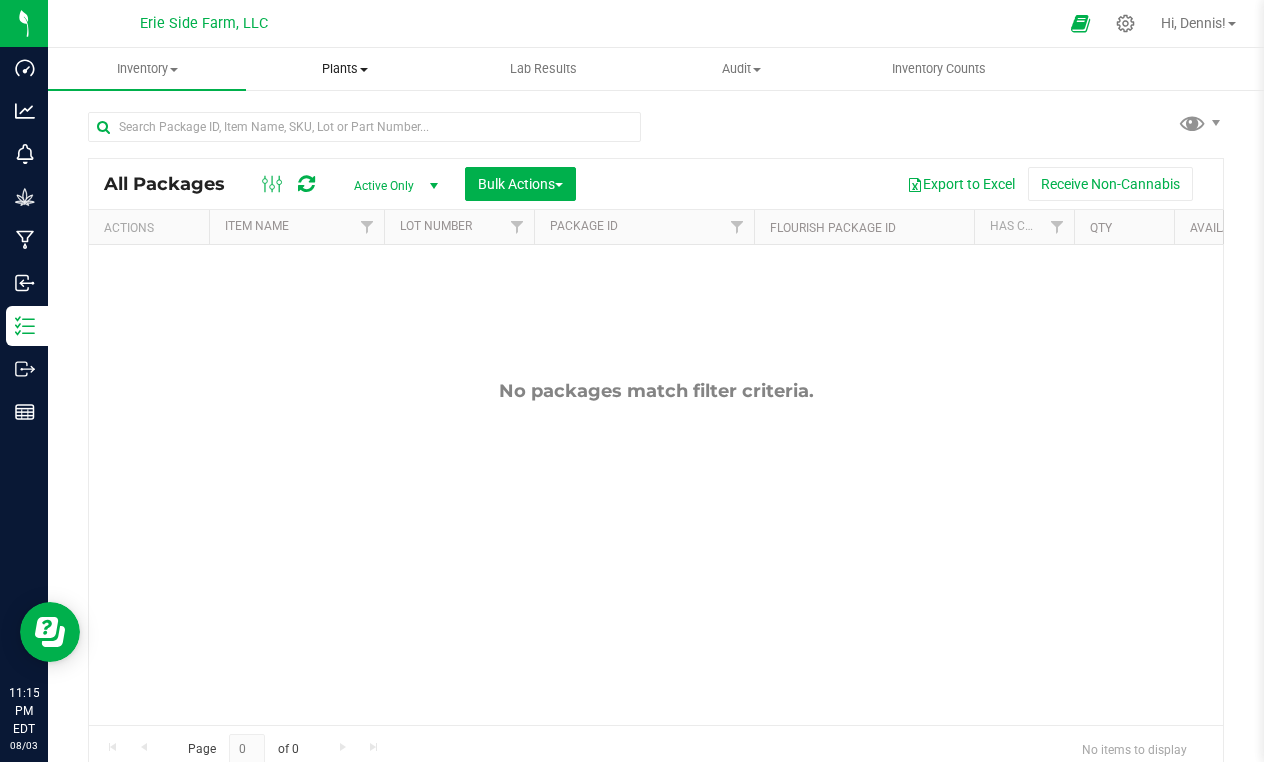 click on "Plants" at bounding box center (345, 69) 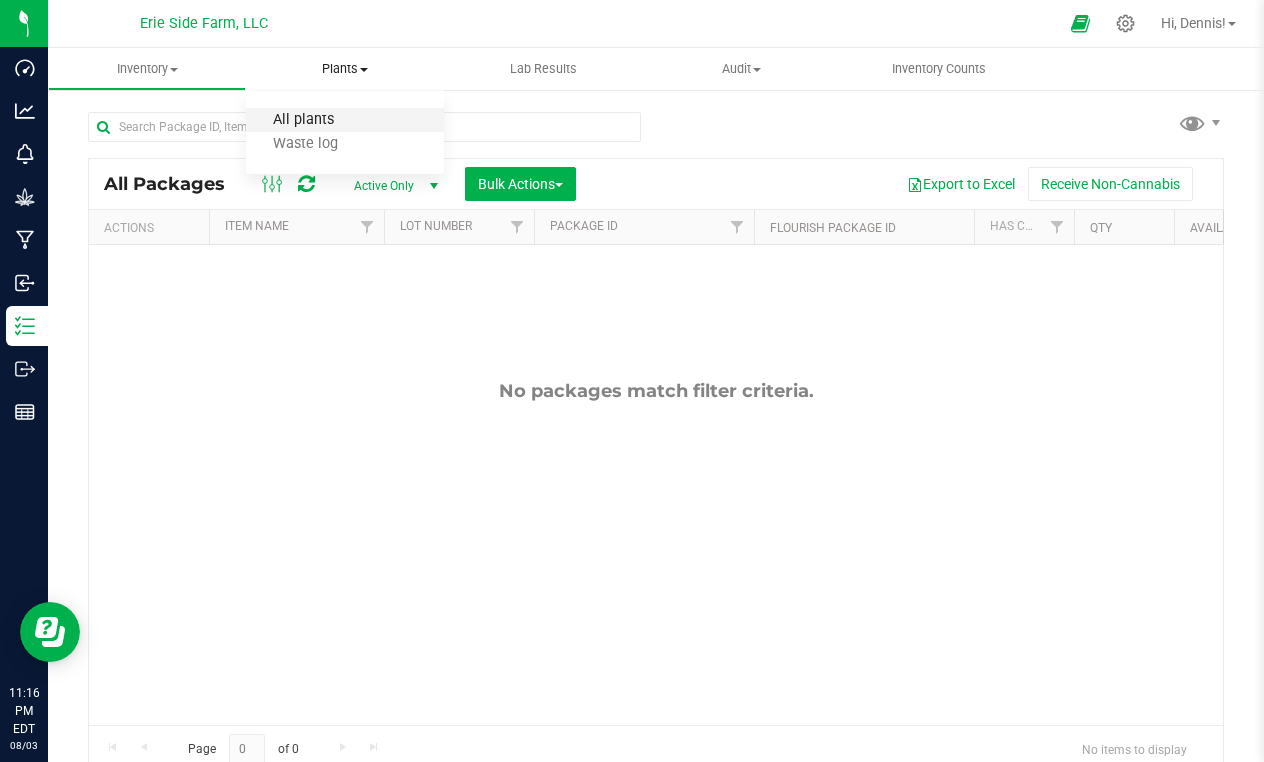click on "All plants" at bounding box center (303, 120) 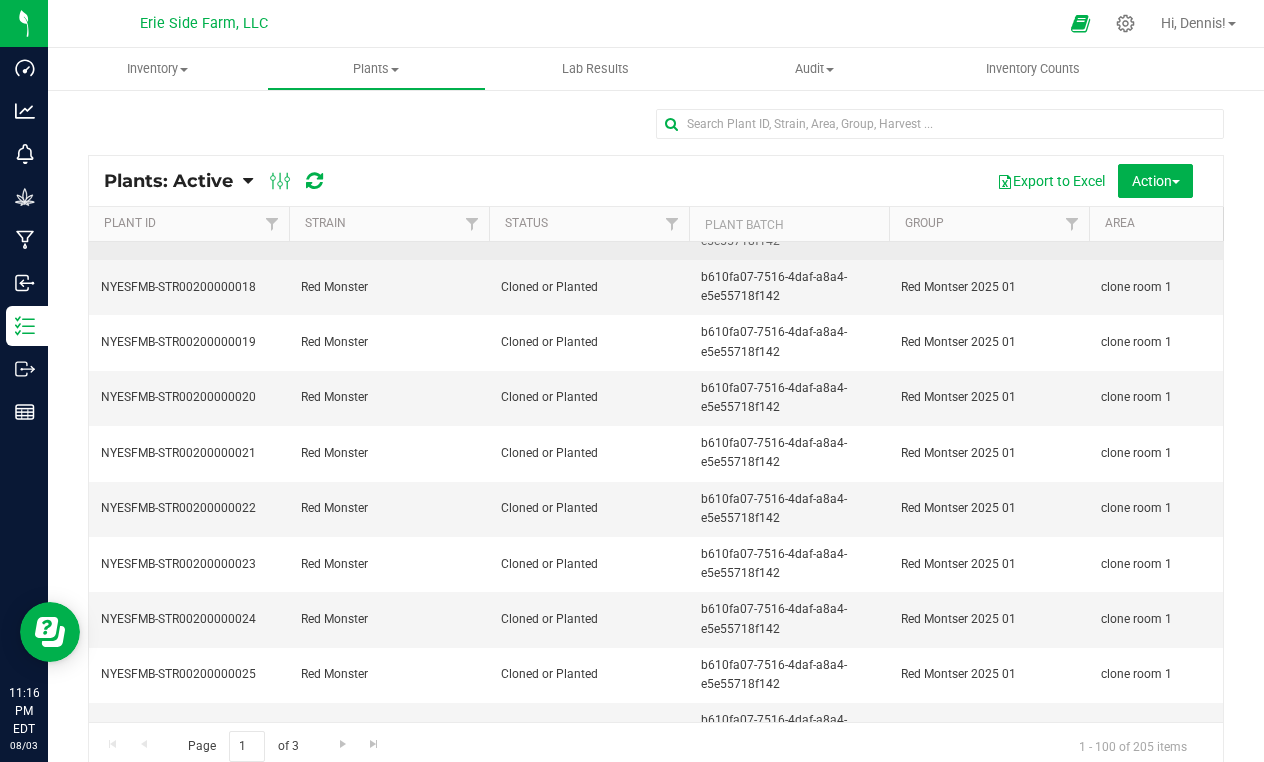 scroll, scrollTop: 2699, scrollLeft: 1, axis: both 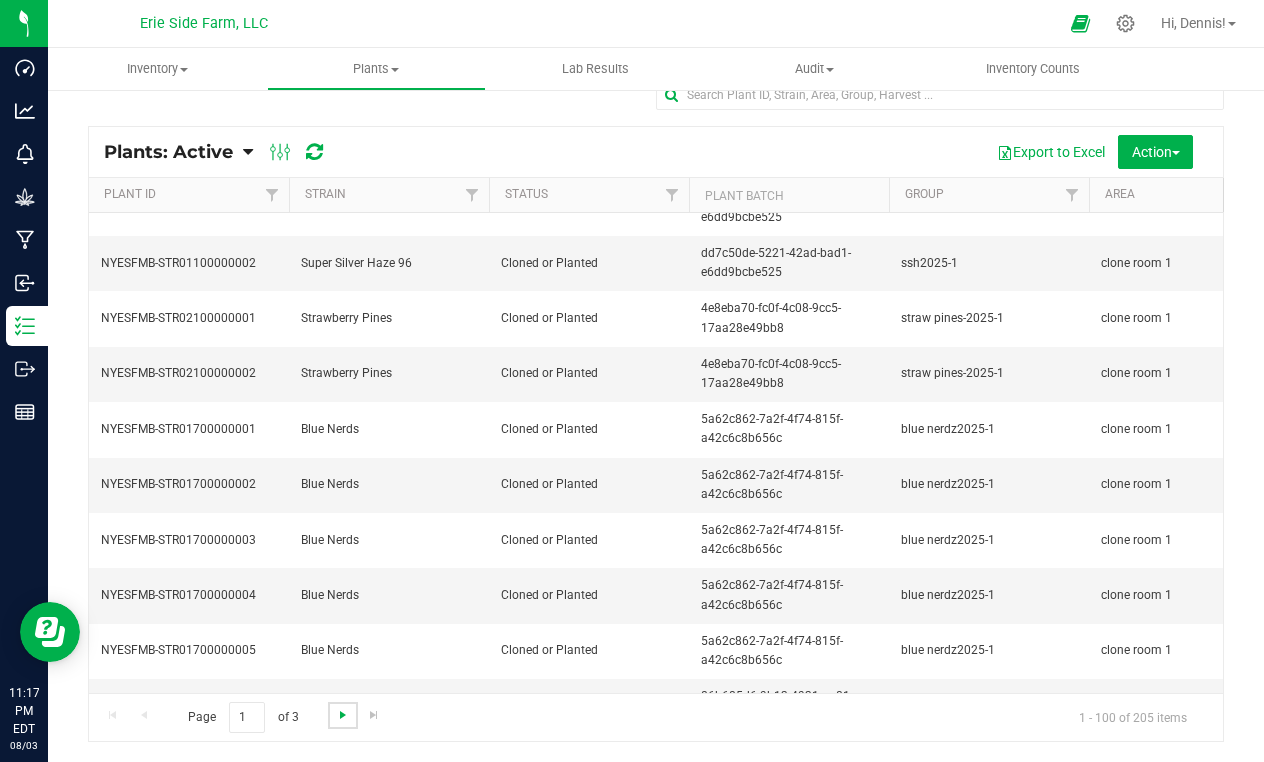click at bounding box center (343, 715) 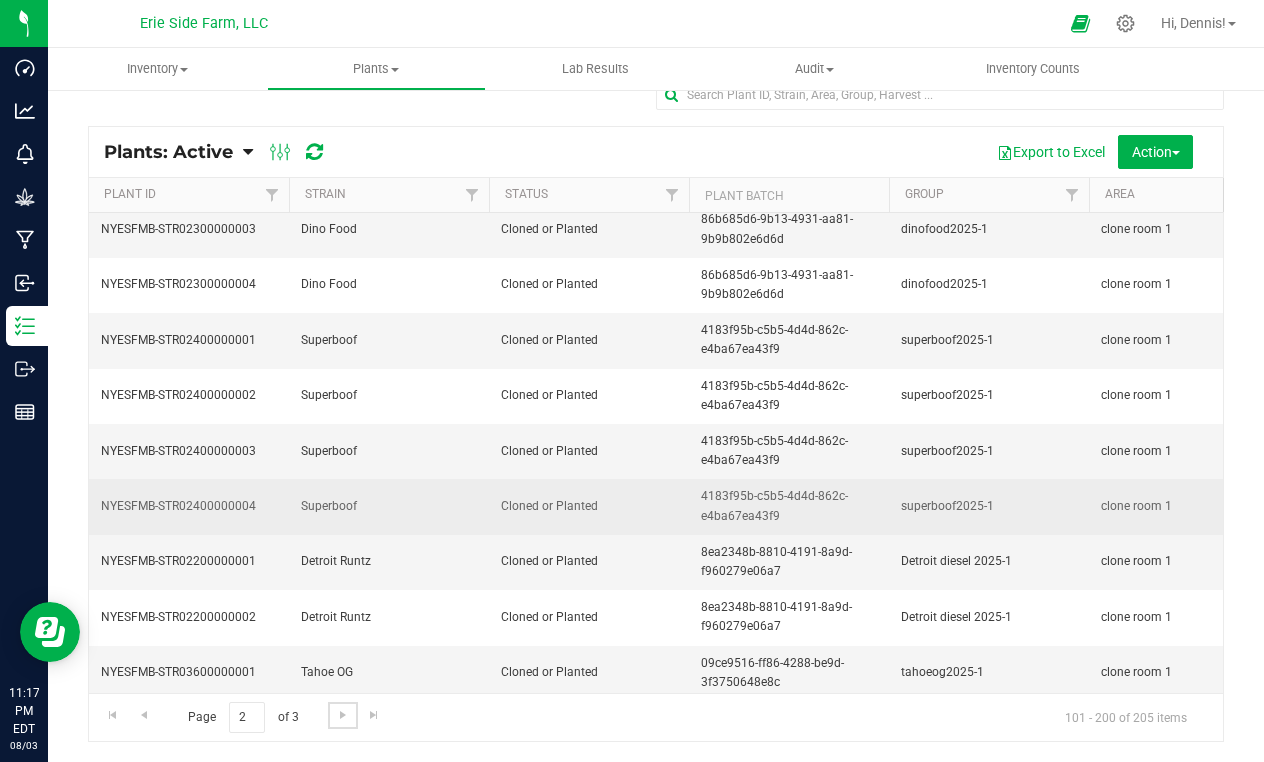 scroll, scrollTop: 66, scrollLeft: 3, axis: both 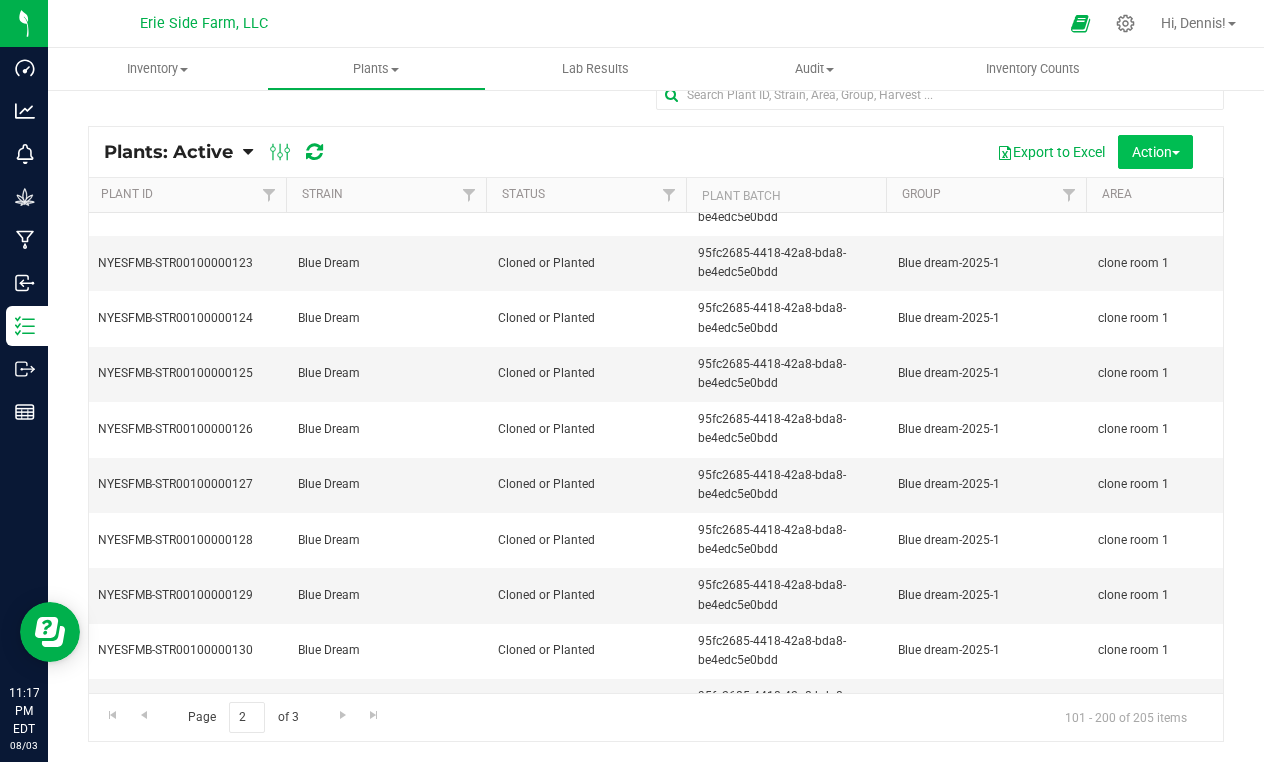 click on "Action" at bounding box center [1156, 152] 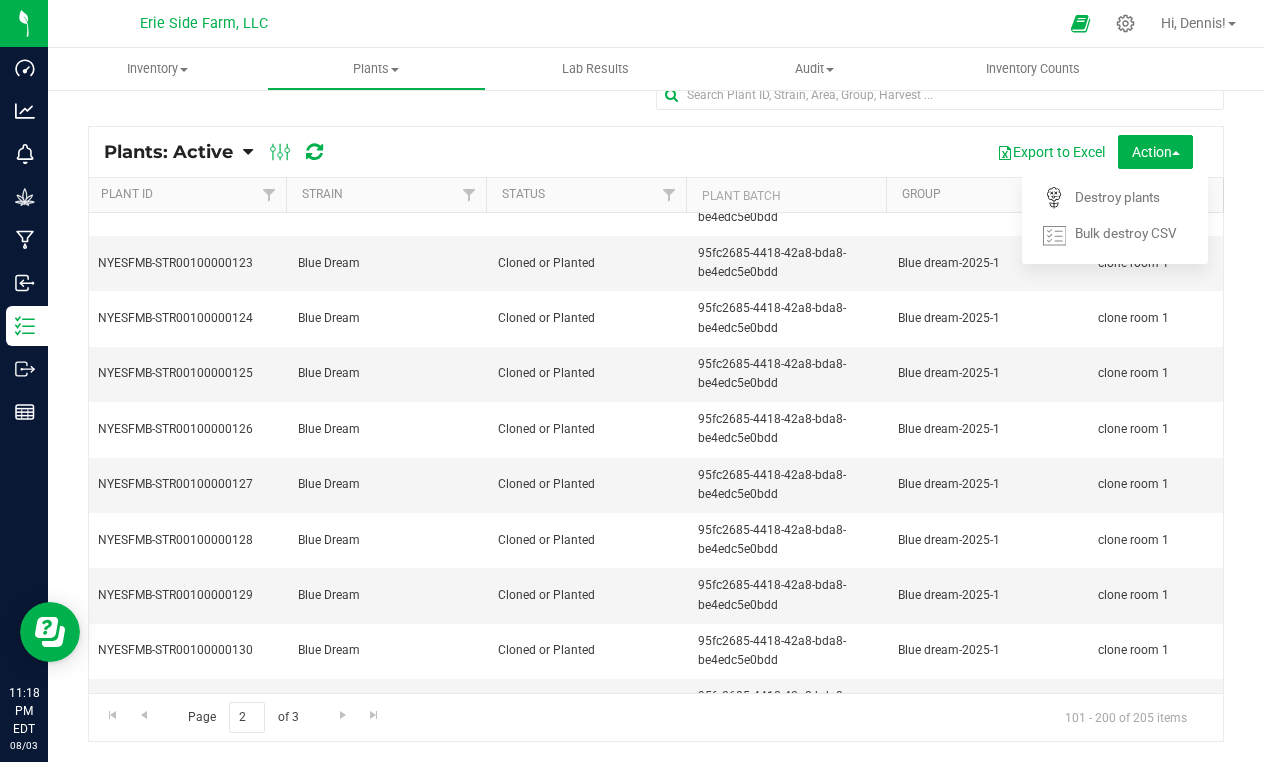 click on "Export to Excel
Action
Schedule destroy
Destroy plants
Bulk destroy CSV" at bounding box center [776, 152] 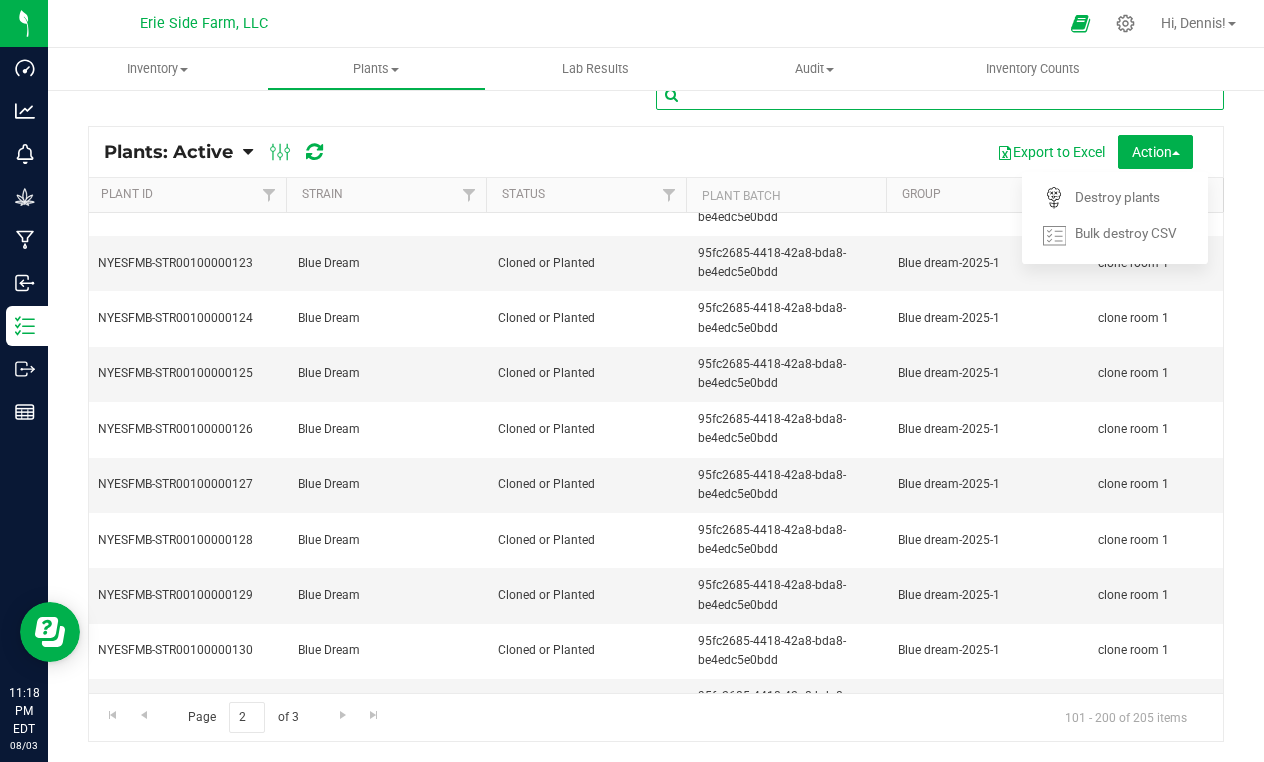 click at bounding box center (940, 95) 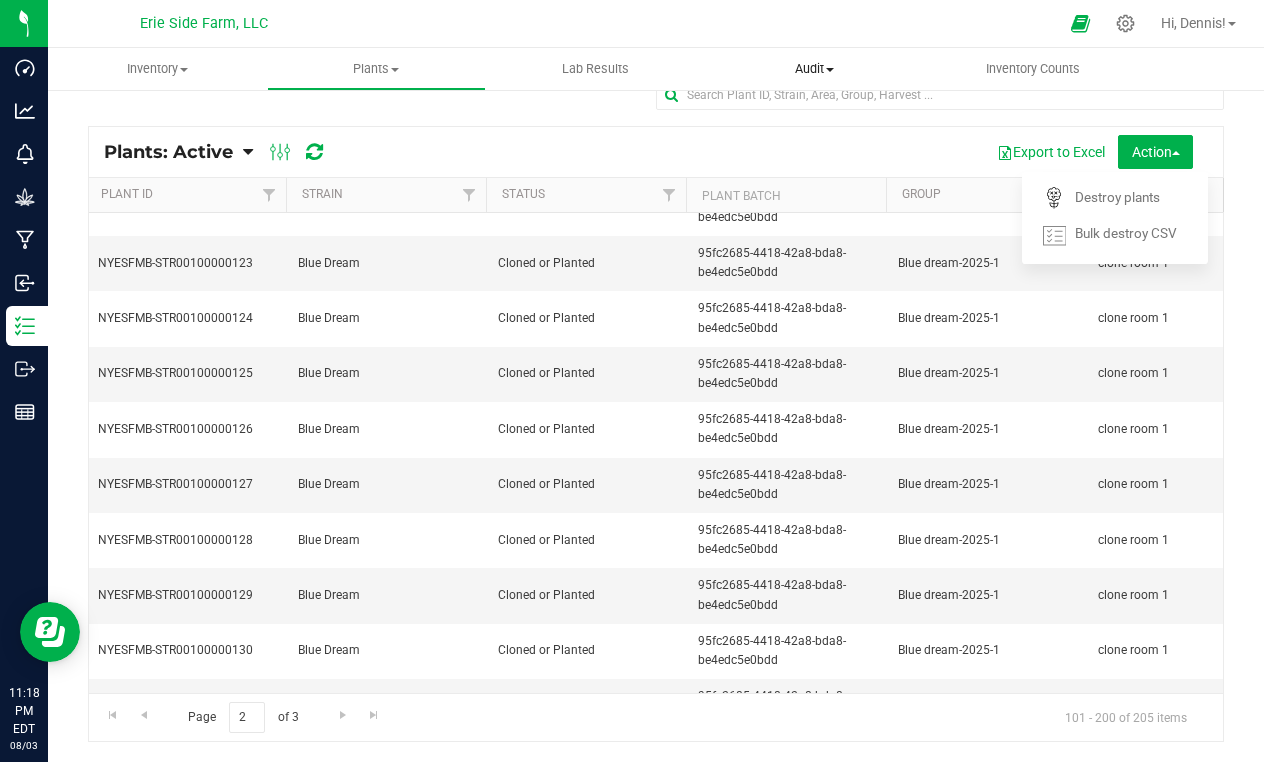 click on "Audit" at bounding box center (814, 69) 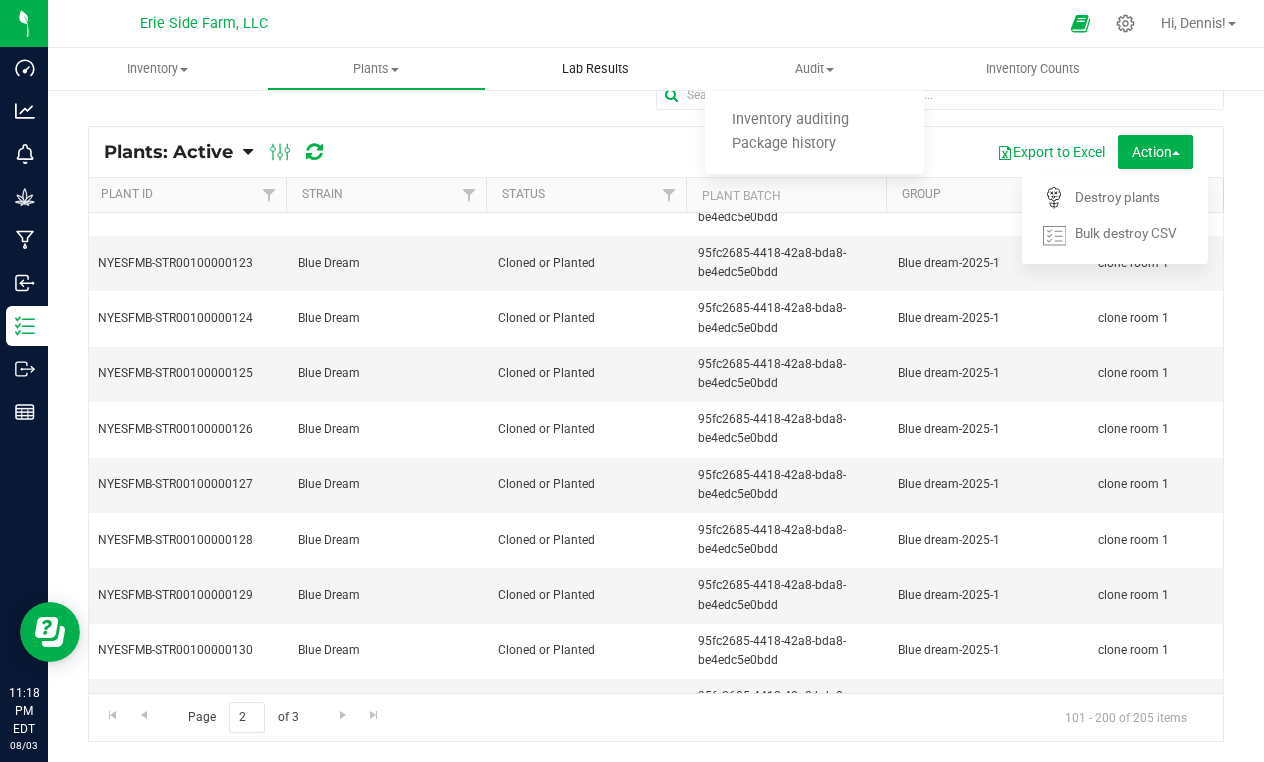 click on "Lab Results" at bounding box center [595, 69] 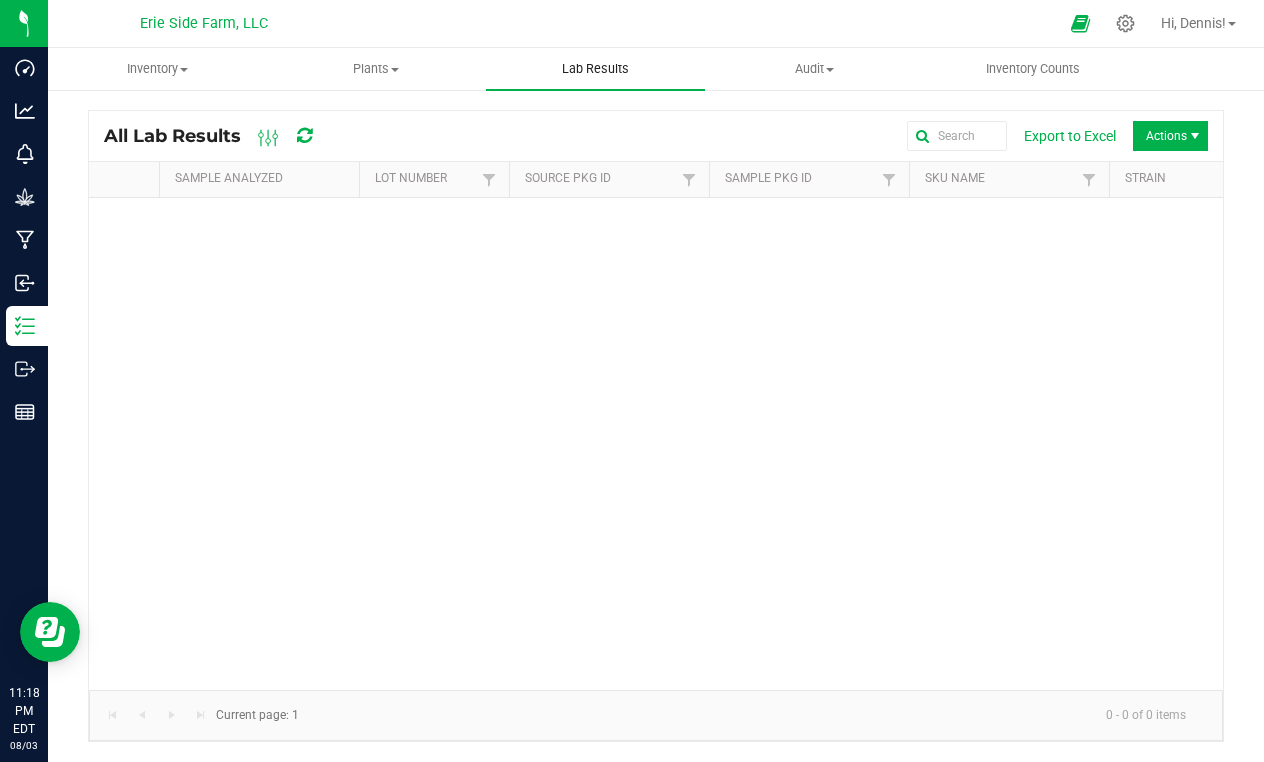 scroll, scrollTop: 0, scrollLeft: 0, axis: both 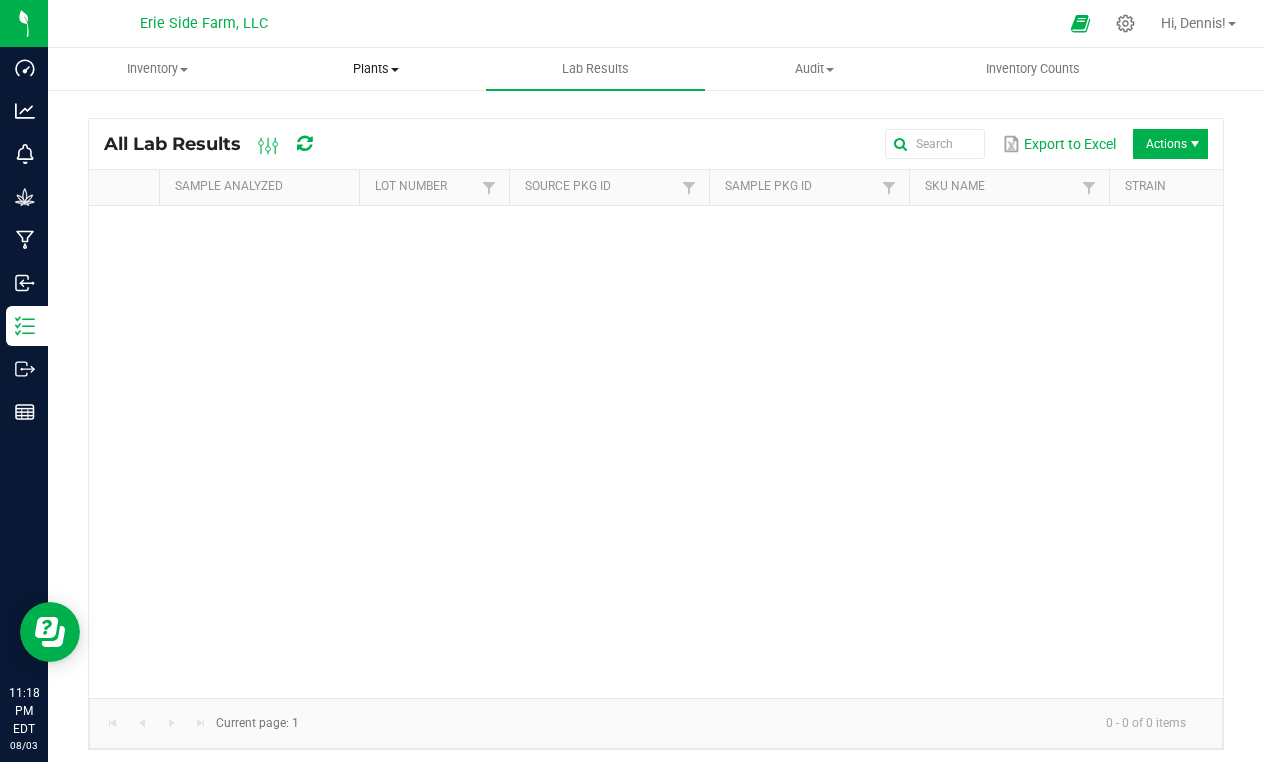 click on "Plants
All plants
Waste log" at bounding box center (376, 69) 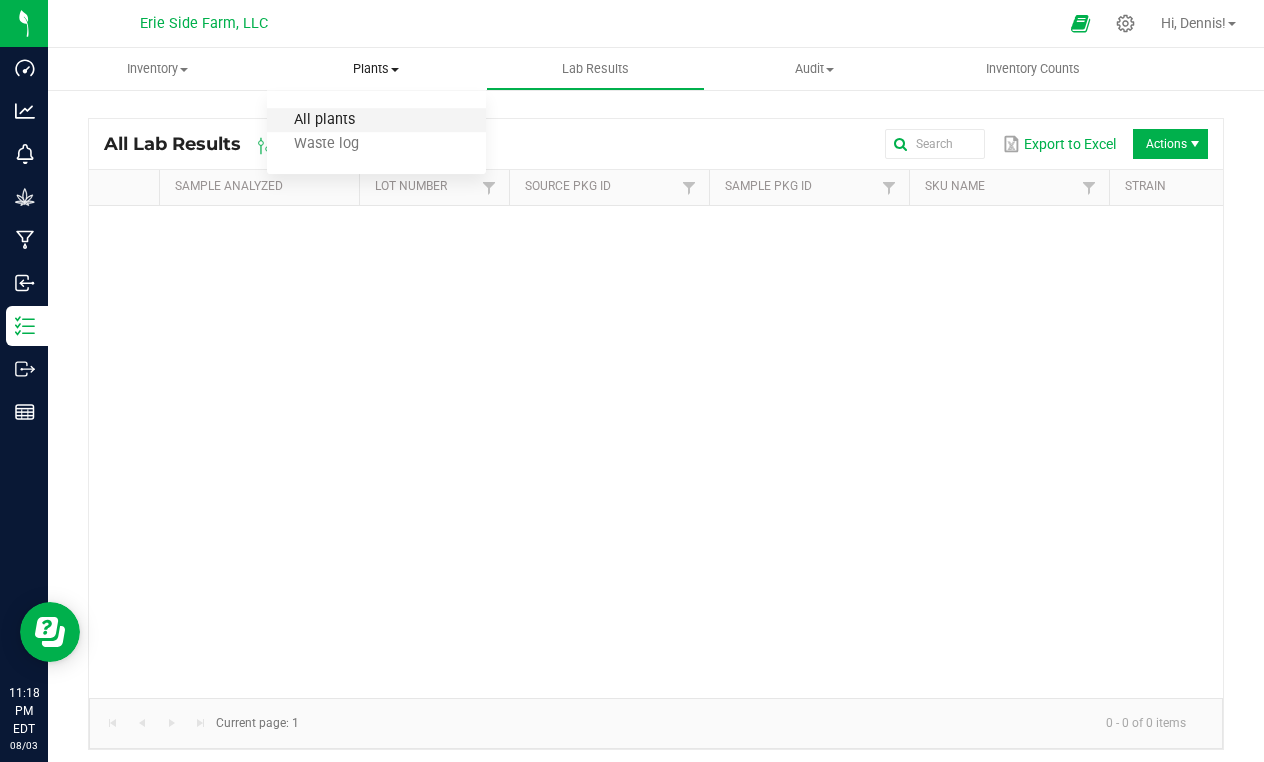 click on "All plants" at bounding box center (324, 120) 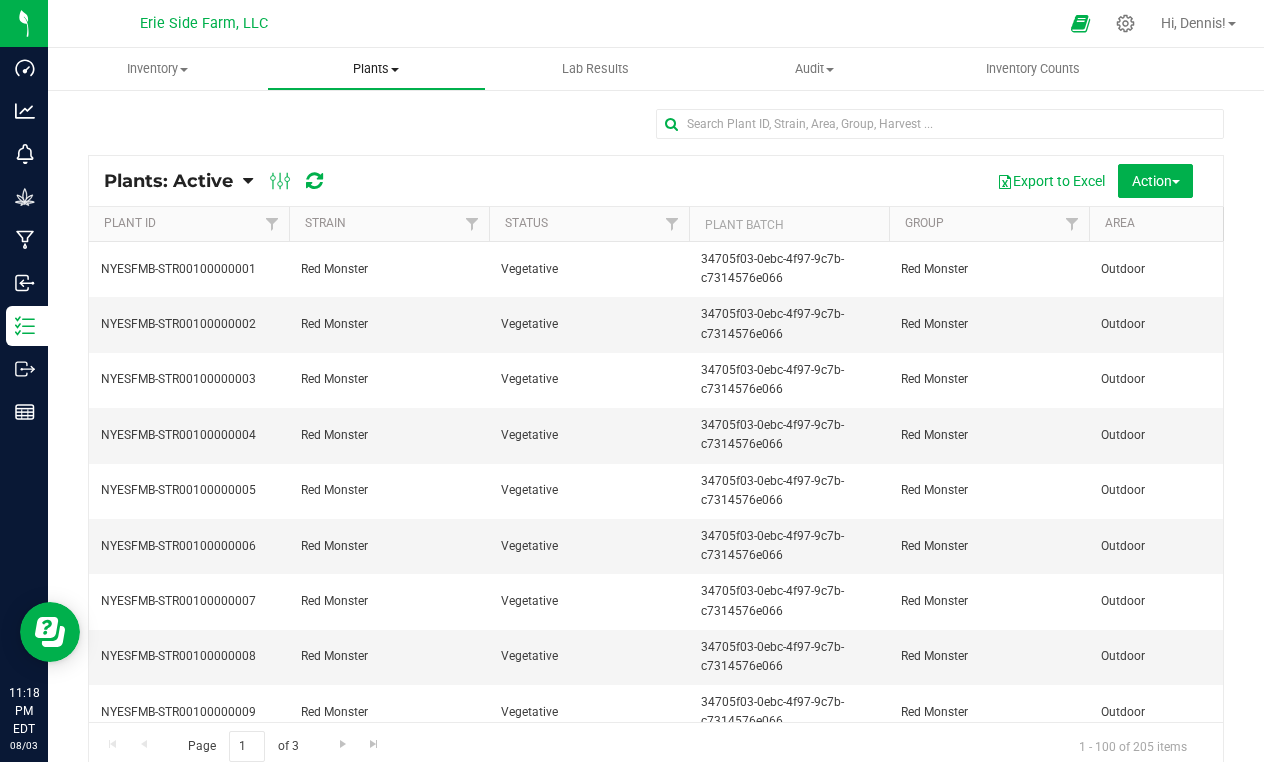 click on "Plants" at bounding box center [376, 69] 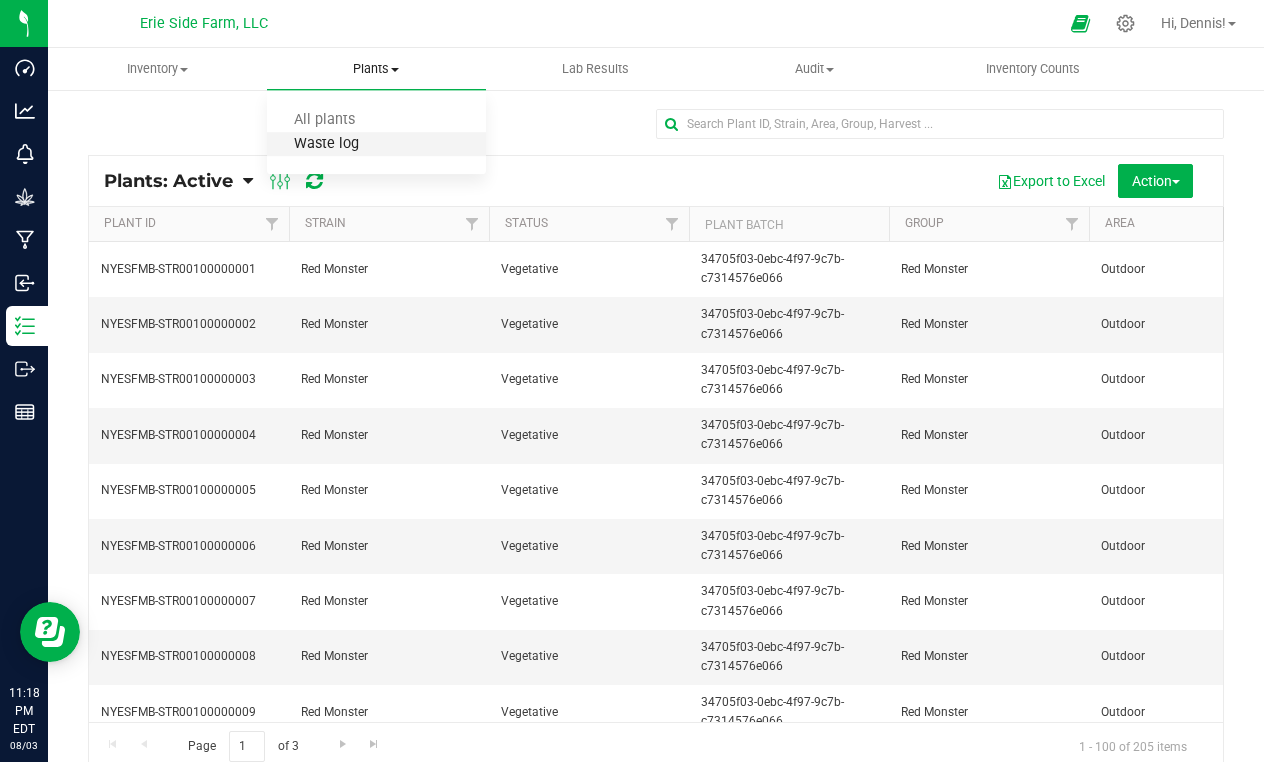 click on "Waste log" at bounding box center [326, 144] 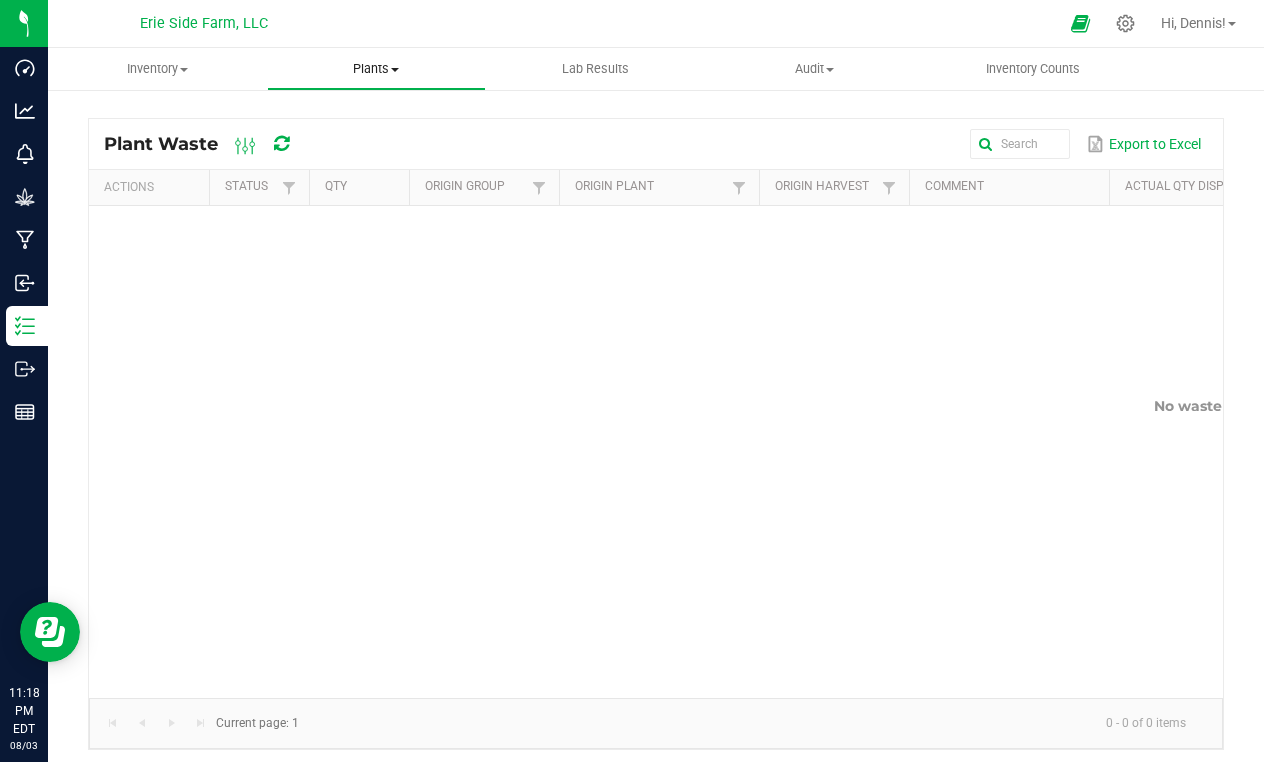 click on "Plants" at bounding box center [376, 69] 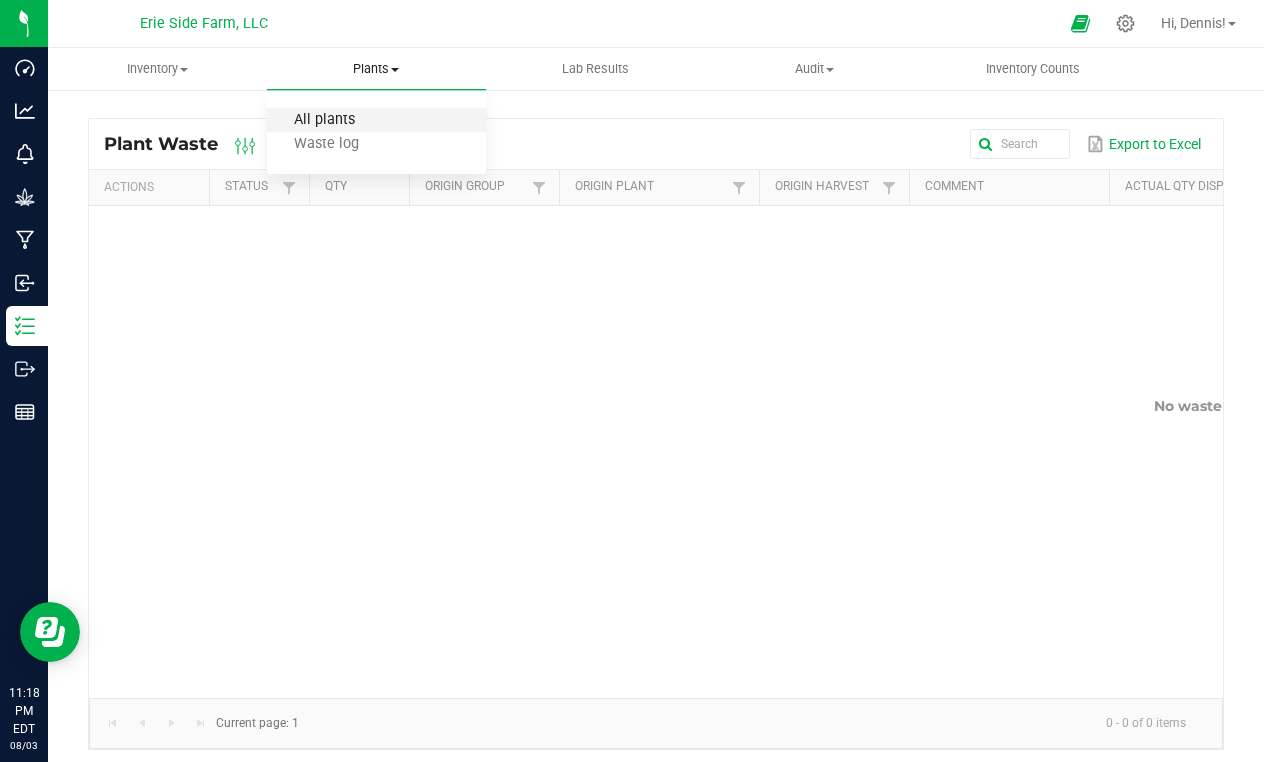 click on "All plants" at bounding box center (324, 120) 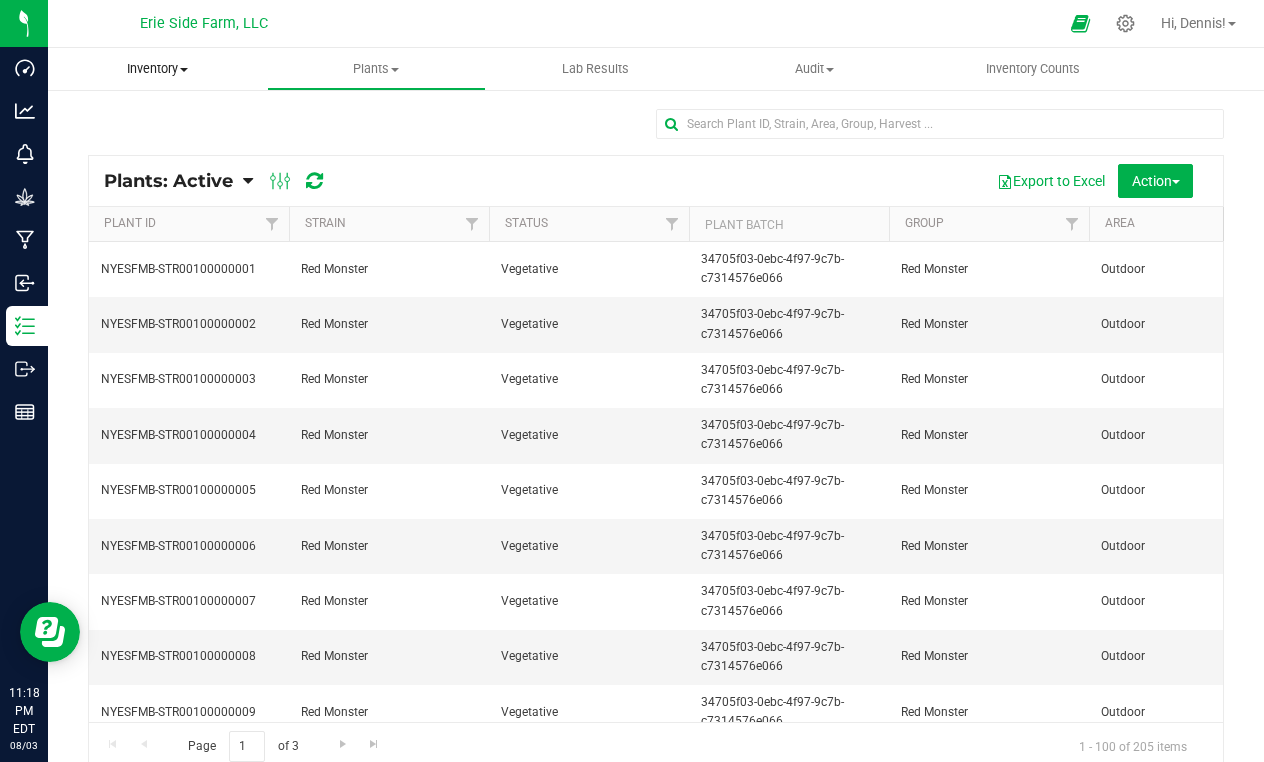 click at bounding box center [184, 70] 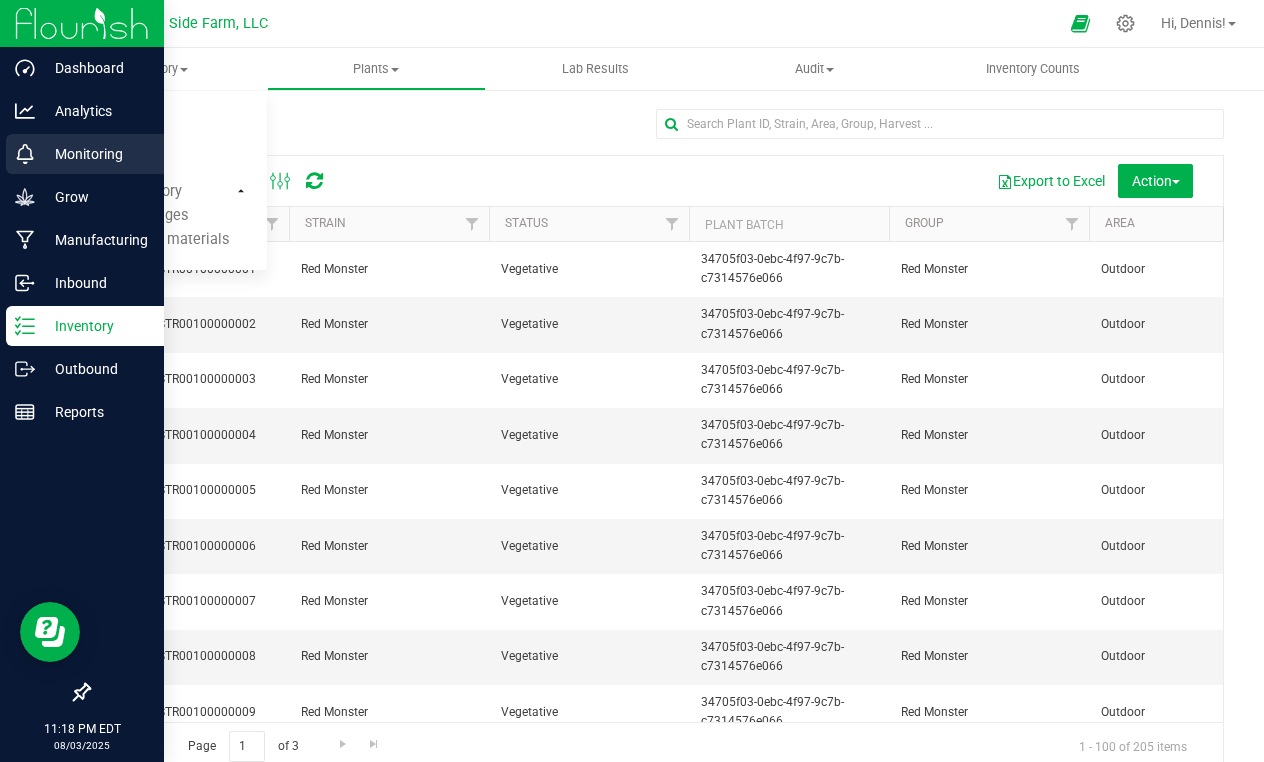 click 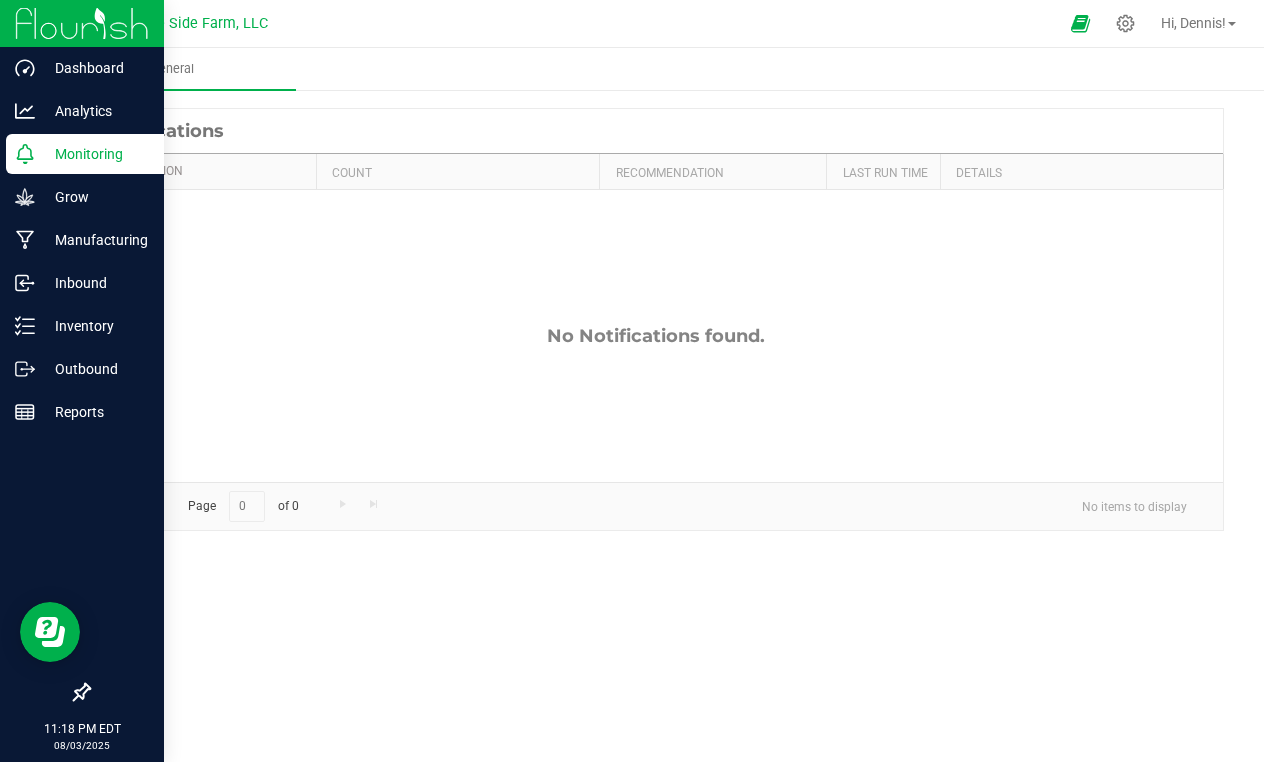 click at bounding box center (82, 23) 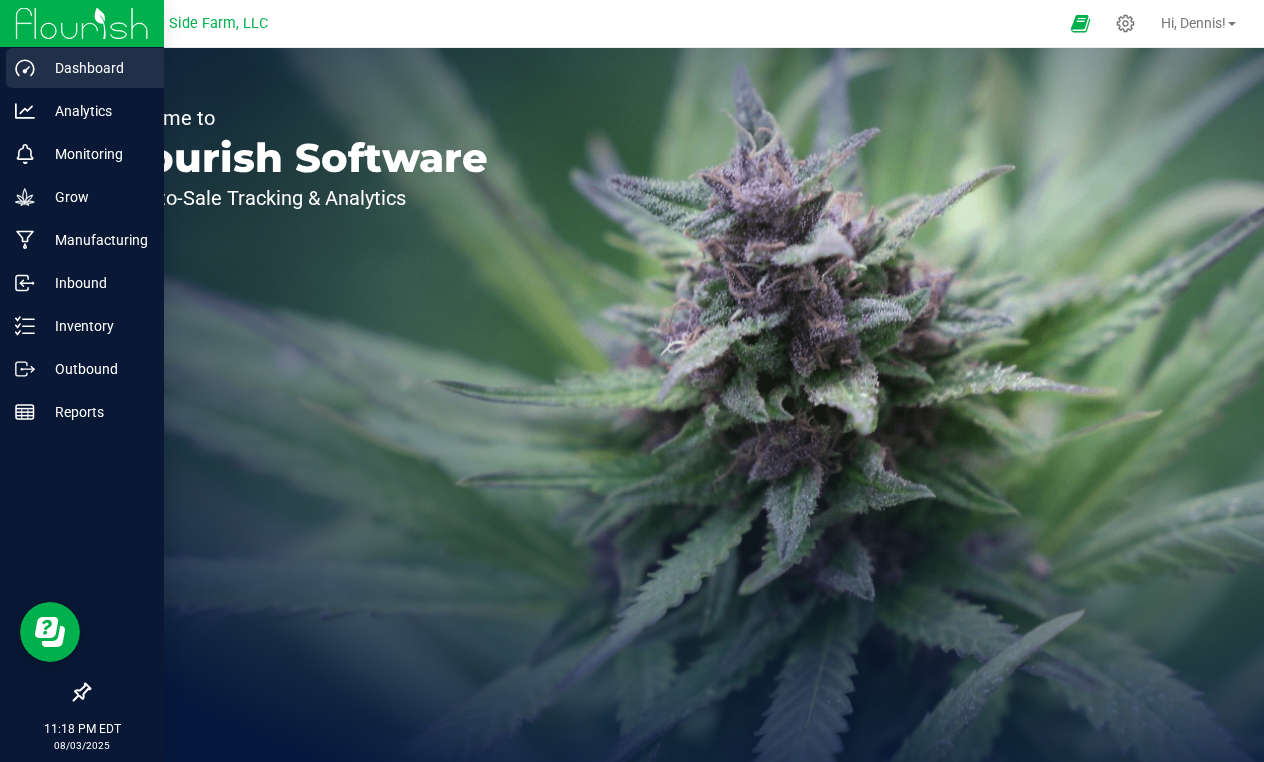 click on "Dashboard" at bounding box center (95, 68) 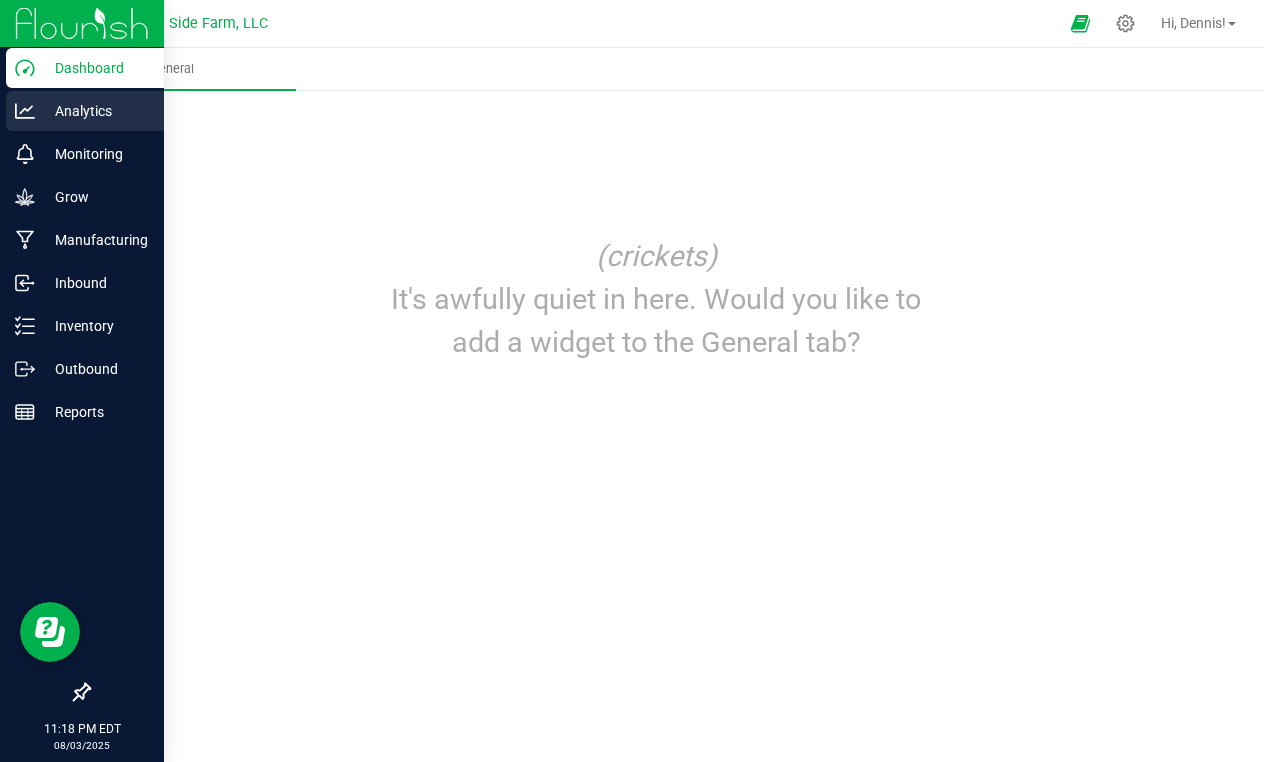 click on "Analytics" at bounding box center (95, 111) 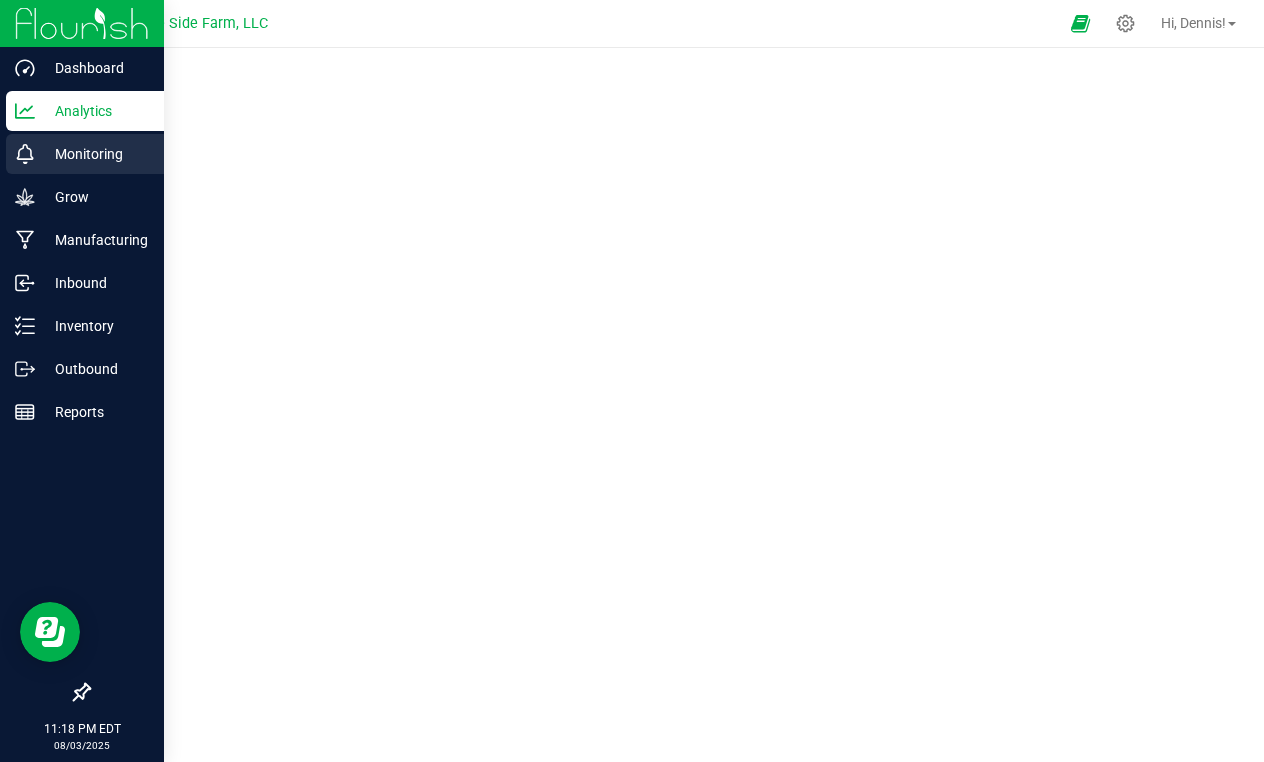 click on "Monitoring" at bounding box center (95, 154) 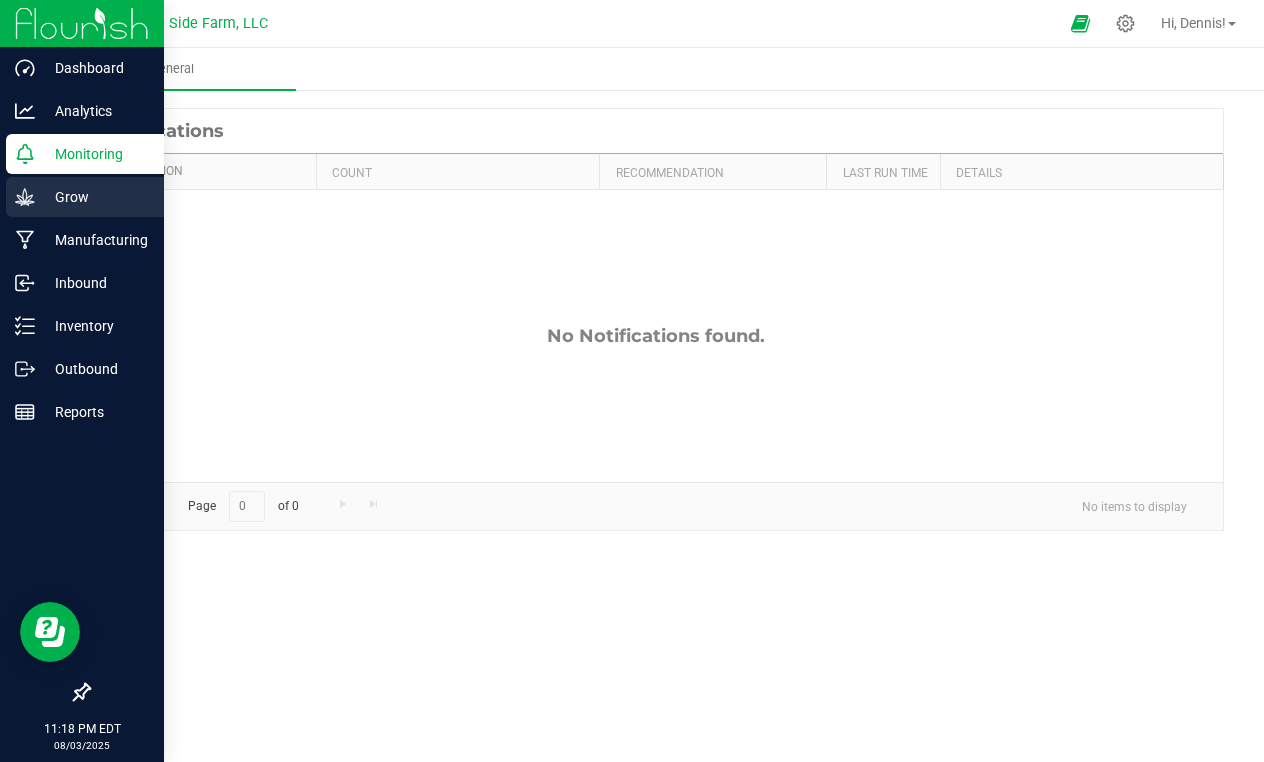 click on "Grow" at bounding box center (95, 197) 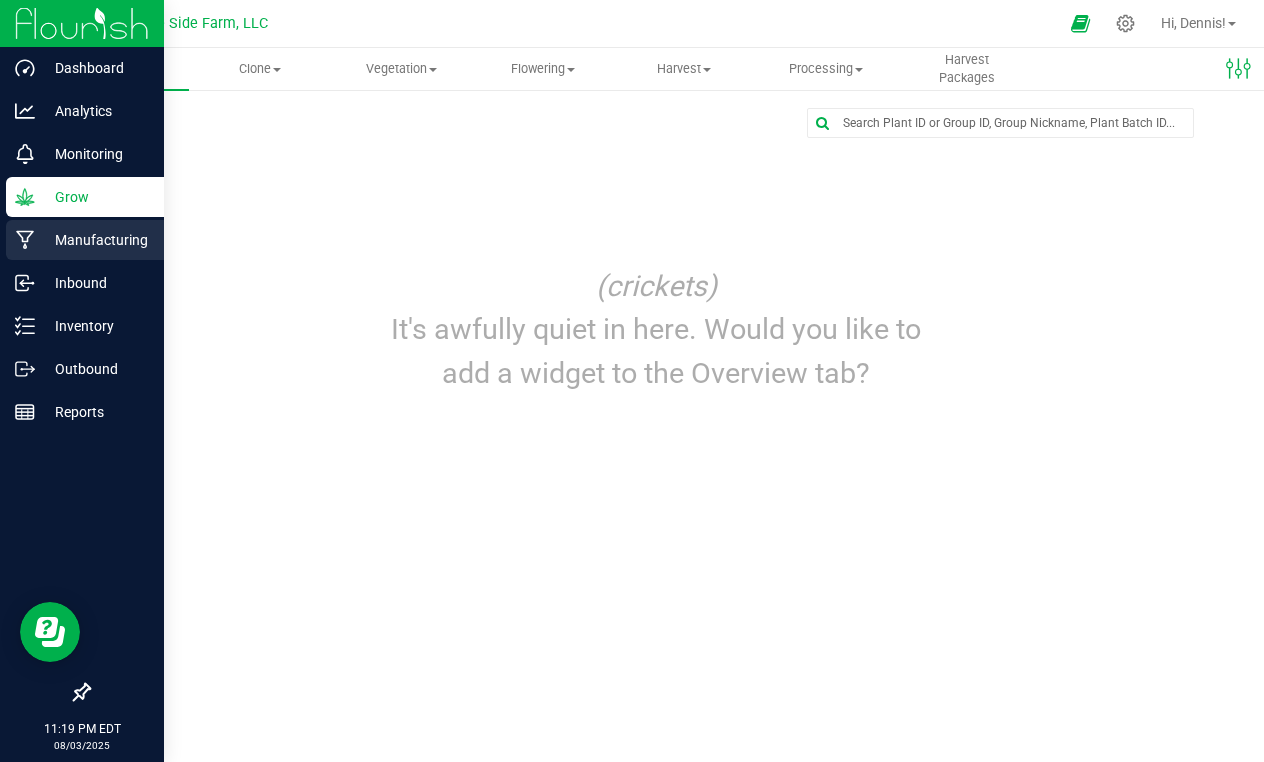 click 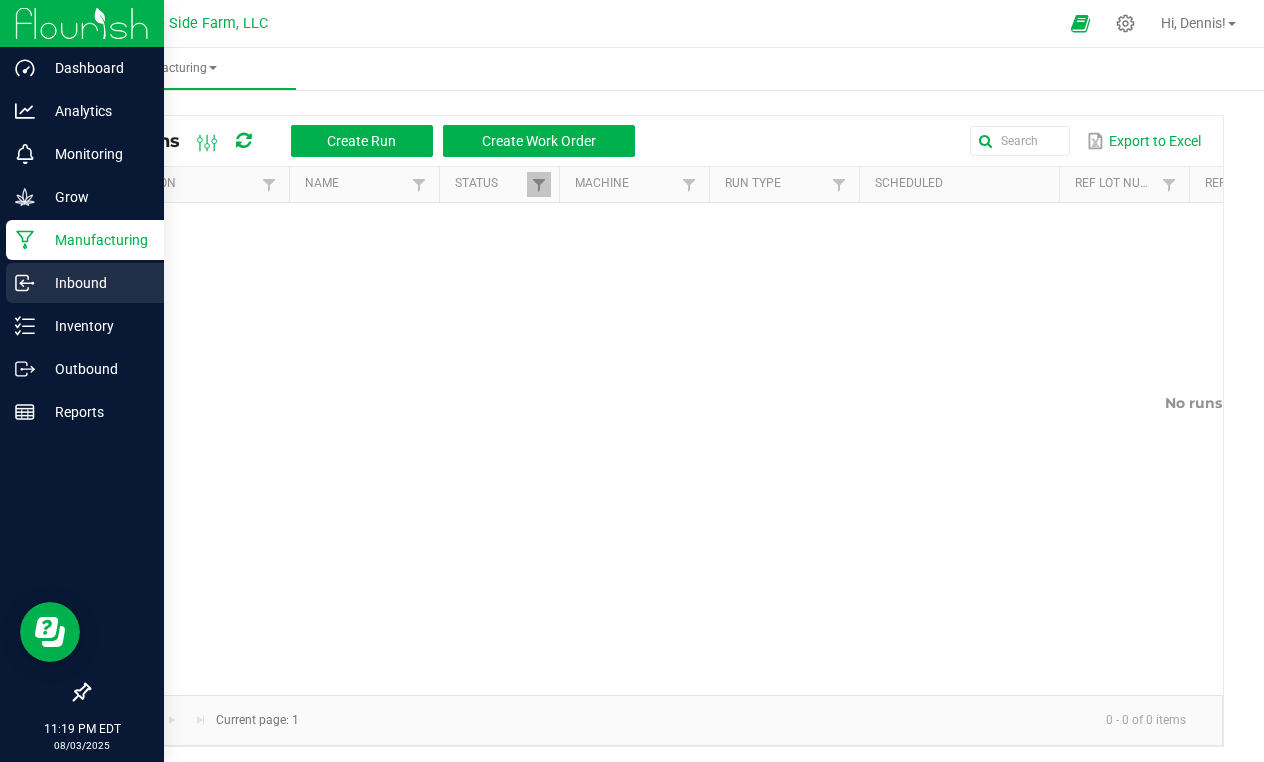 click on "Inbound" at bounding box center (95, 283) 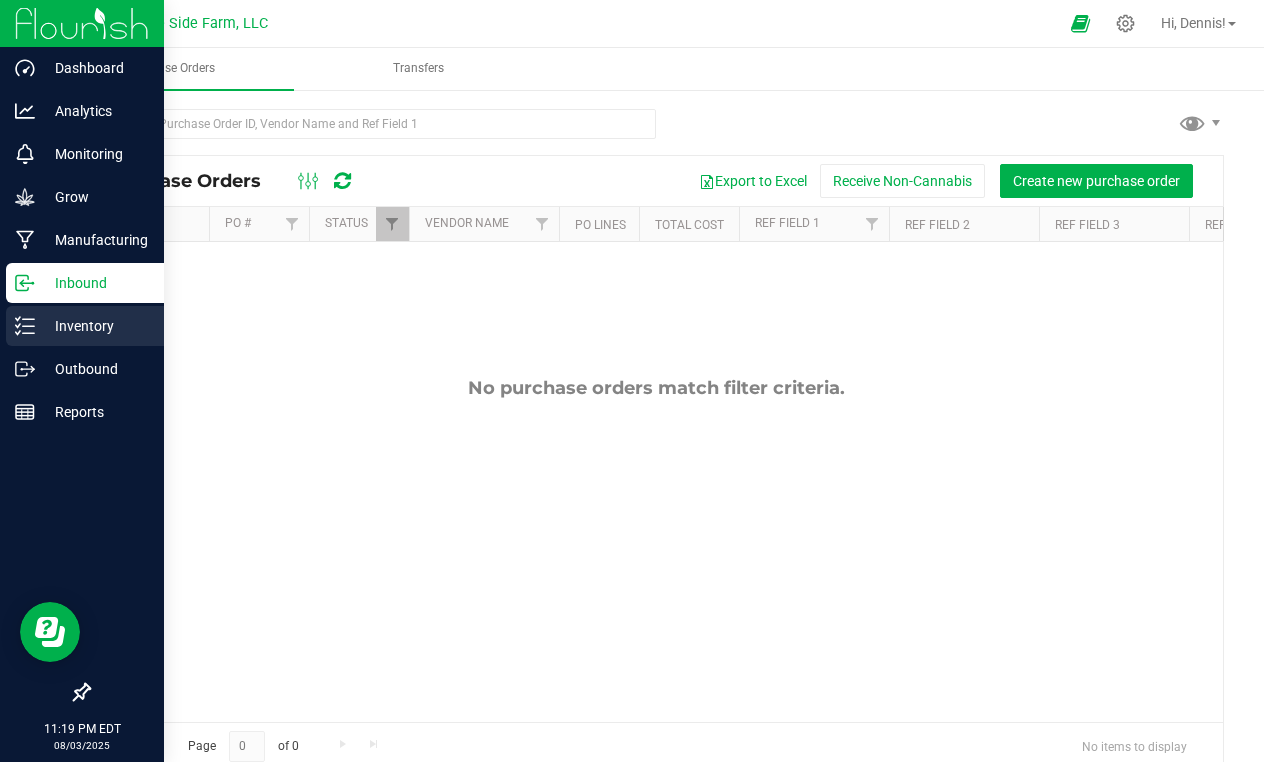 click on "Inventory" at bounding box center (95, 326) 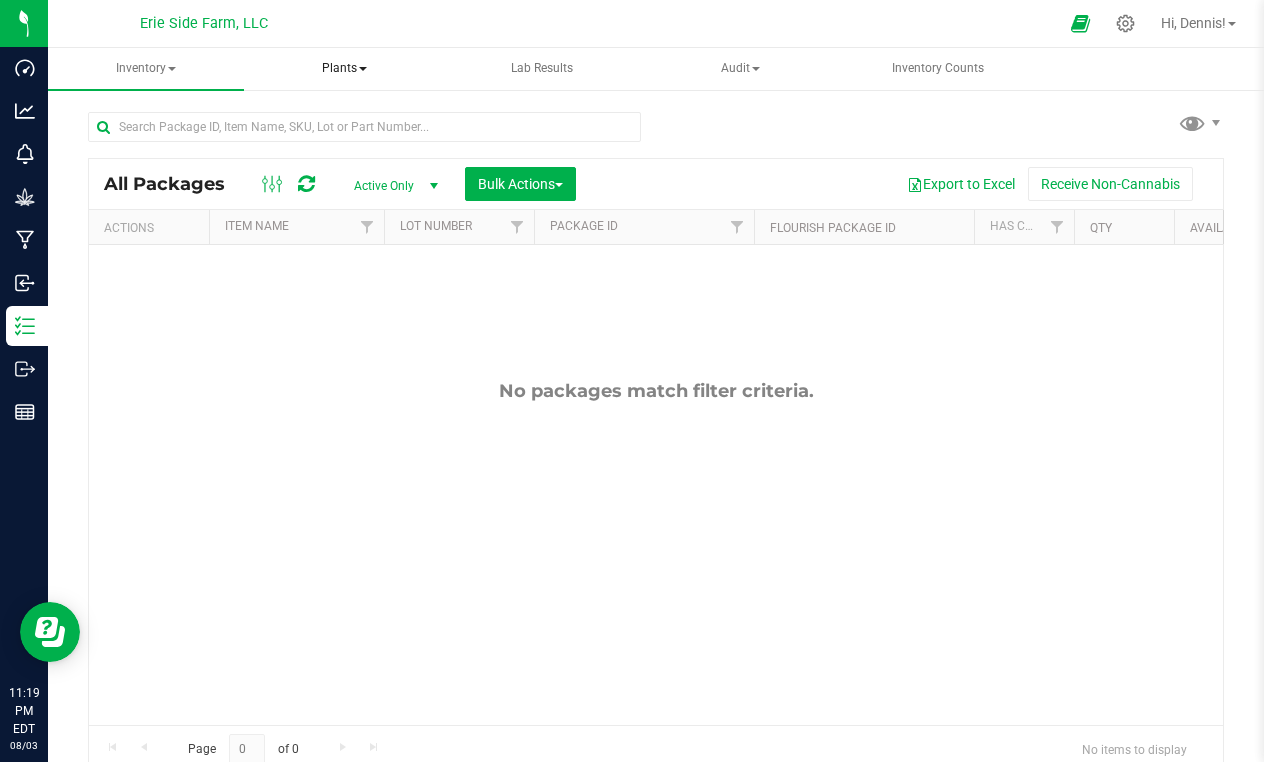 click on "Plants" at bounding box center [344, 69] 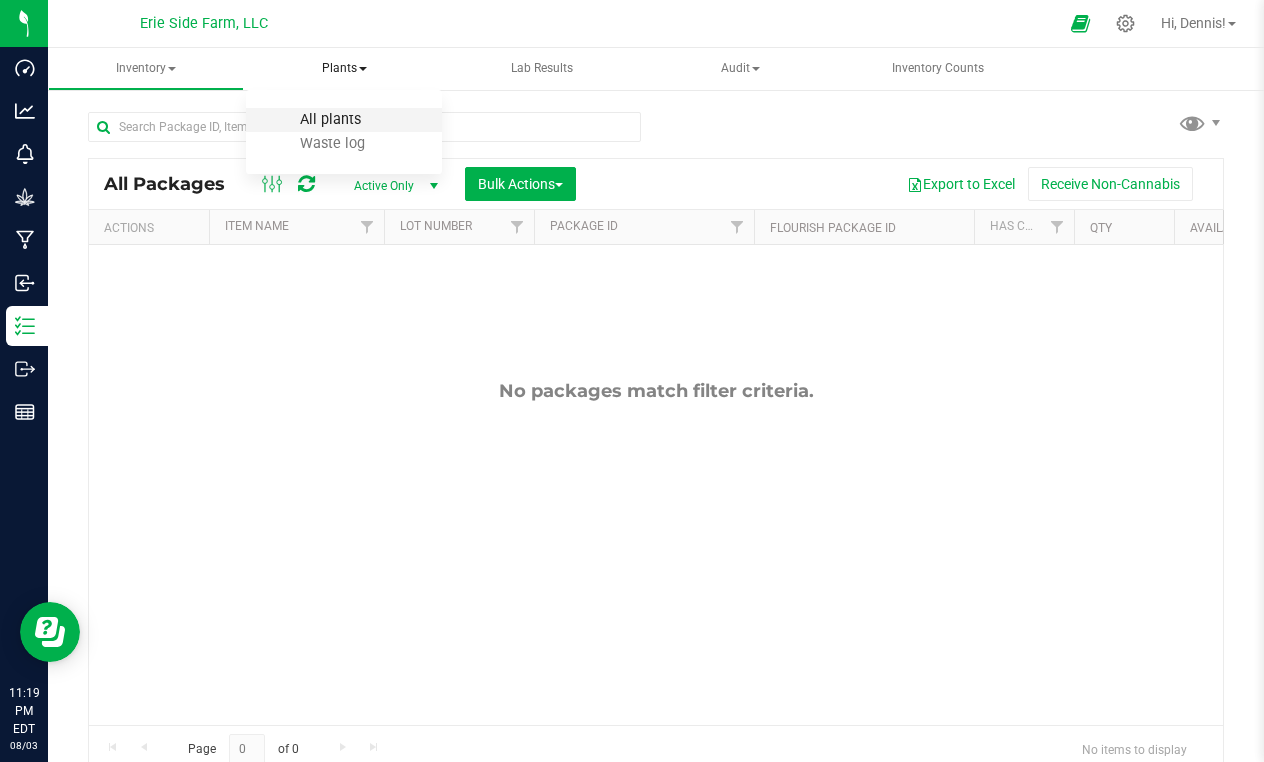 click on "All plants" at bounding box center (330, 119) 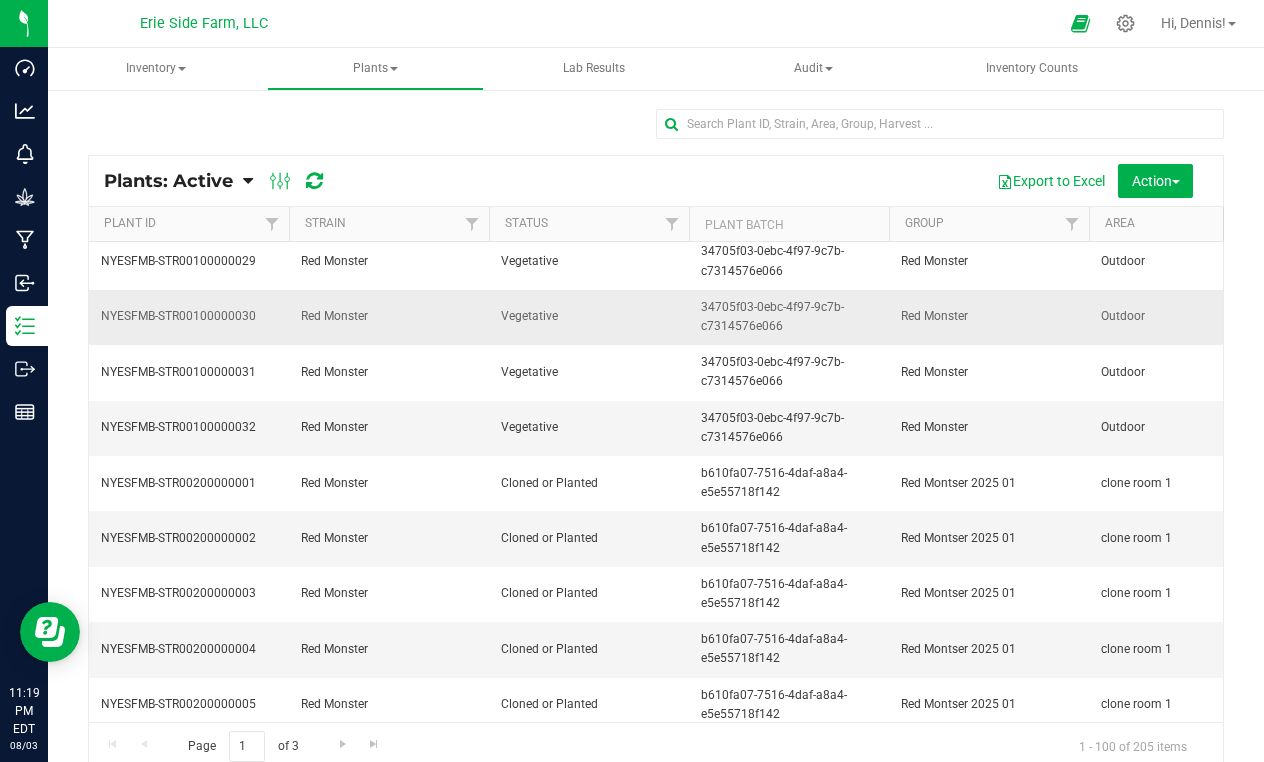 scroll, scrollTop: 1559, scrollLeft: 0, axis: vertical 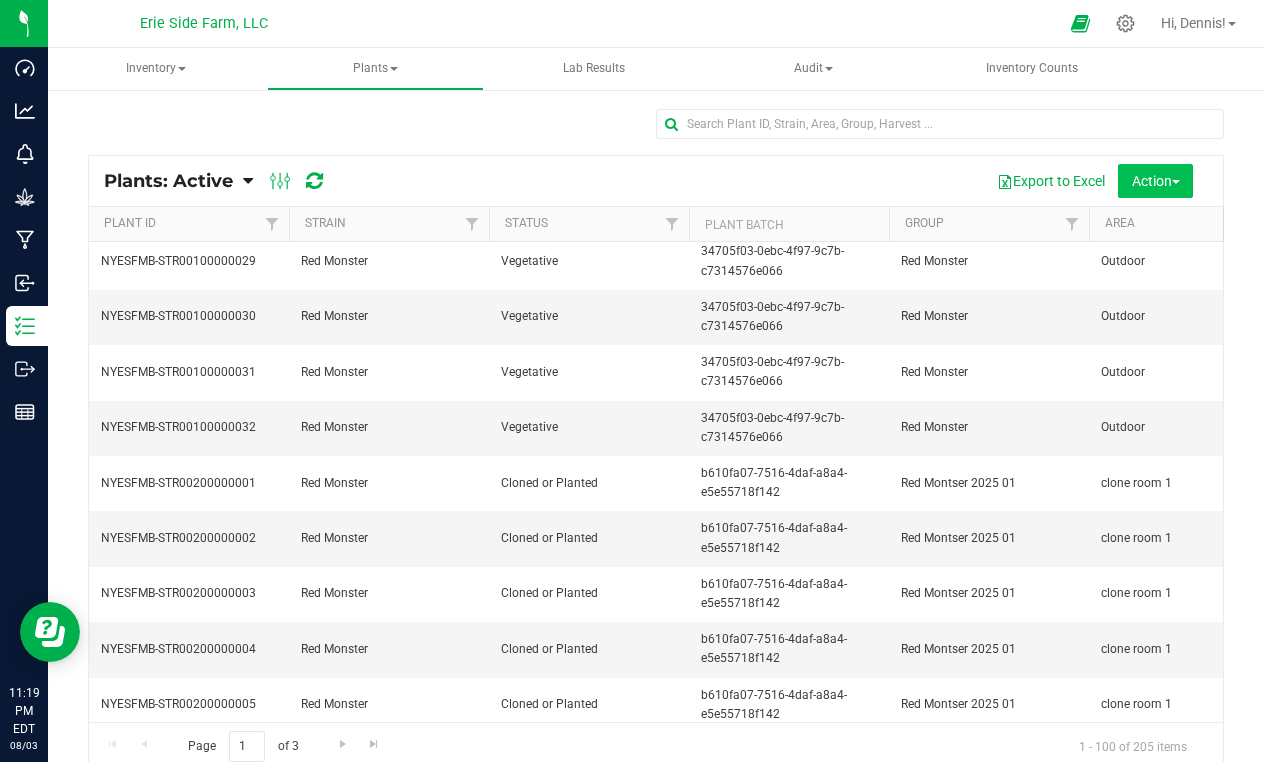 click on "Action" at bounding box center [1155, 181] 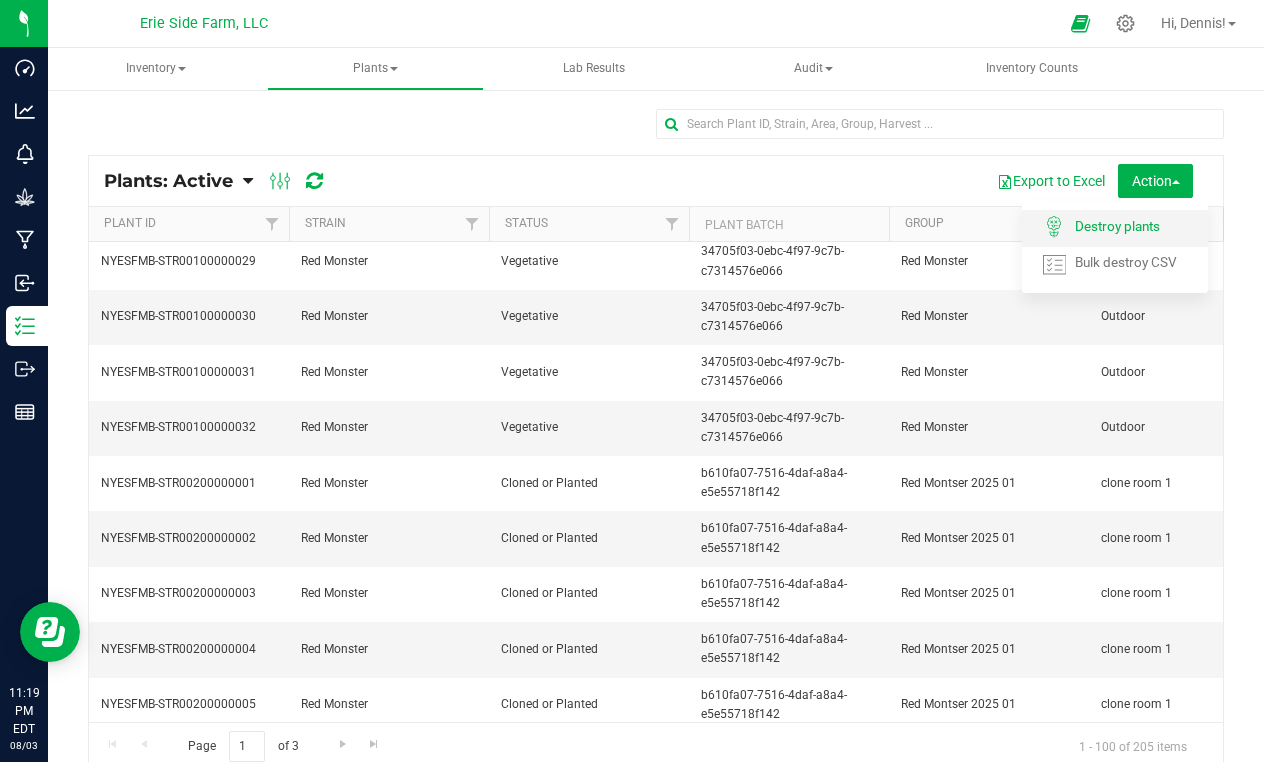click on "Destroy plants" at bounding box center [1117, 226] 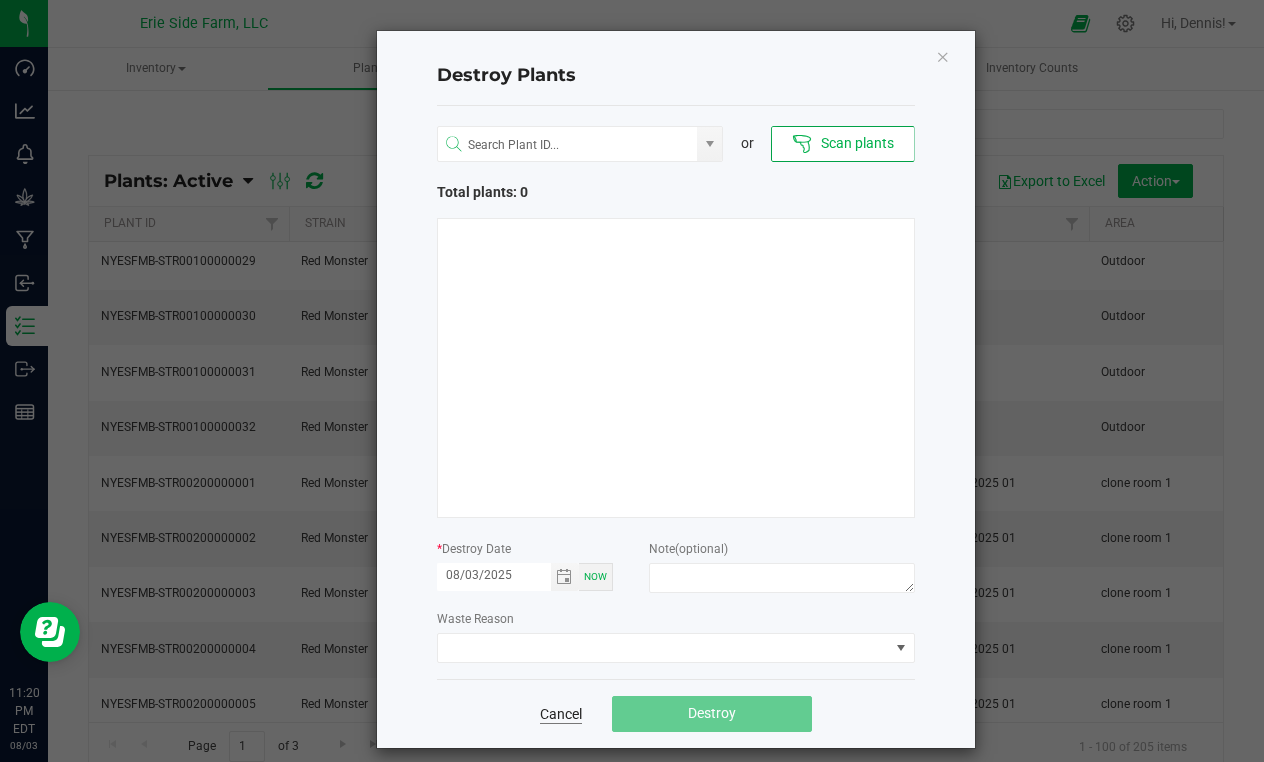 click on "Cancel" 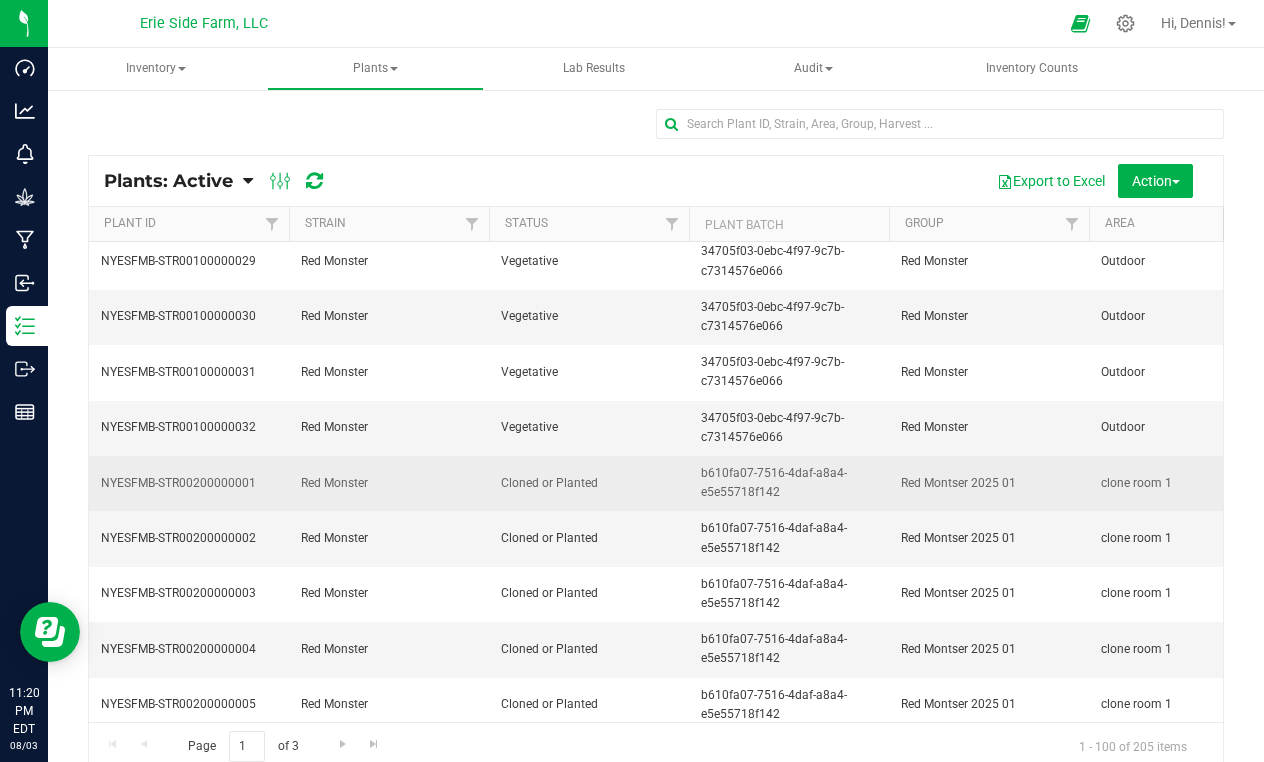 click on "Red Monster" at bounding box center [389, 483] 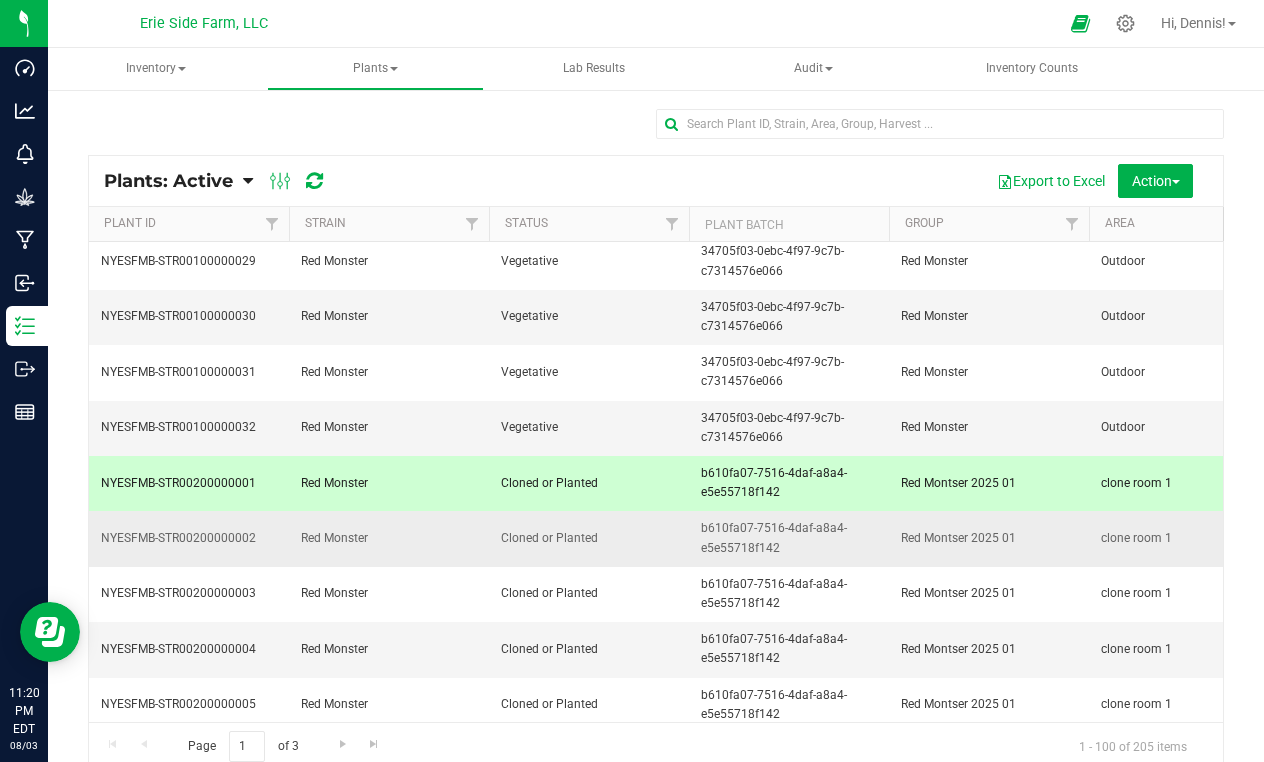 click on "Red Monster" at bounding box center (389, 538) 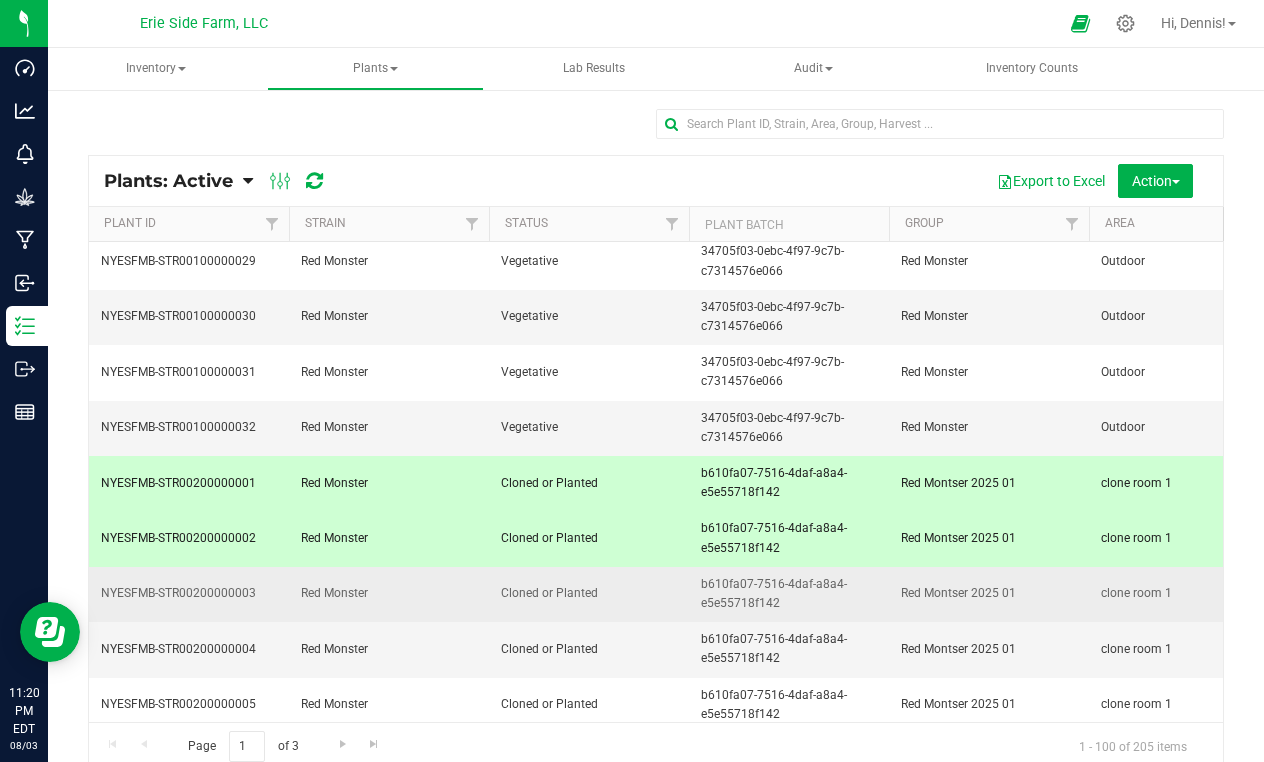 click on "NYESFMB-STR00200000003" at bounding box center [189, 594] 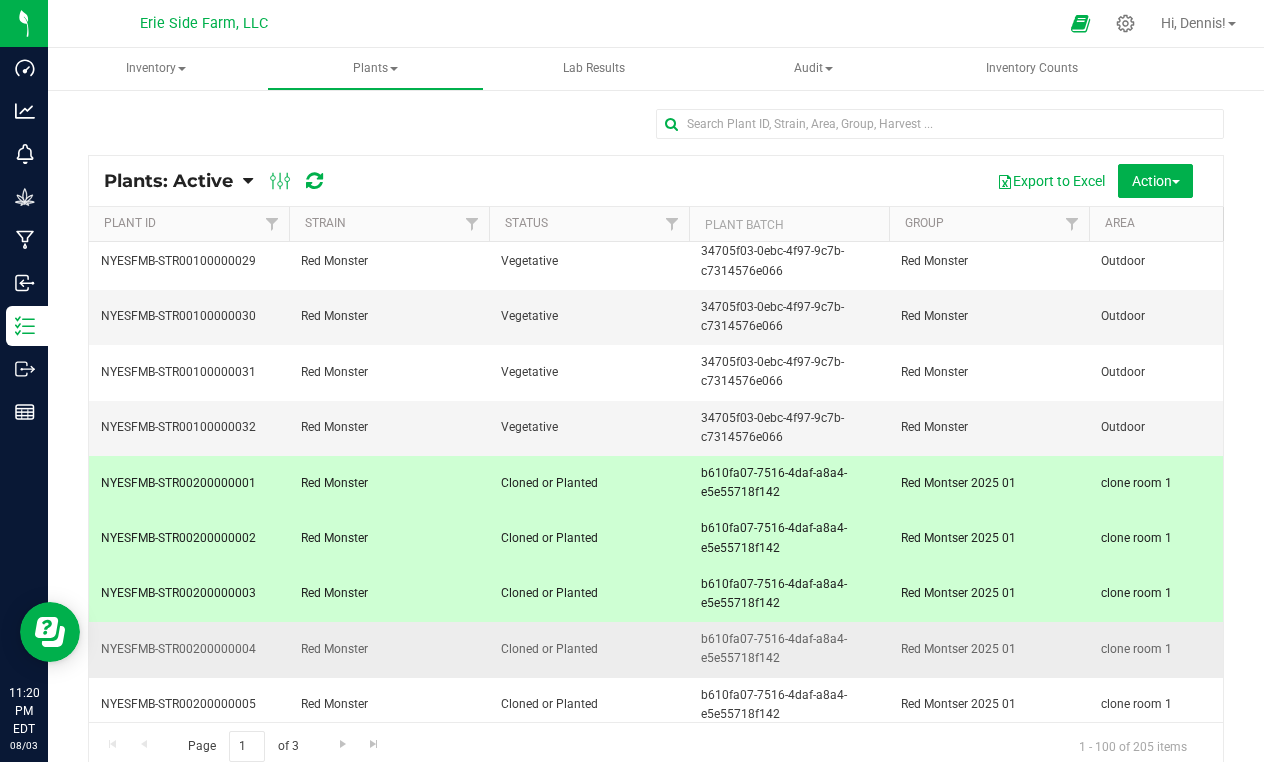click on "NYESFMB-STR00200000004" at bounding box center (189, 649) 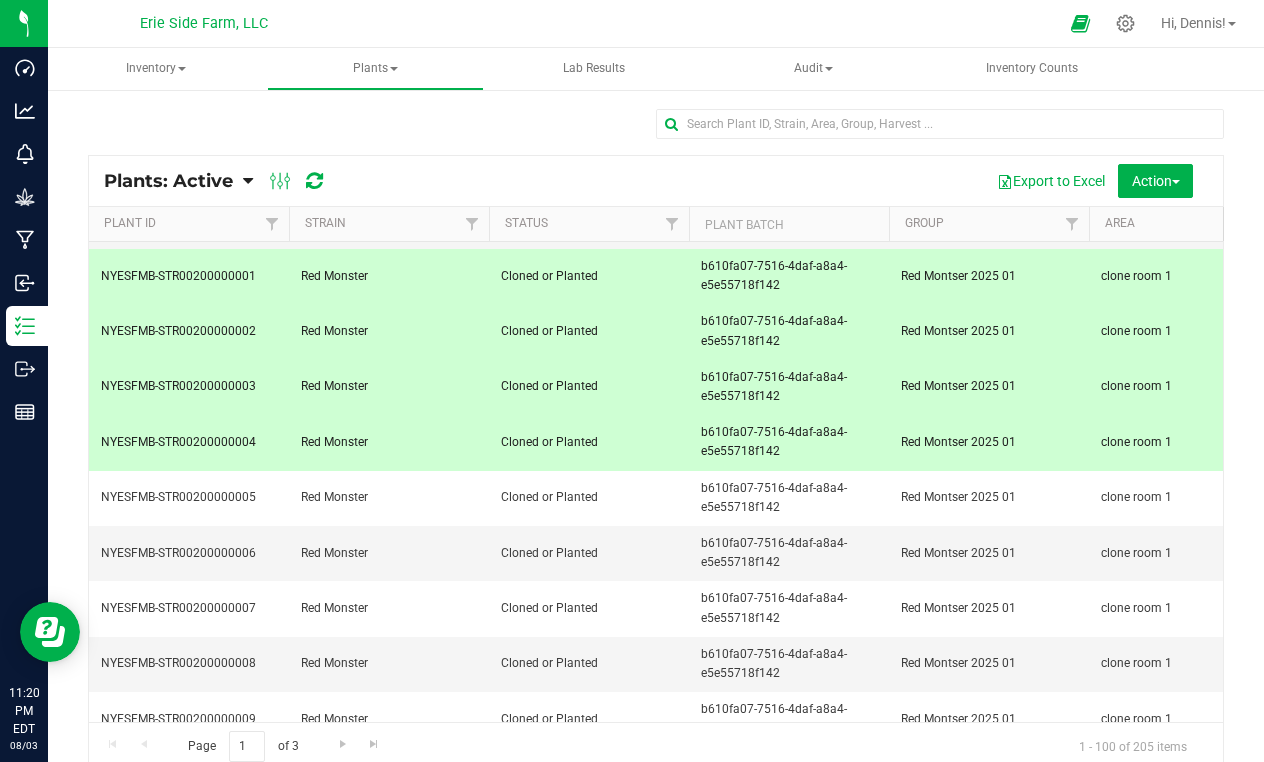 scroll, scrollTop: 1768, scrollLeft: 0, axis: vertical 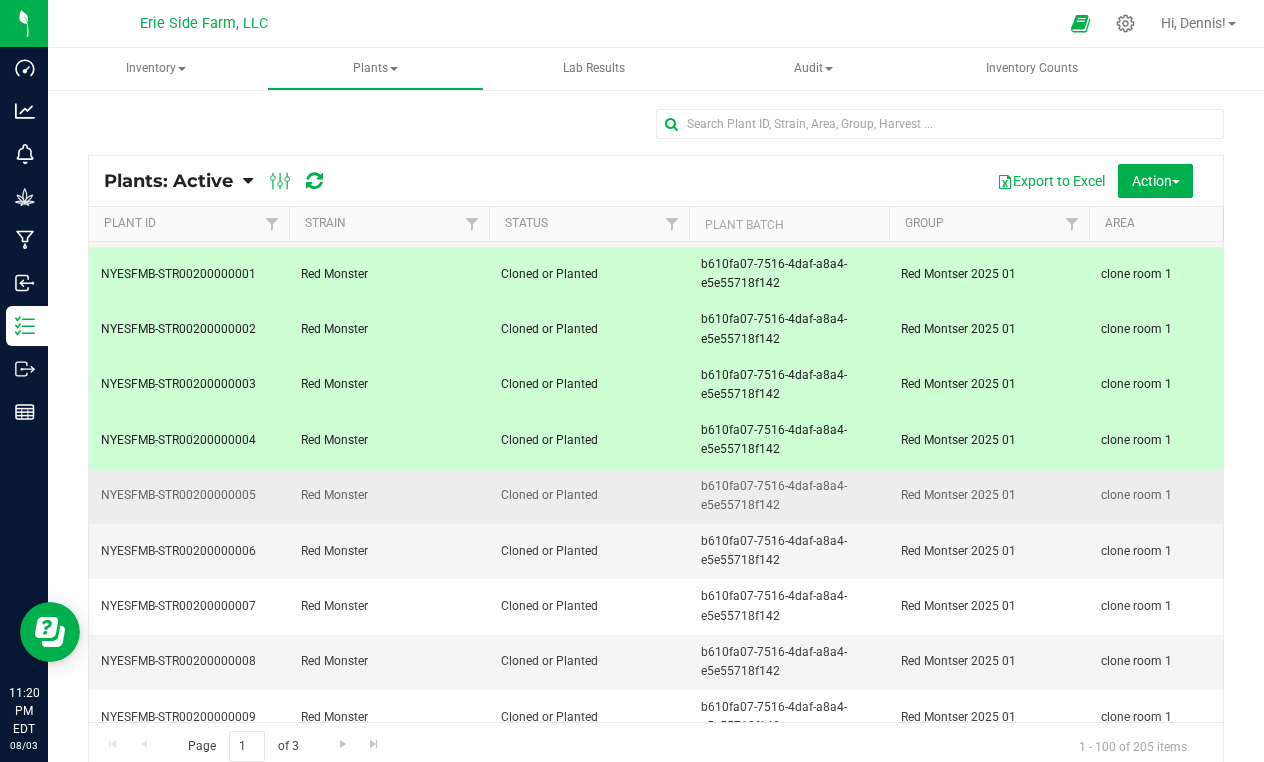 click on "Red Monster" at bounding box center [389, 496] 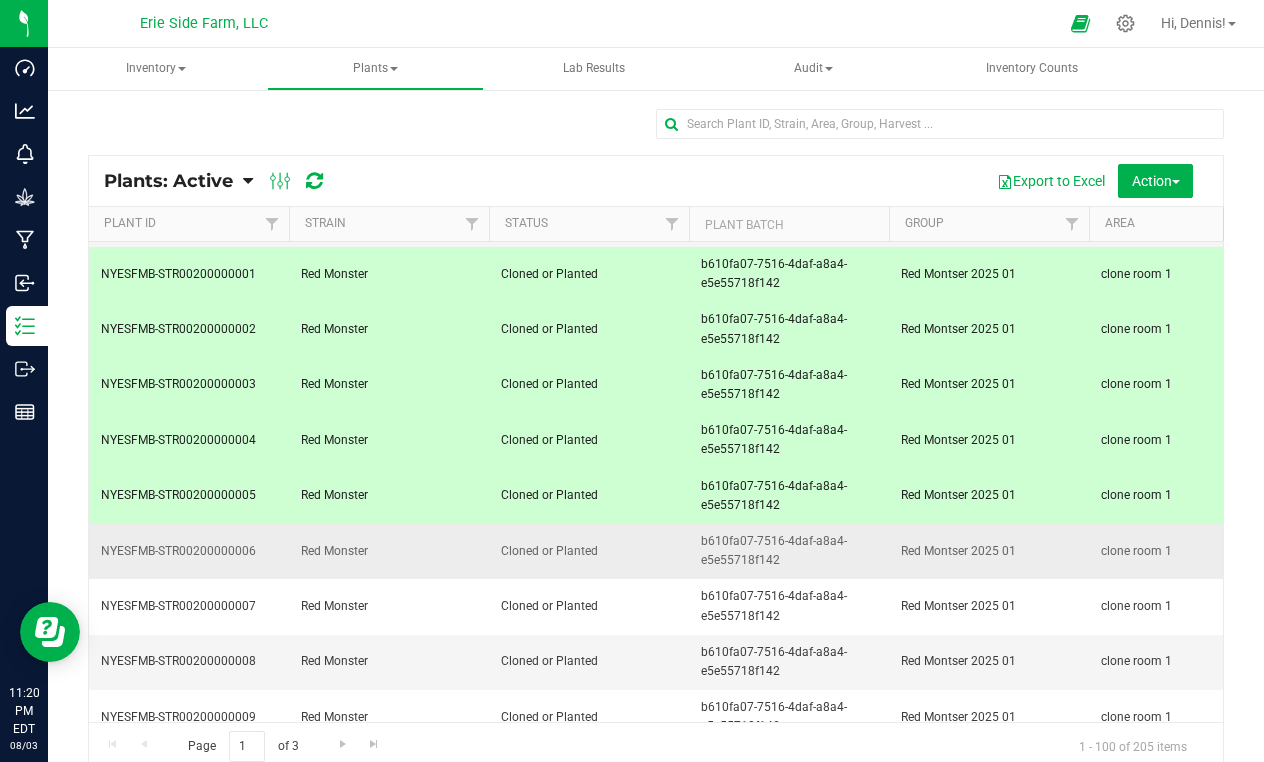 click on "Red Monster" at bounding box center [389, 551] 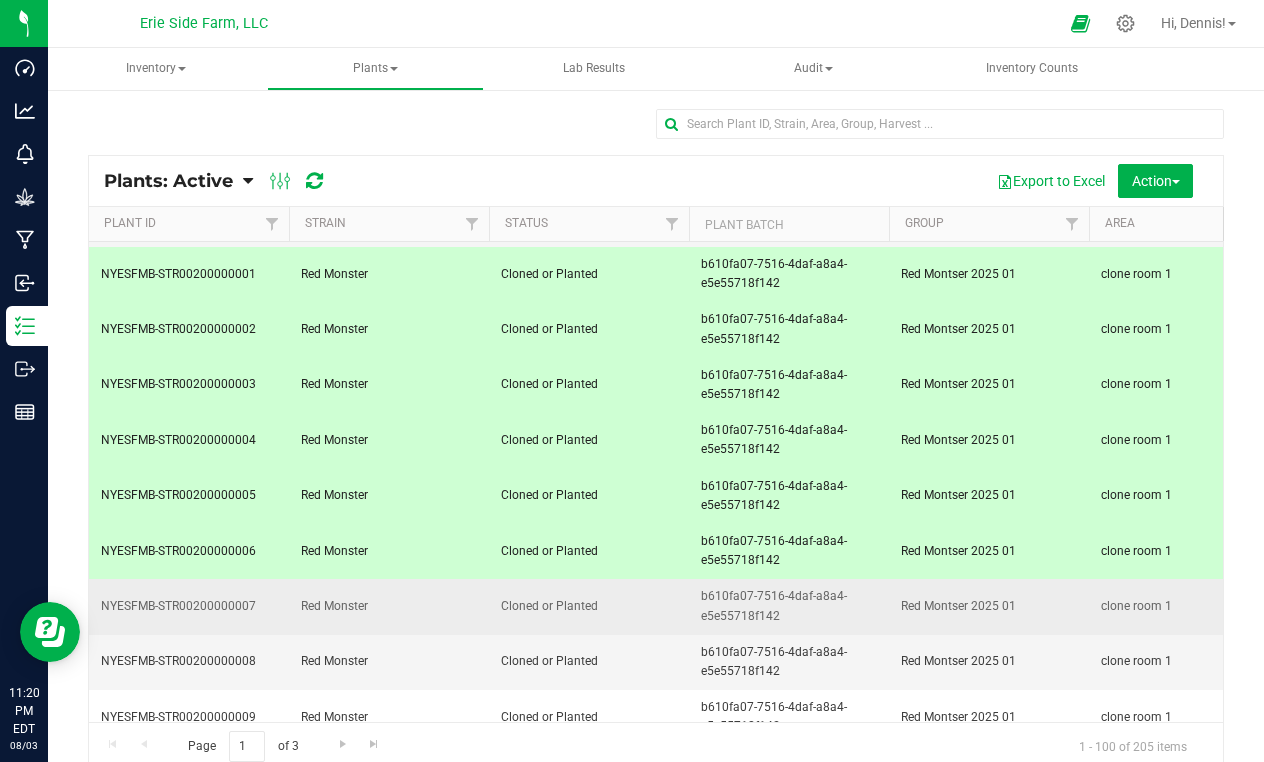 click on "NYESFMB-STR00200000007" at bounding box center [189, 606] 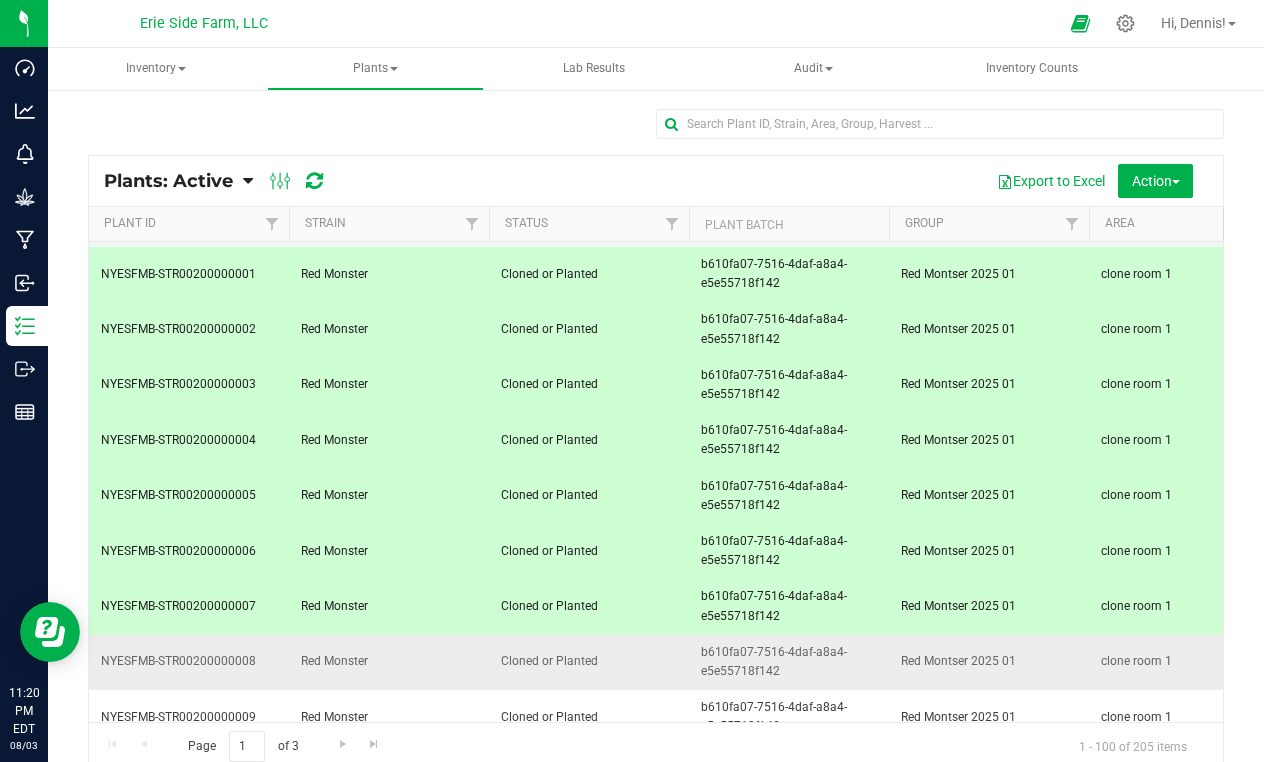 click on "NYESFMB-STR00200000008" at bounding box center (189, 662) 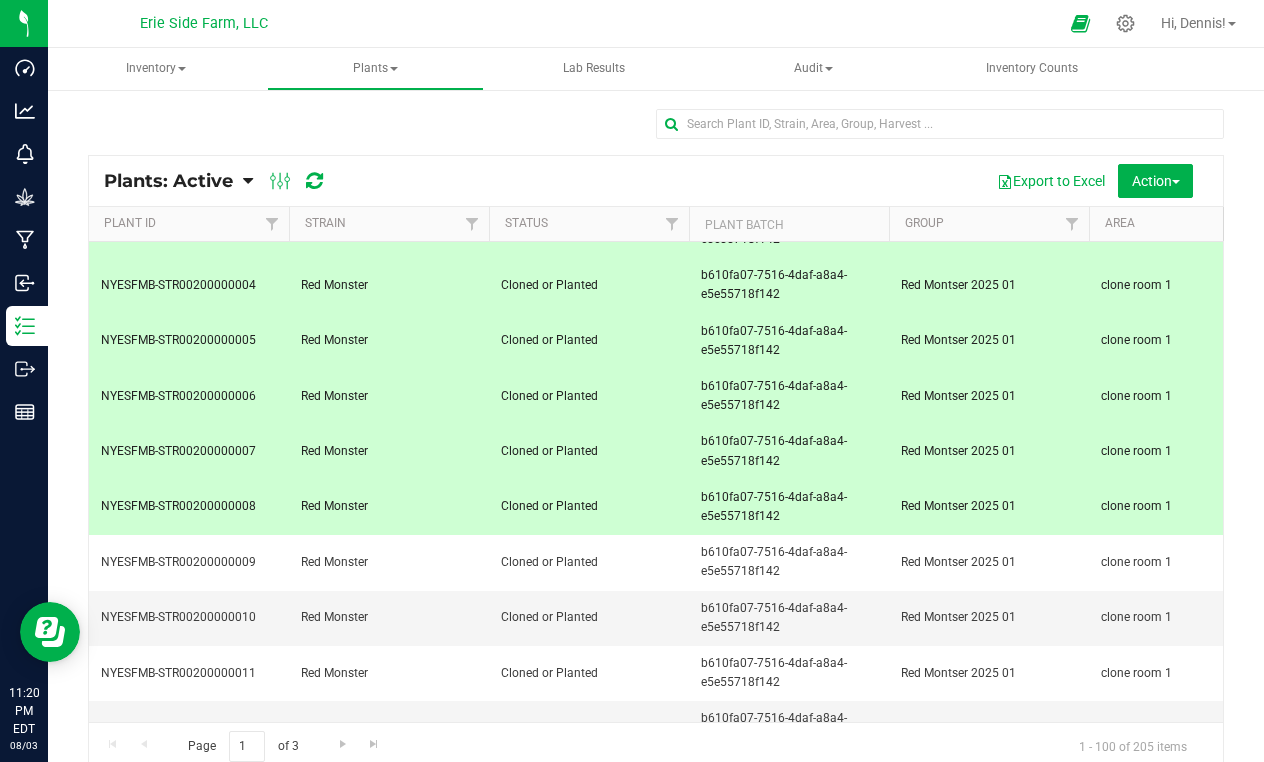 scroll, scrollTop: 1952, scrollLeft: 0, axis: vertical 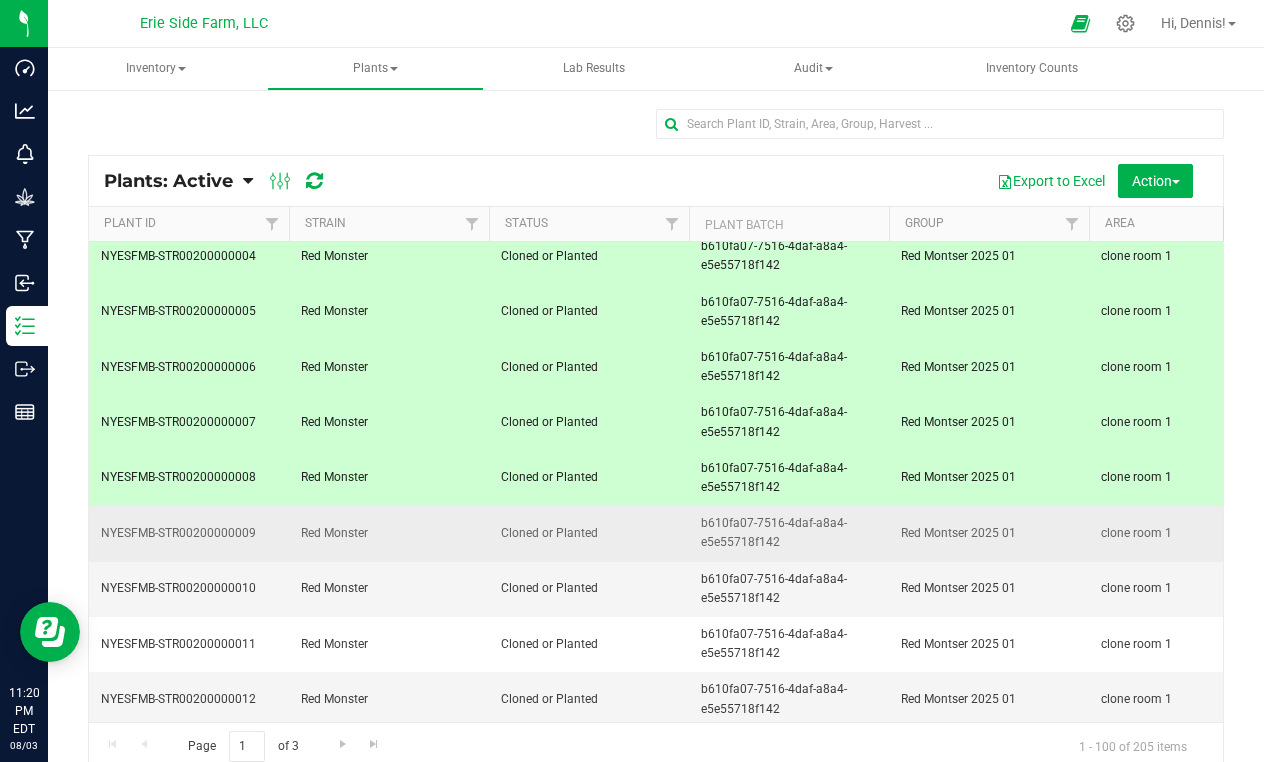 click on "Red Monster" at bounding box center (389, 533) 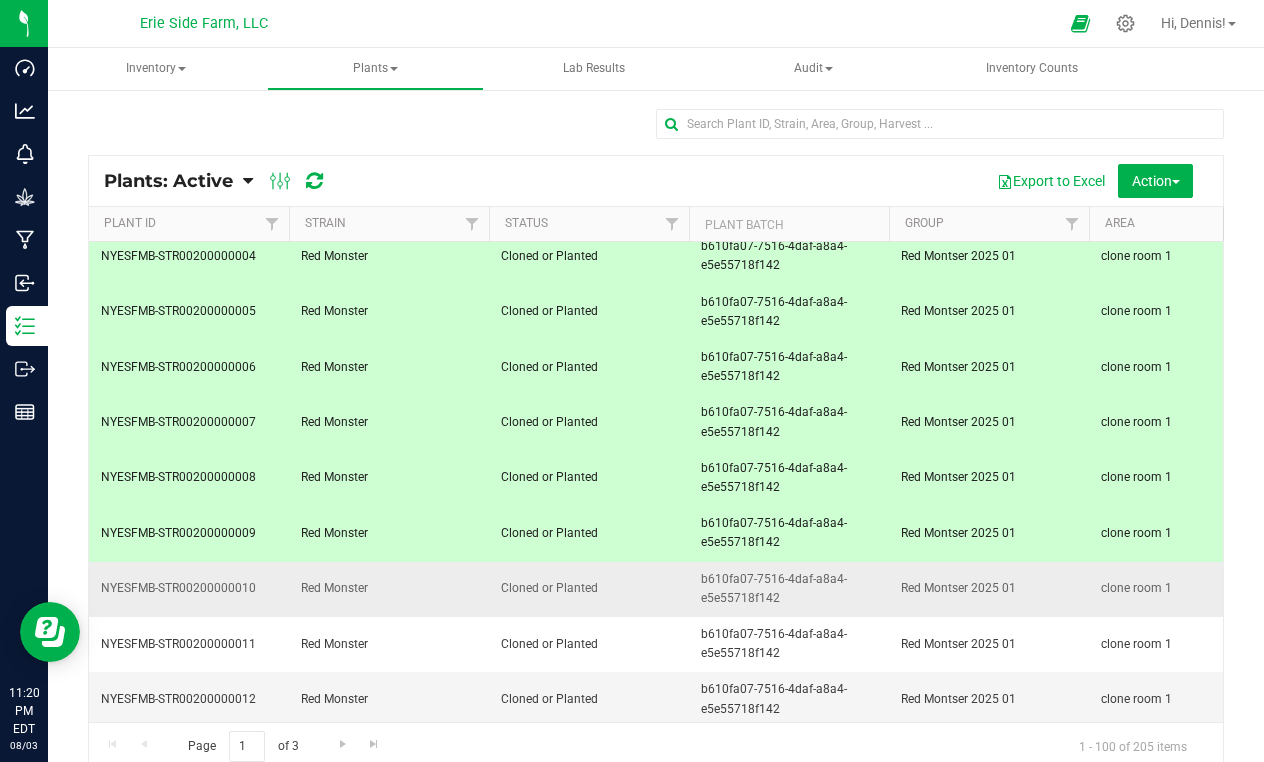 click on "NYESFMB-STR00200000010" at bounding box center [189, 589] 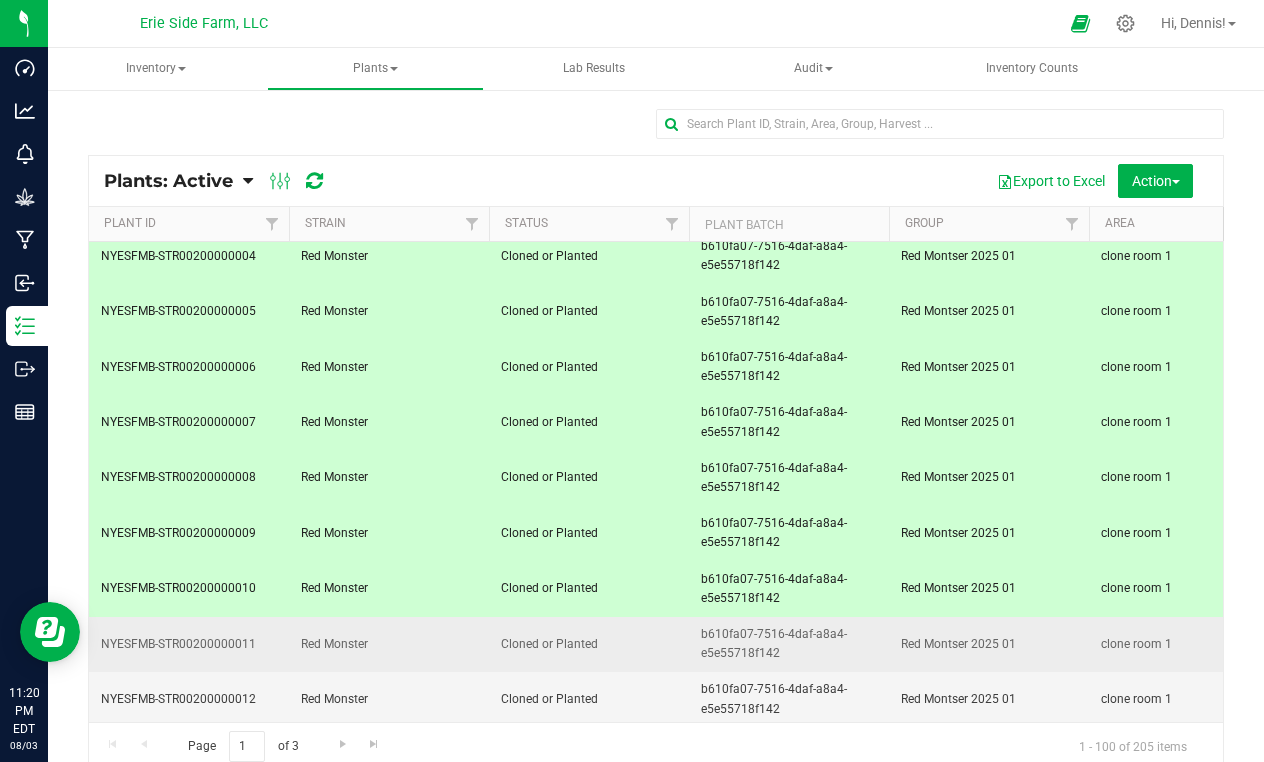 click on "NYESFMB-STR00200000011" at bounding box center (189, 644) 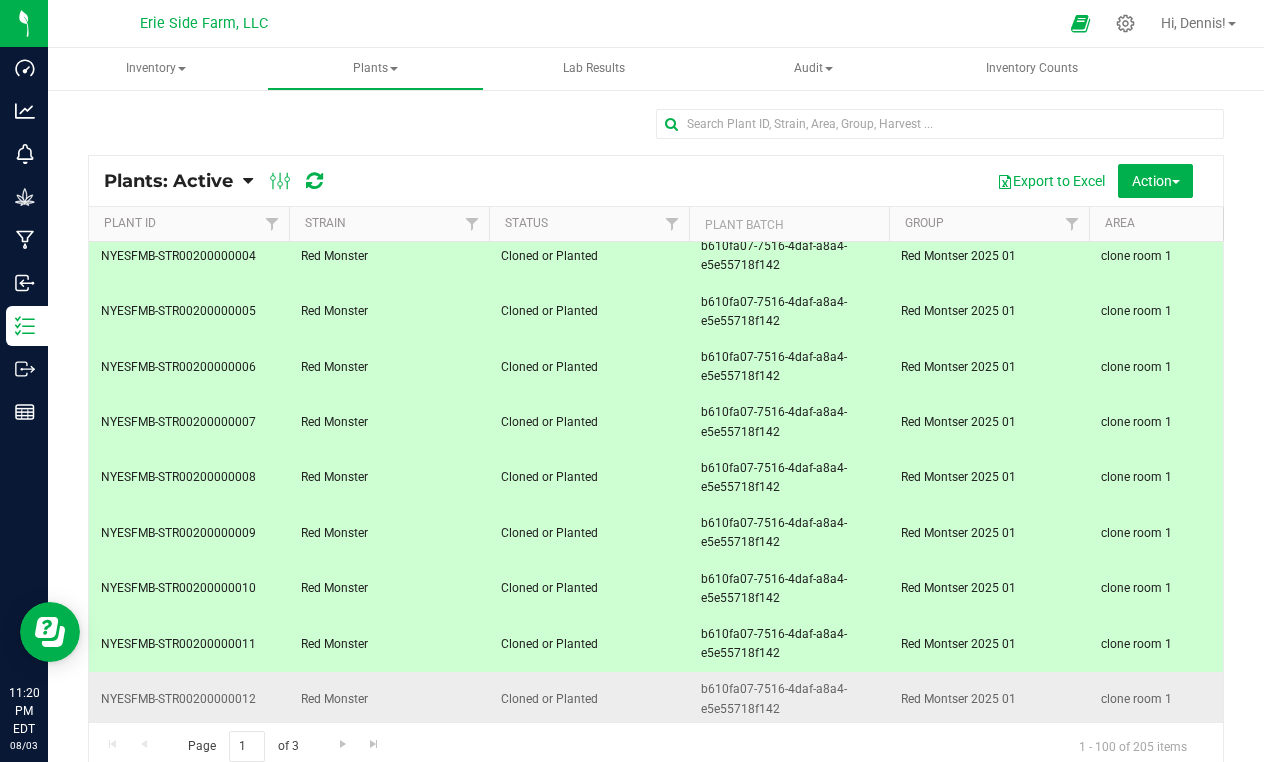 click on "NYESFMB-STR00200000012" at bounding box center (189, 699) 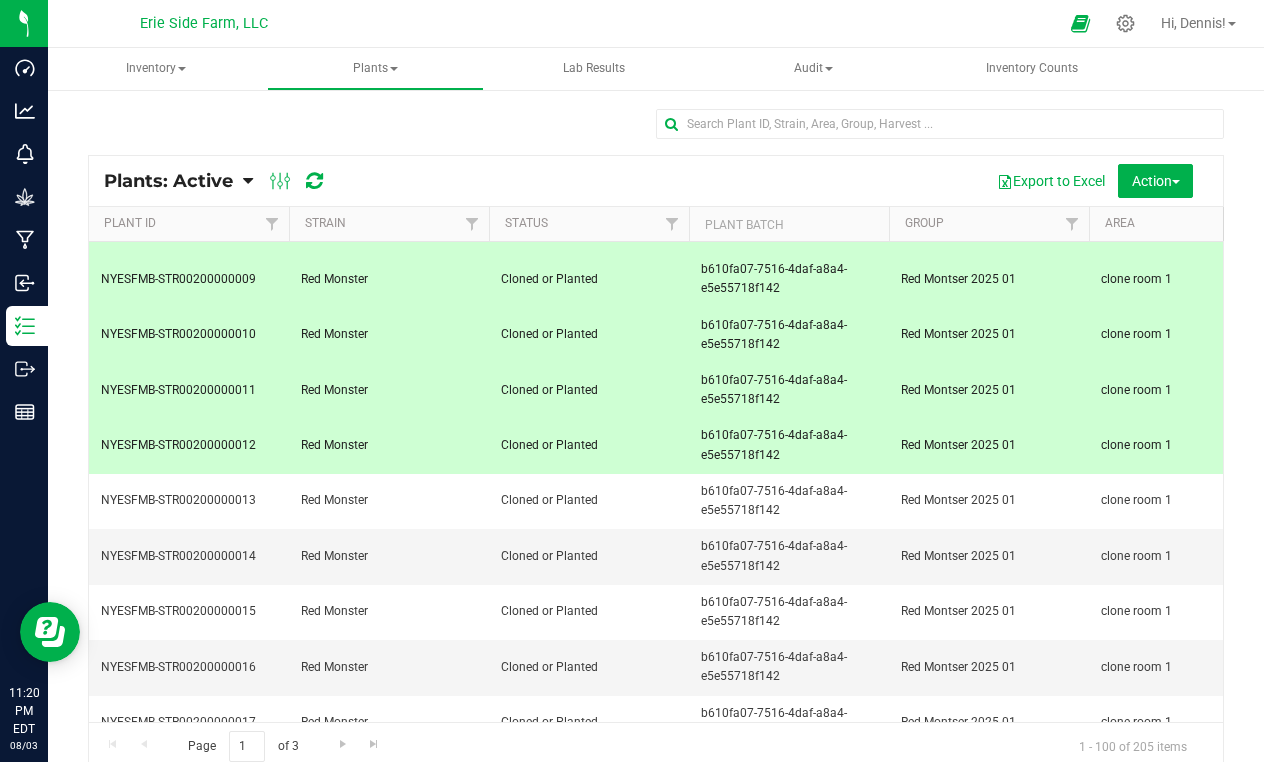 scroll, scrollTop: 2206, scrollLeft: 1, axis: both 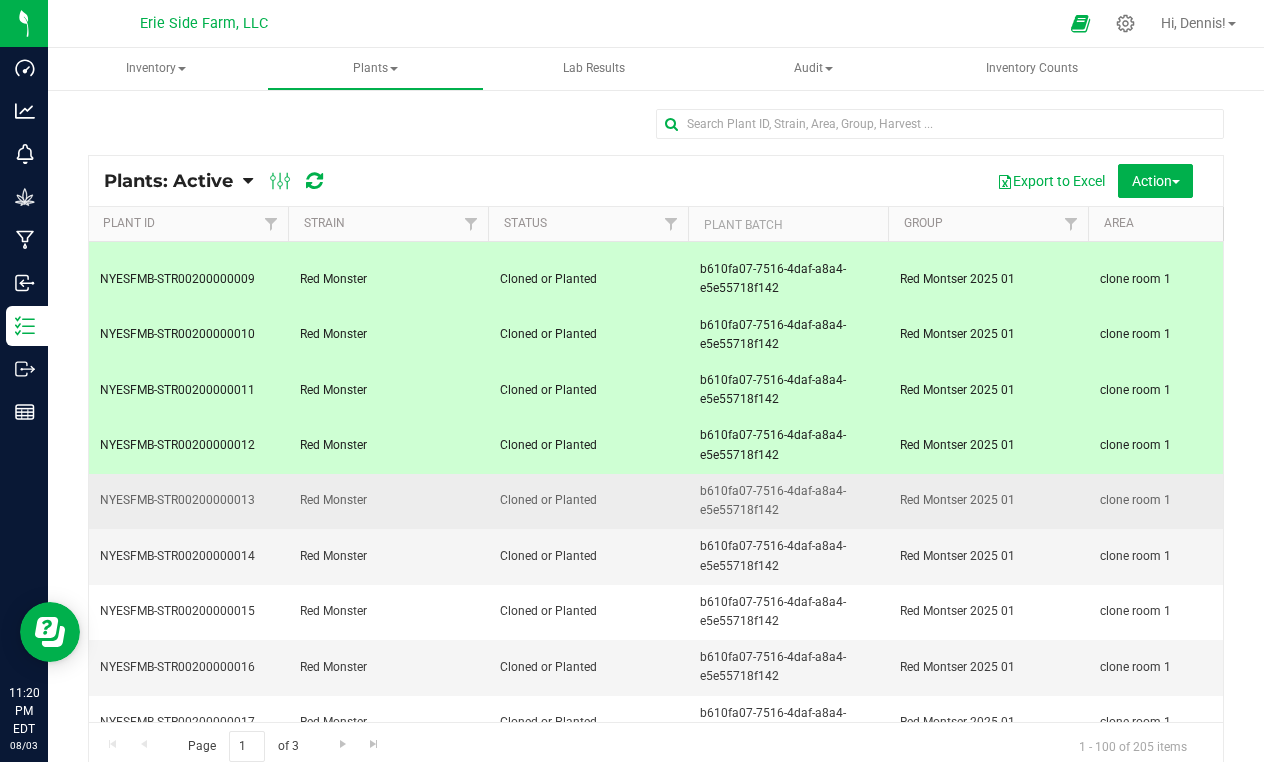 click on "Red Monster" at bounding box center [388, 500] 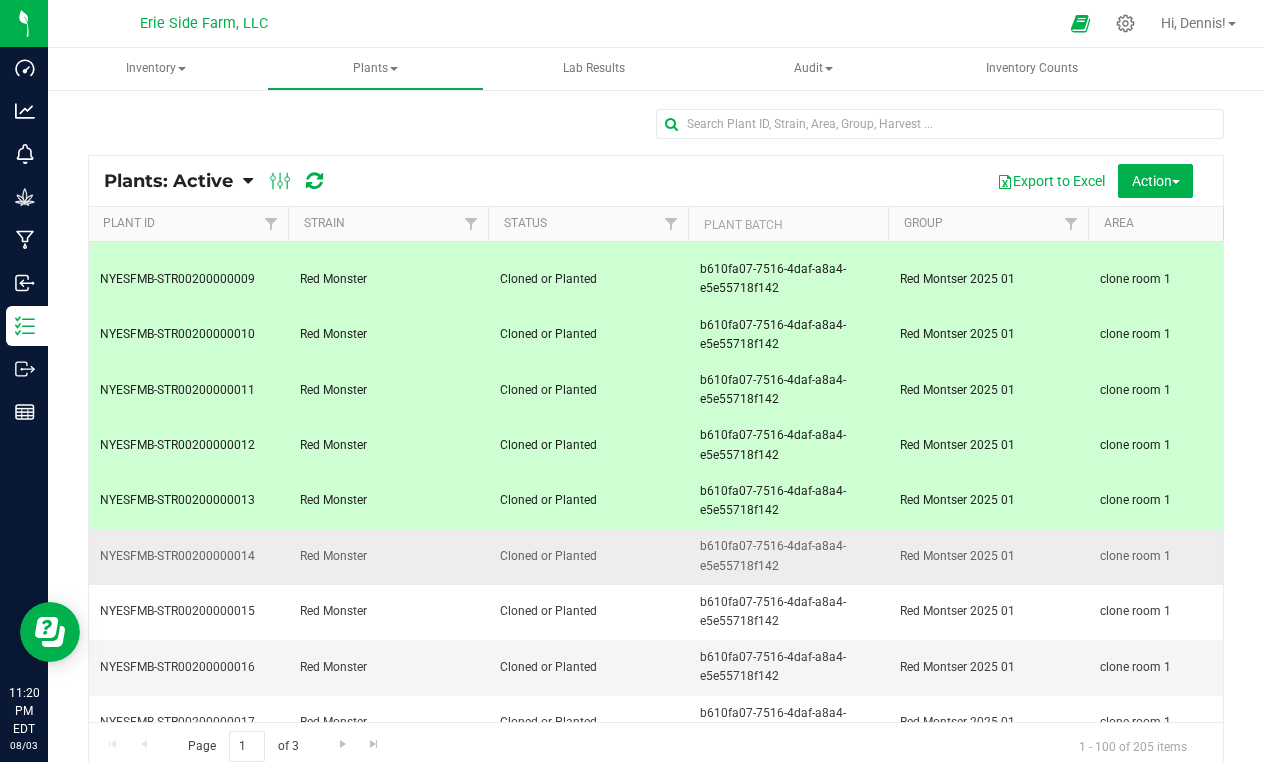 click on "Red Monster" at bounding box center (388, 556) 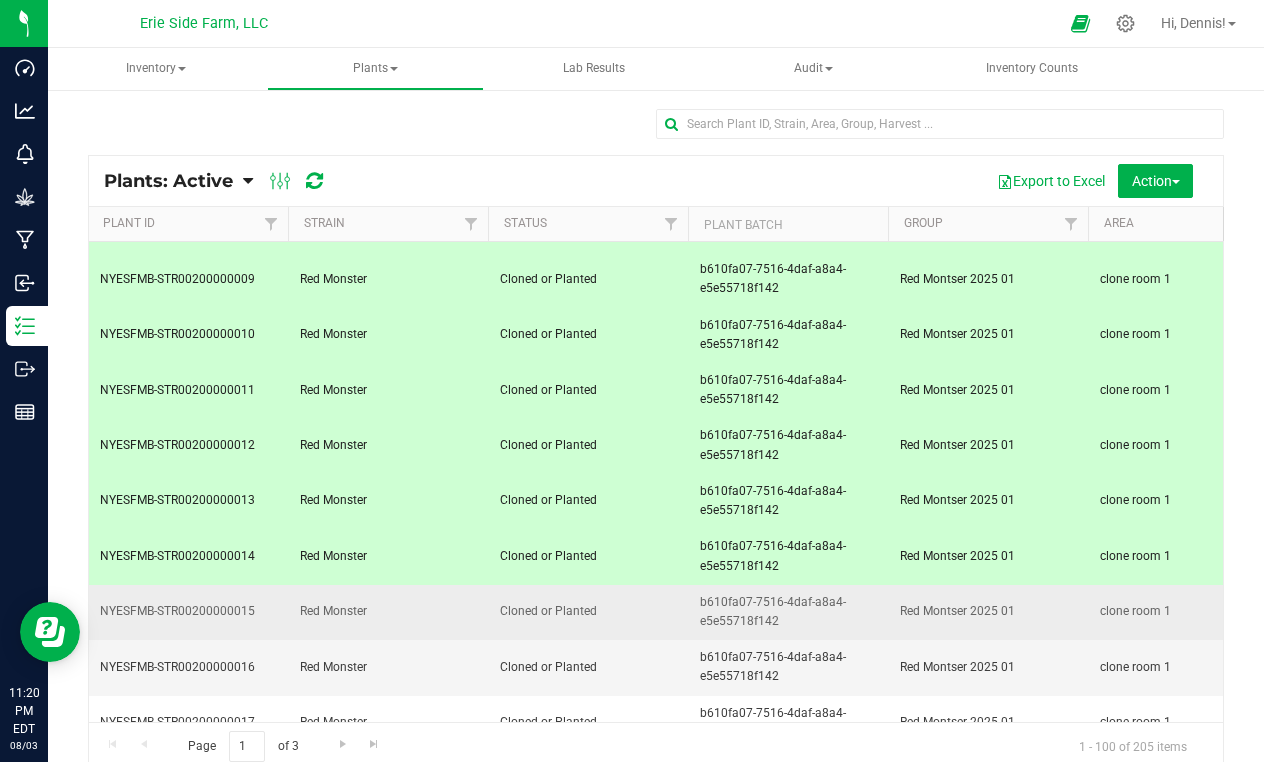click on "Red Monster" at bounding box center (388, 611) 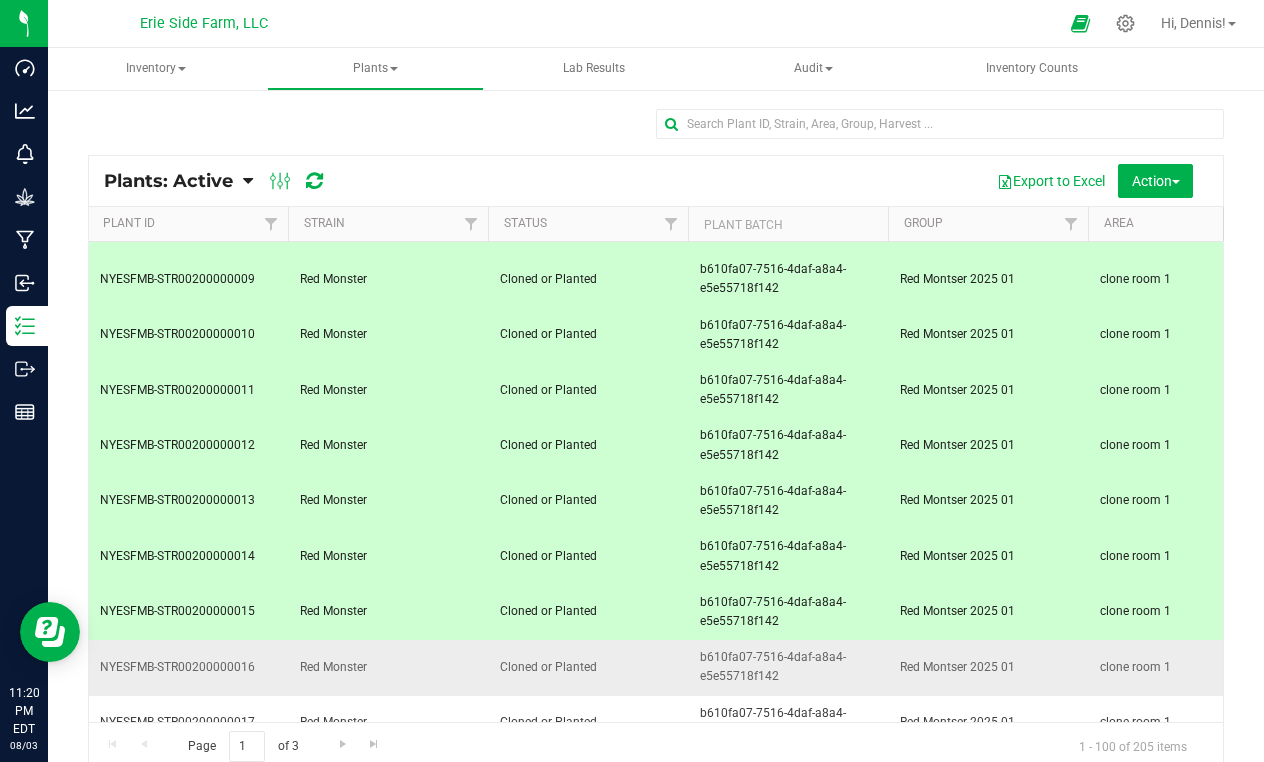 click on "Red Monster" at bounding box center [388, 667] 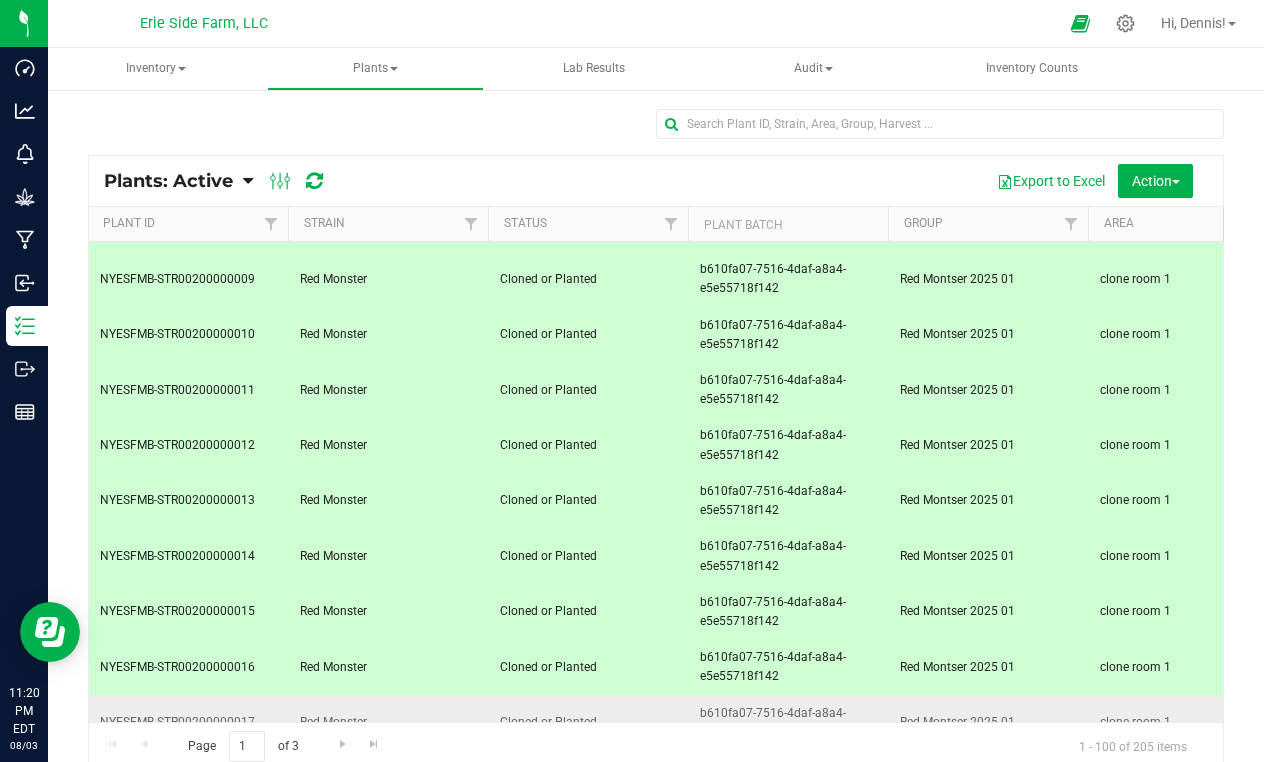 click on "Red Monster" at bounding box center (388, 723) 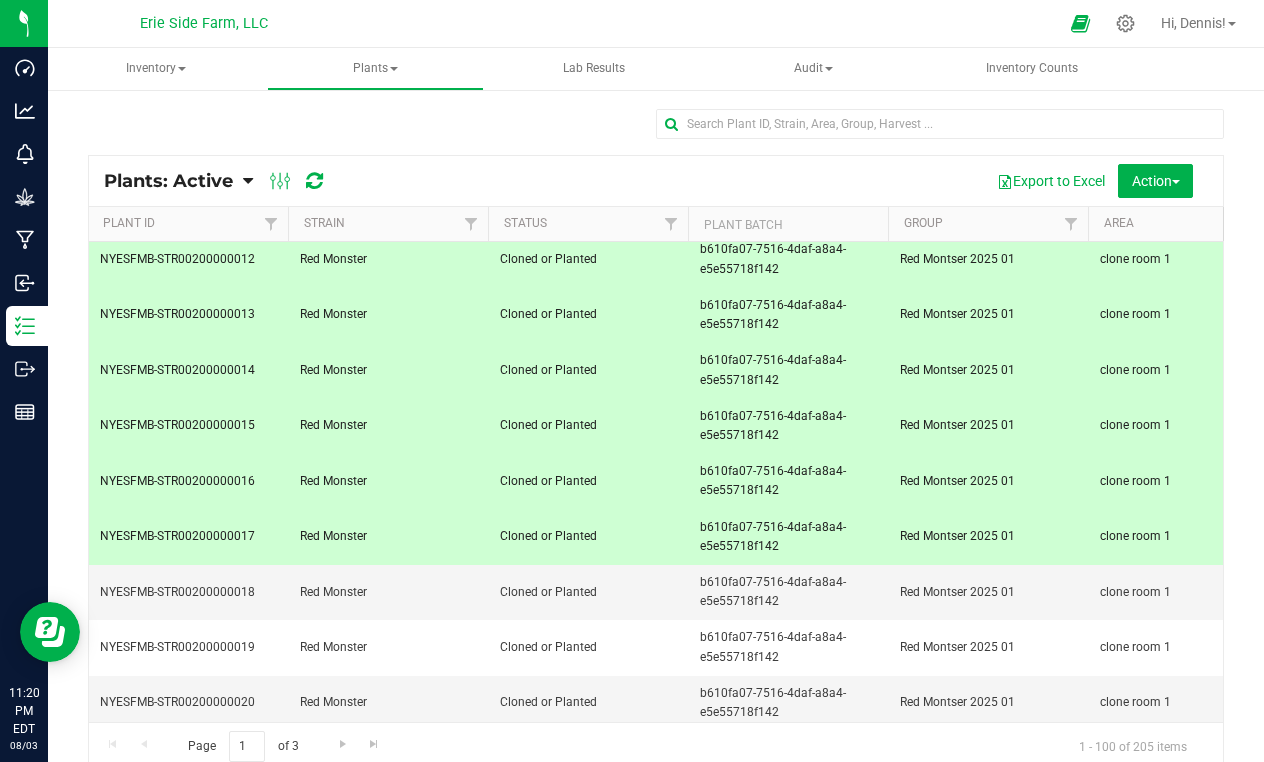 scroll, scrollTop: 2434, scrollLeft: 1, axis: both 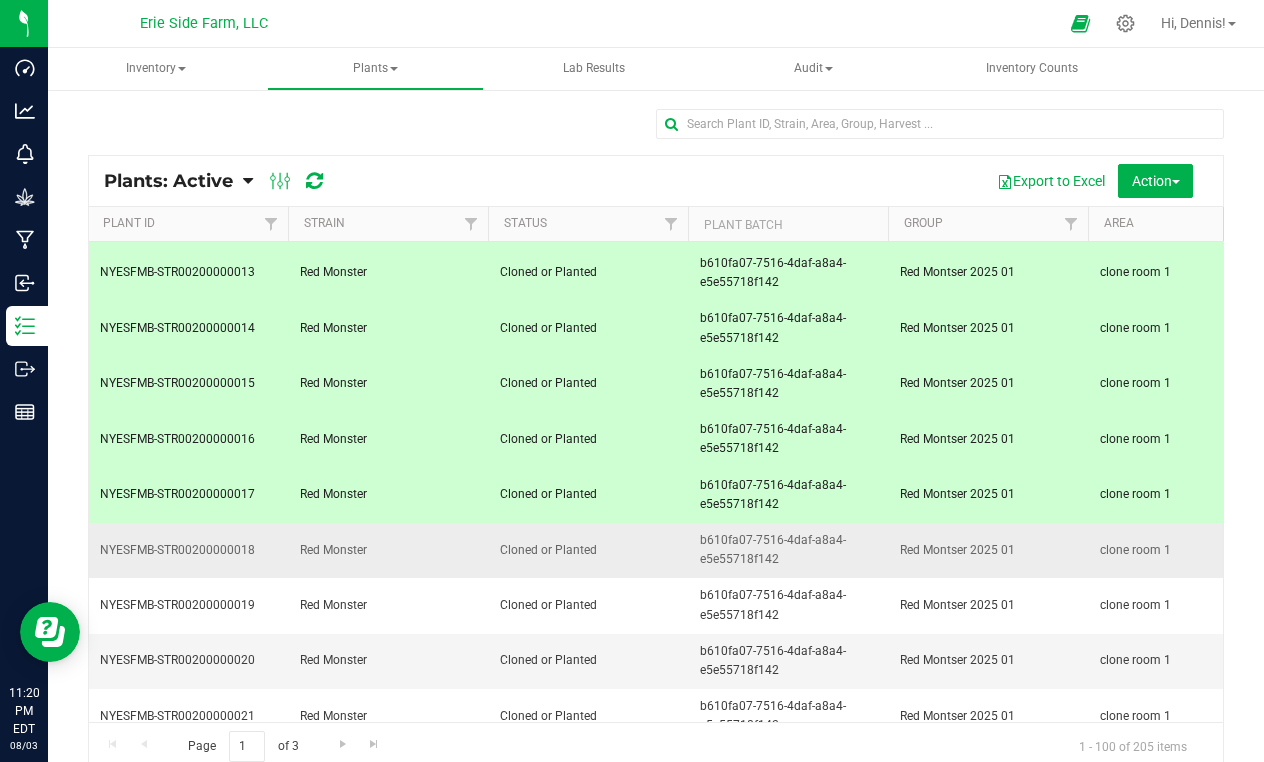 click on "Red Monster" at bounding box center (388, 550) 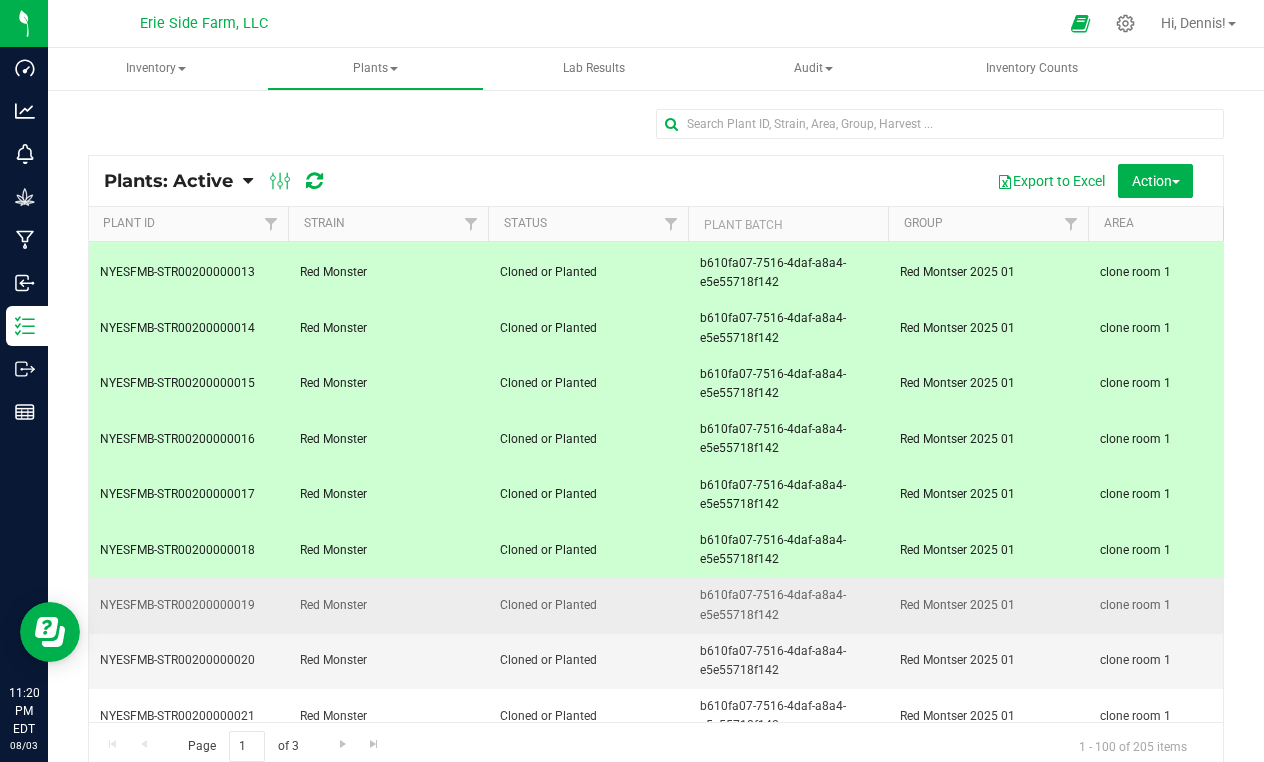 click on "Red Monster" at bounding box center [388, 605] 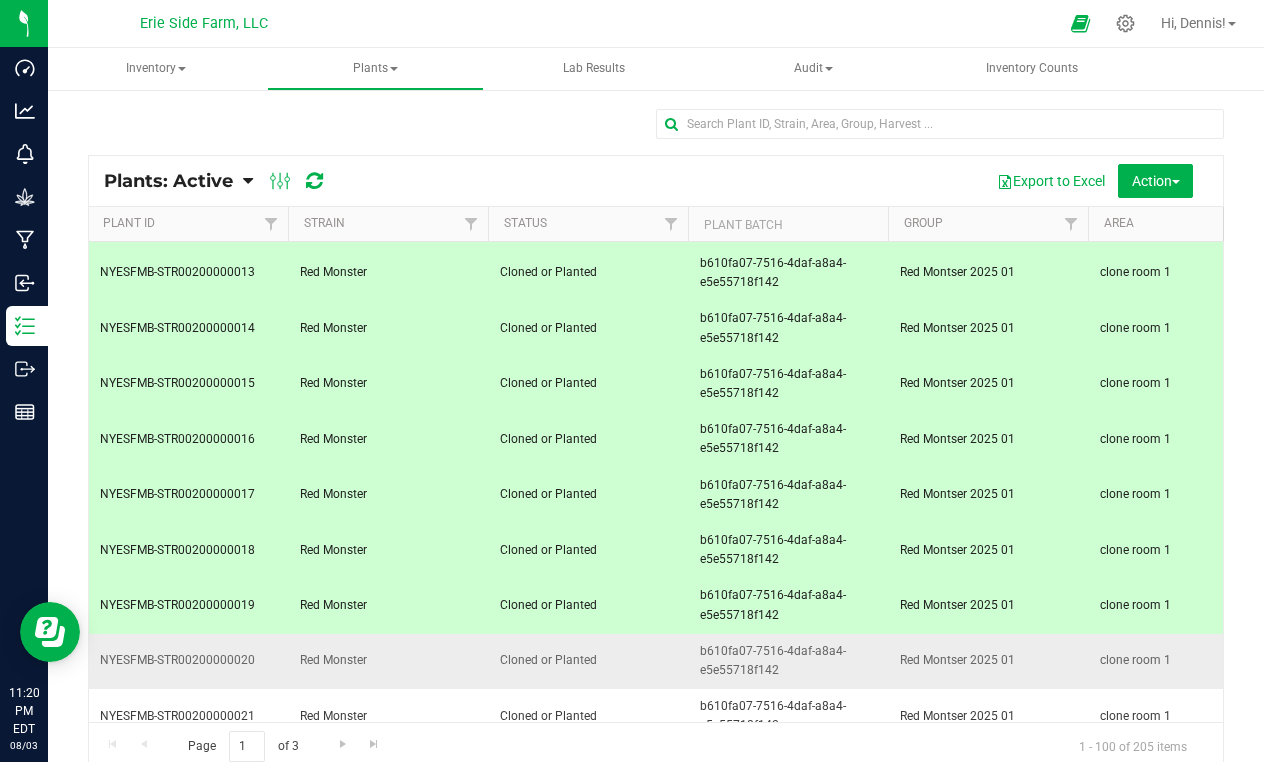 click on "NYESFMB-STR00200000020" at bounding box center [188, 661] 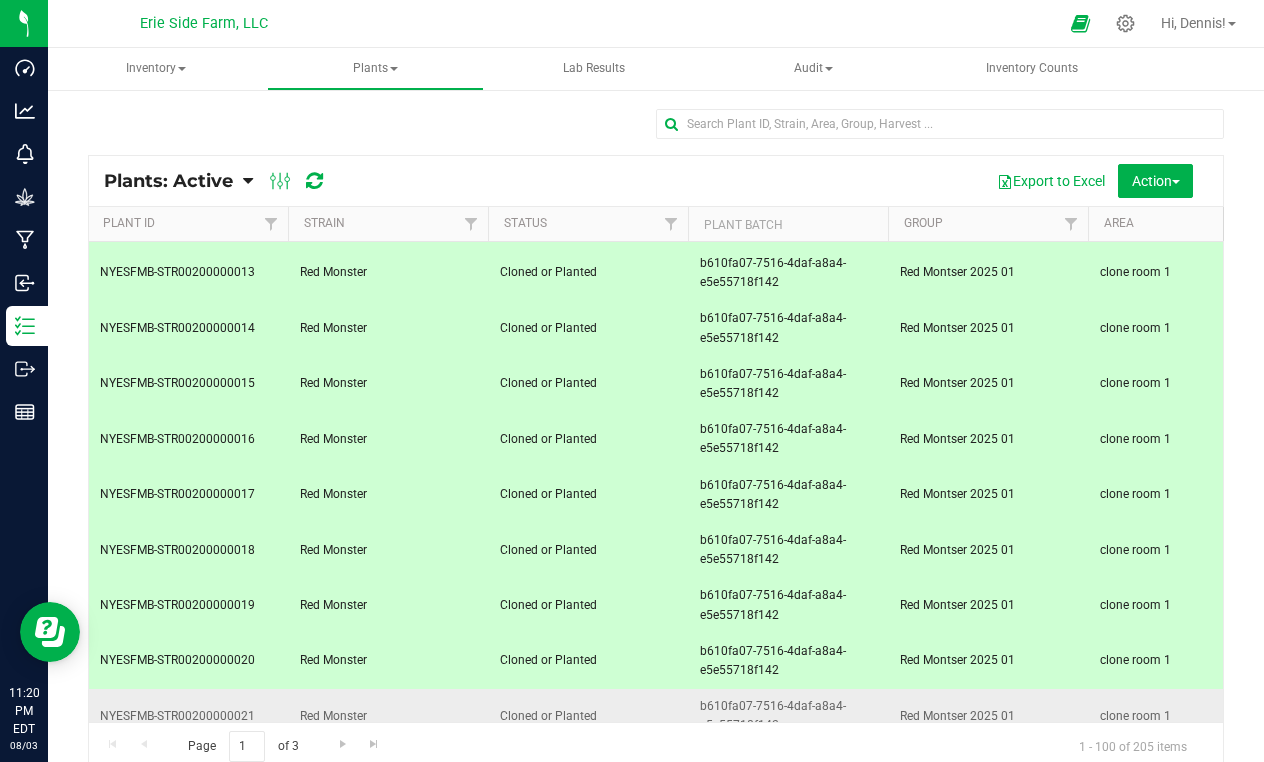 click on "NYESFMB-STR00200000021" at bounding box center [188, 716] 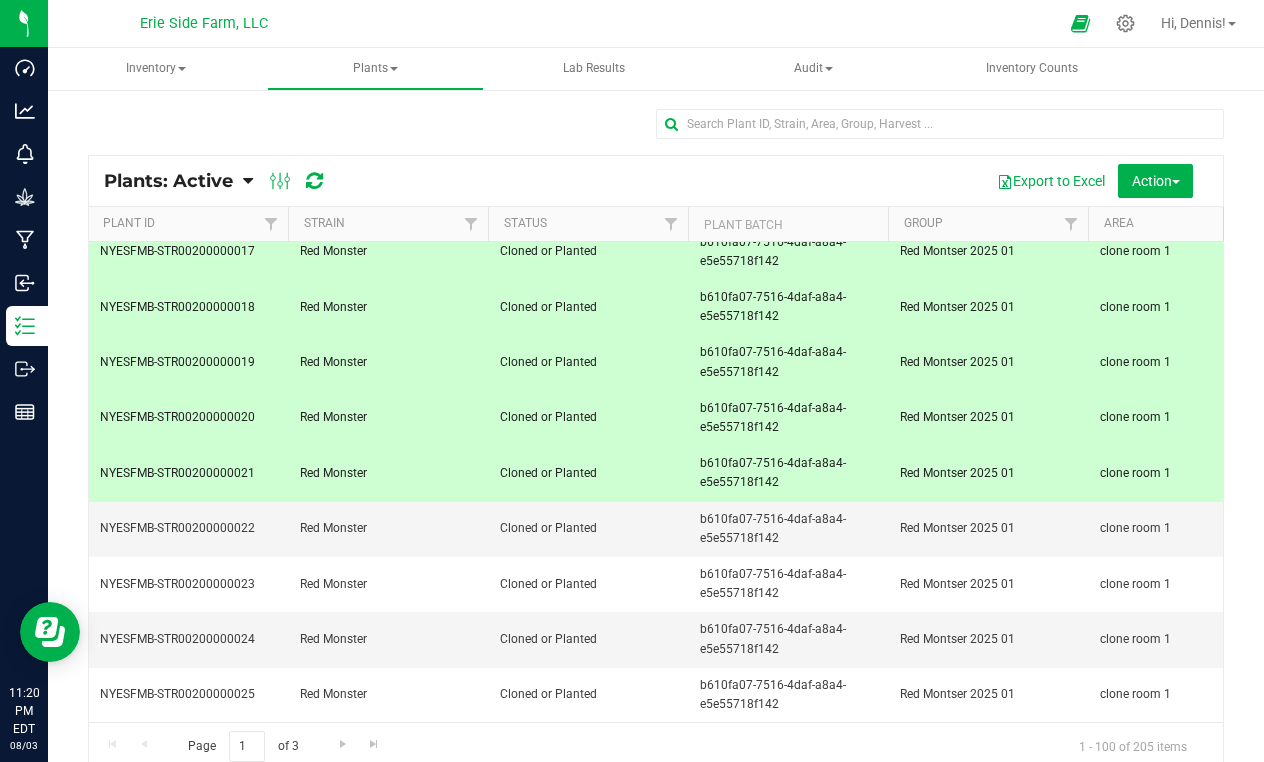 scroll, scrollTop: 2687, scrollLeft: 0, axis: vertical 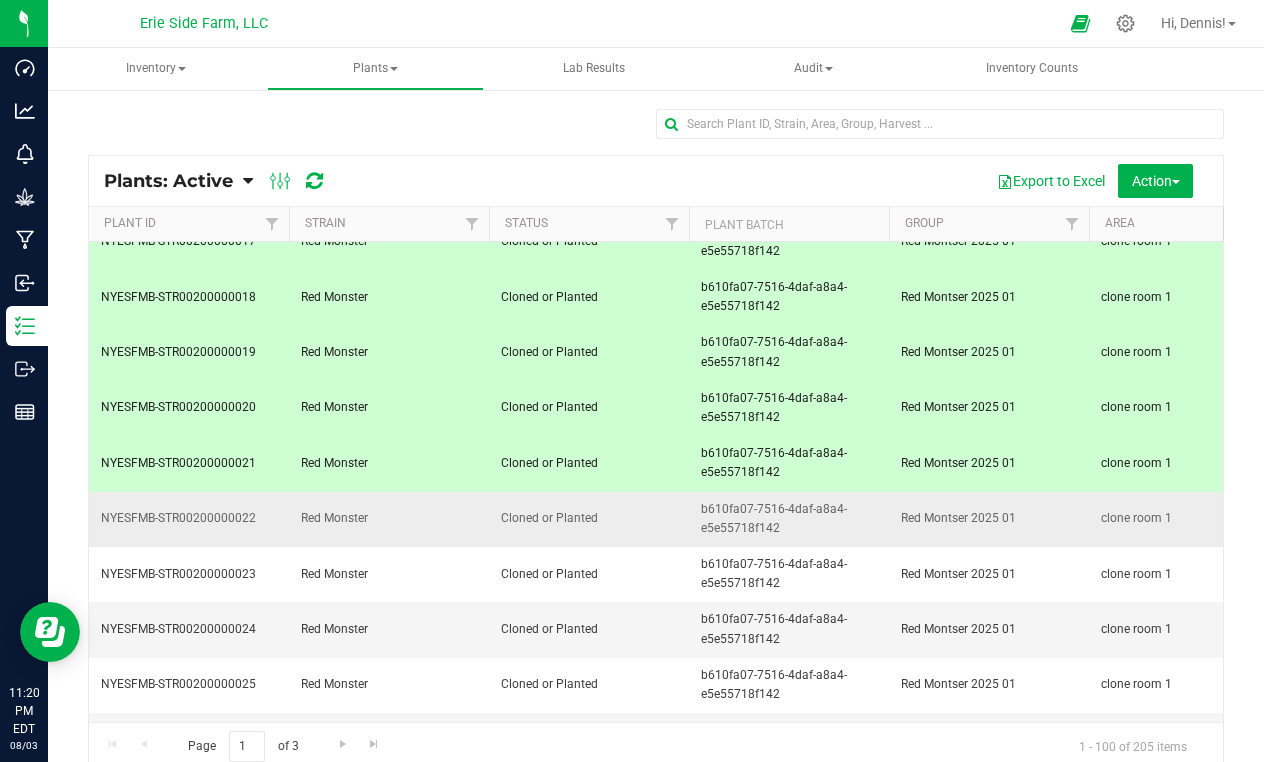 click on "Red Monster" at bounding box center [389, 518] 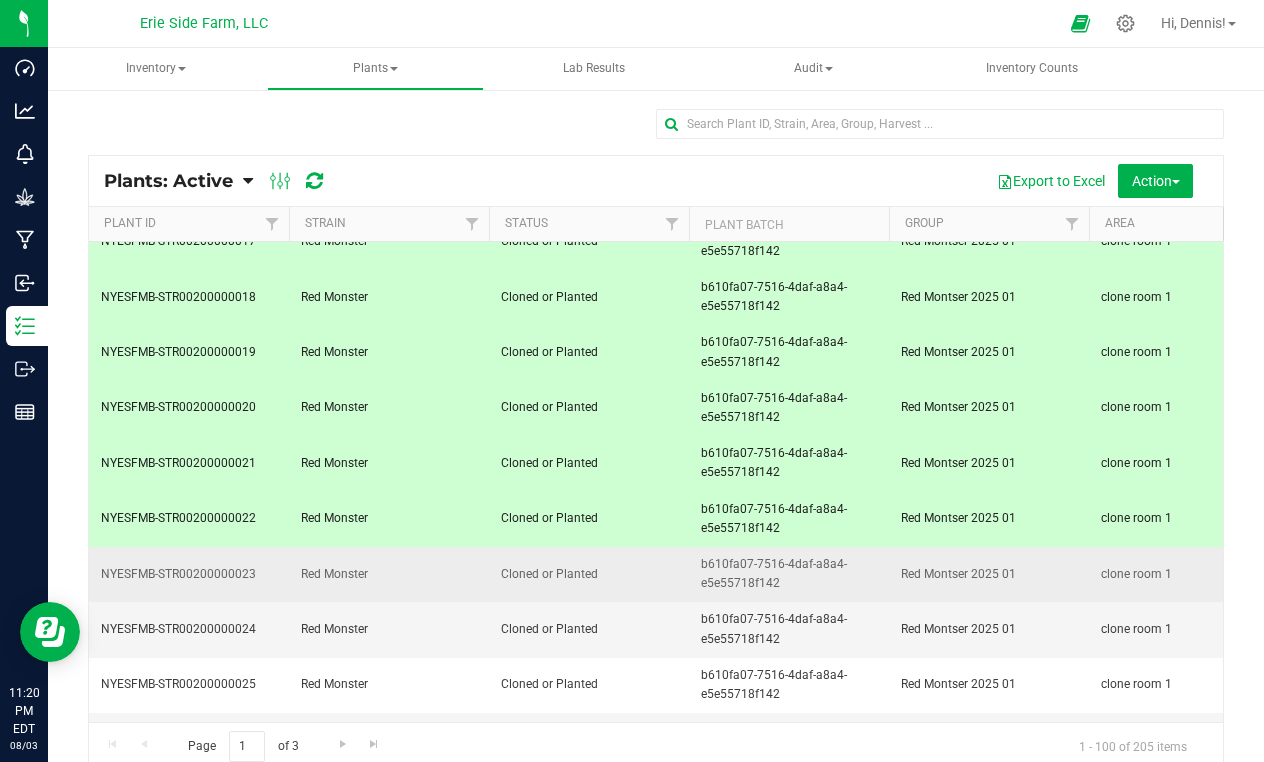 click on "Red Monster" at bounding box center (389, 574) 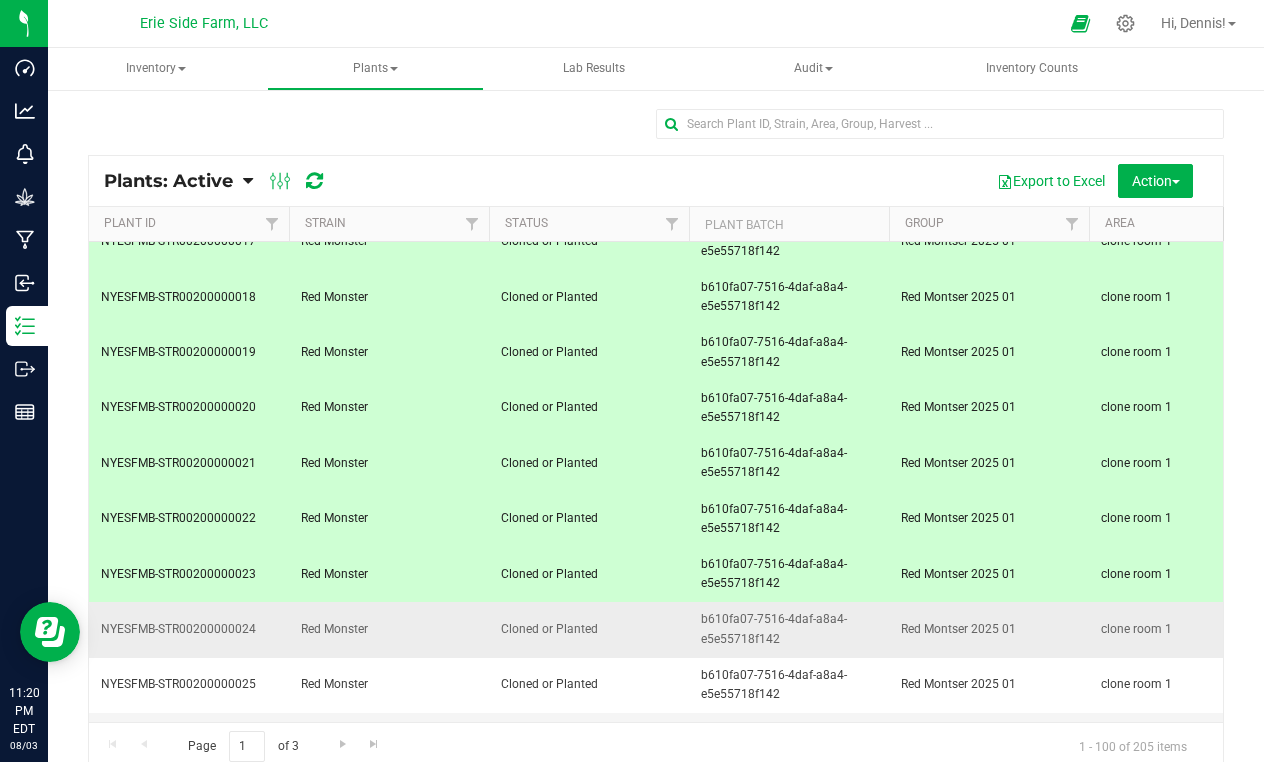 click on "Red Monster" at bounding box center (389, 629) 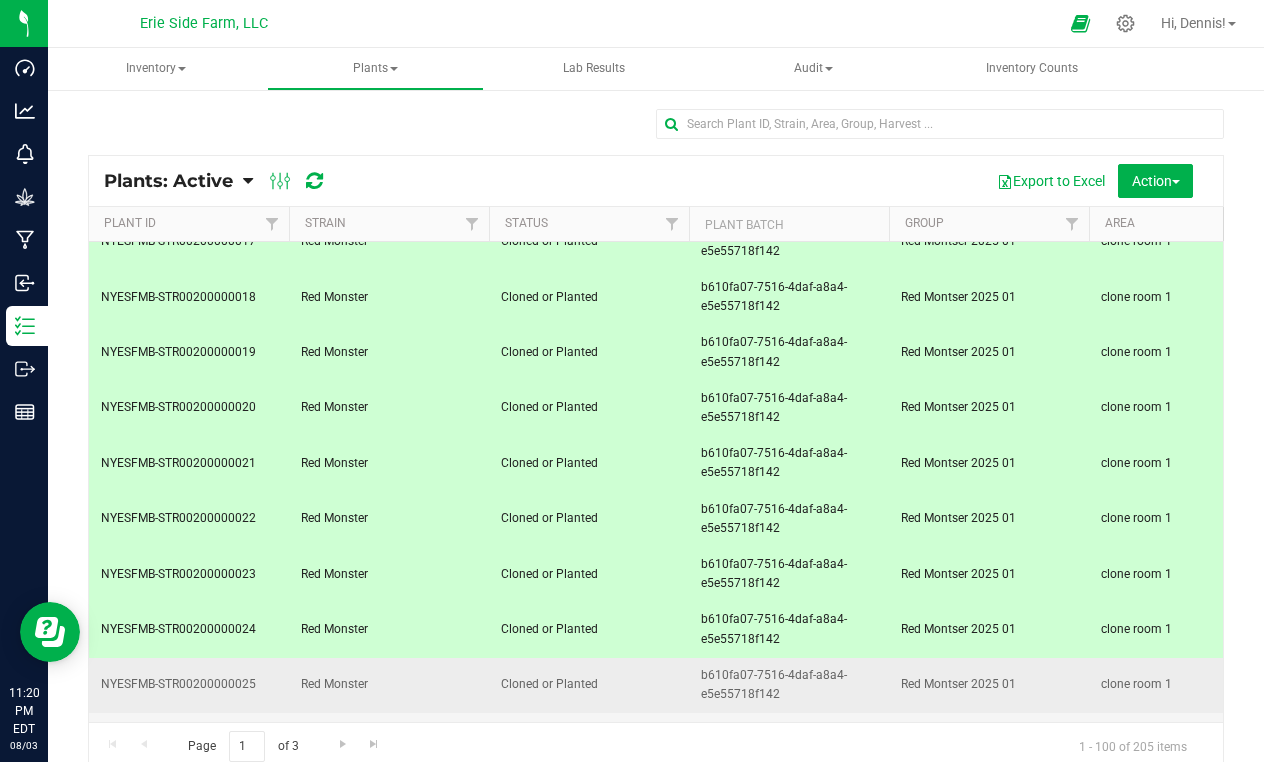 click on "Red Monster" at bounding box center (389, 685) 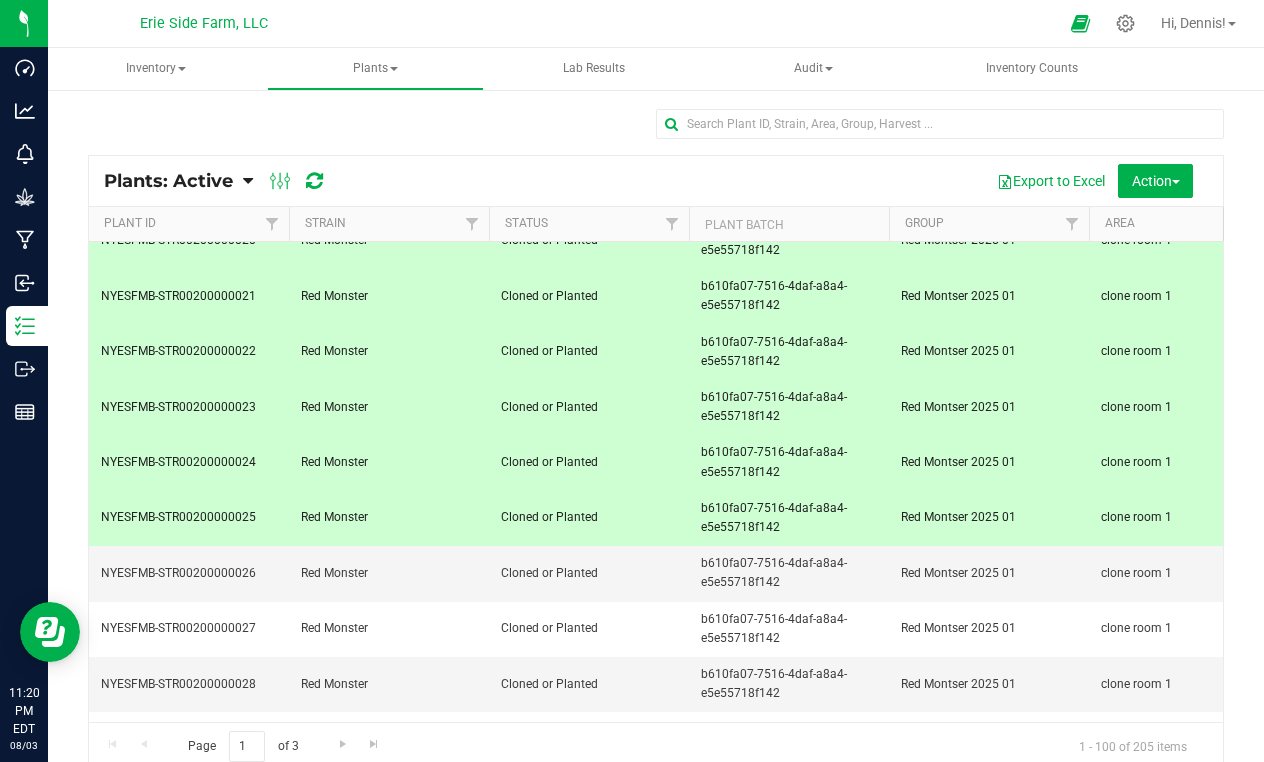 scroll, scrollTop: 2906, scrollLeft: 0, axis: vertical 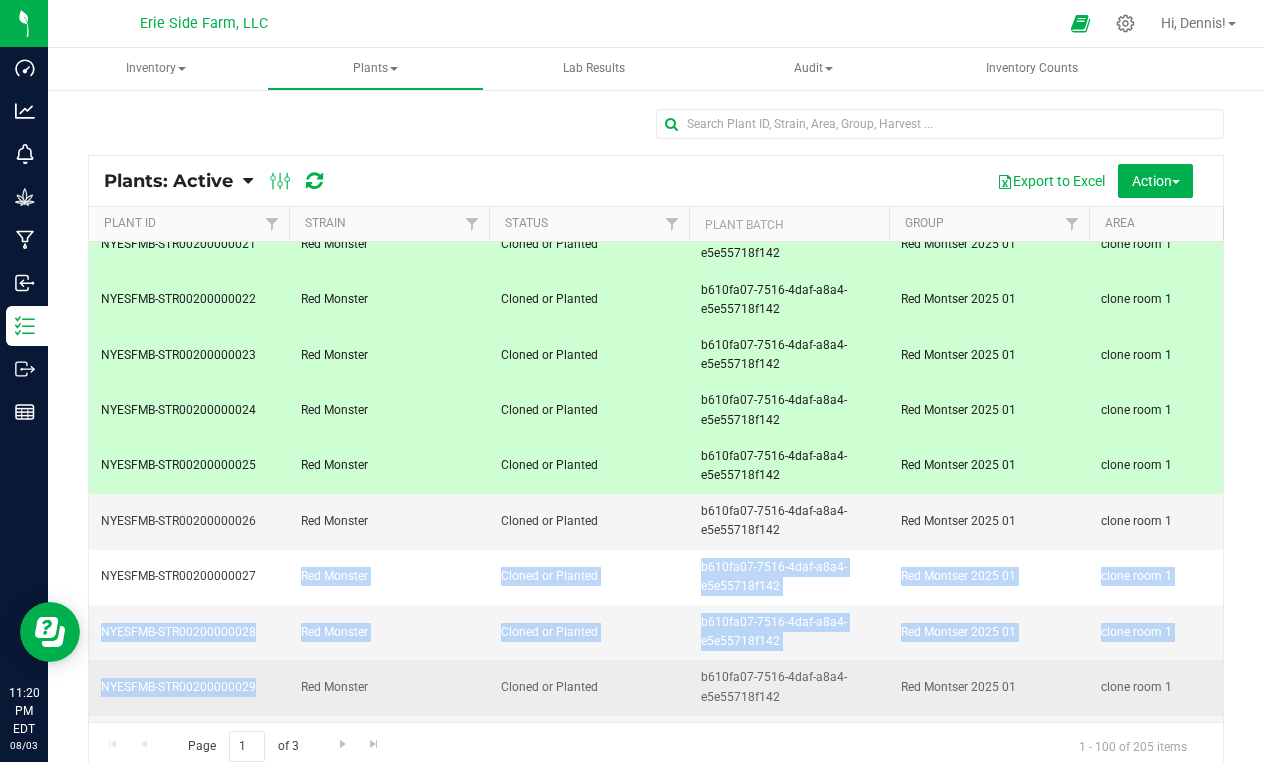 drag, startPoint x: 316, startPoint y: 532, endPoint x: 295, endPoint y: 666, distance: 135.63554 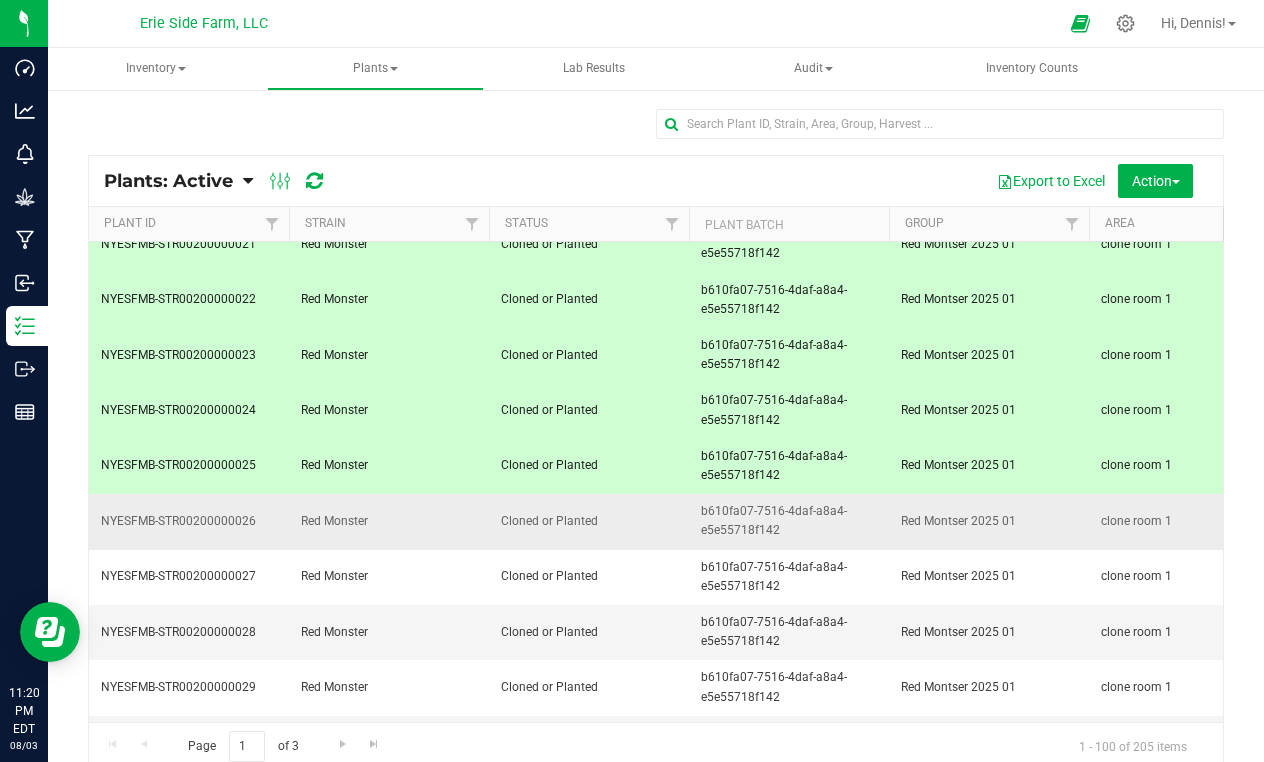 click on "Red Monster" at bounding box center [389, 521] 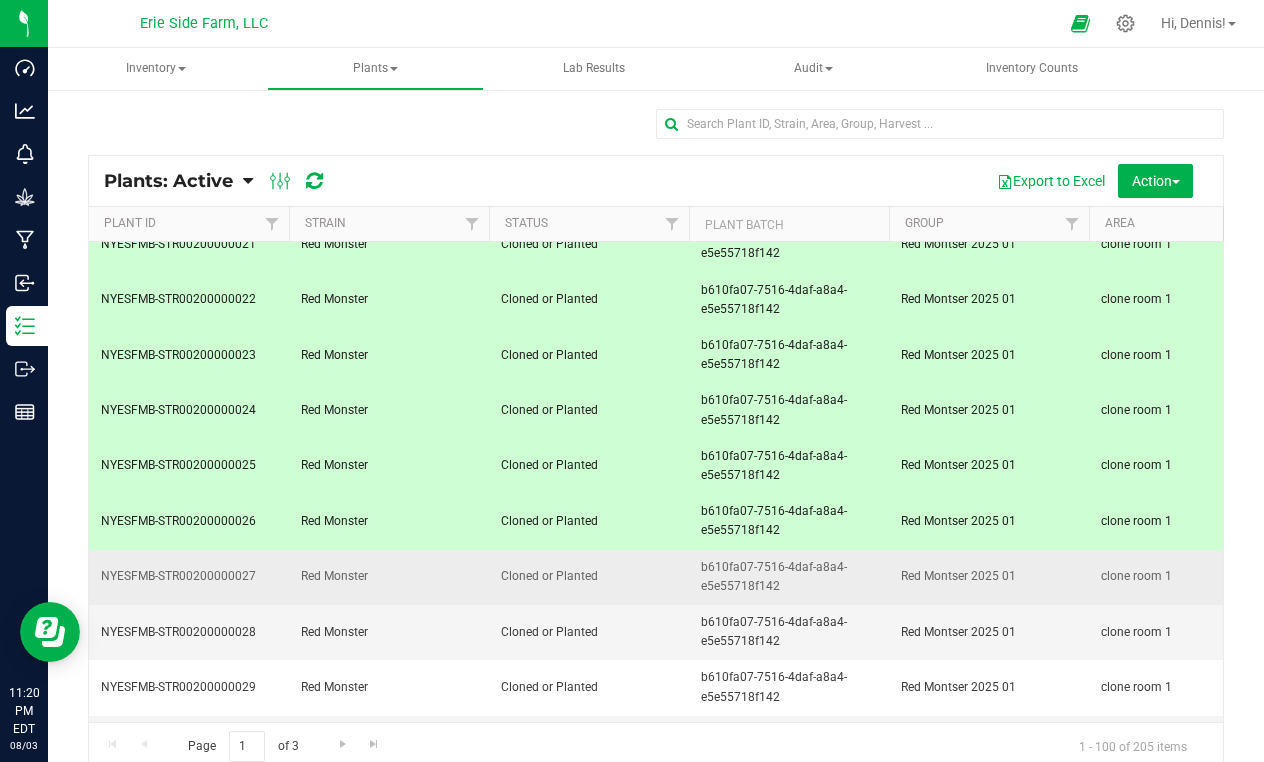 click on "Red Monster" at bounding box center (389, 577) 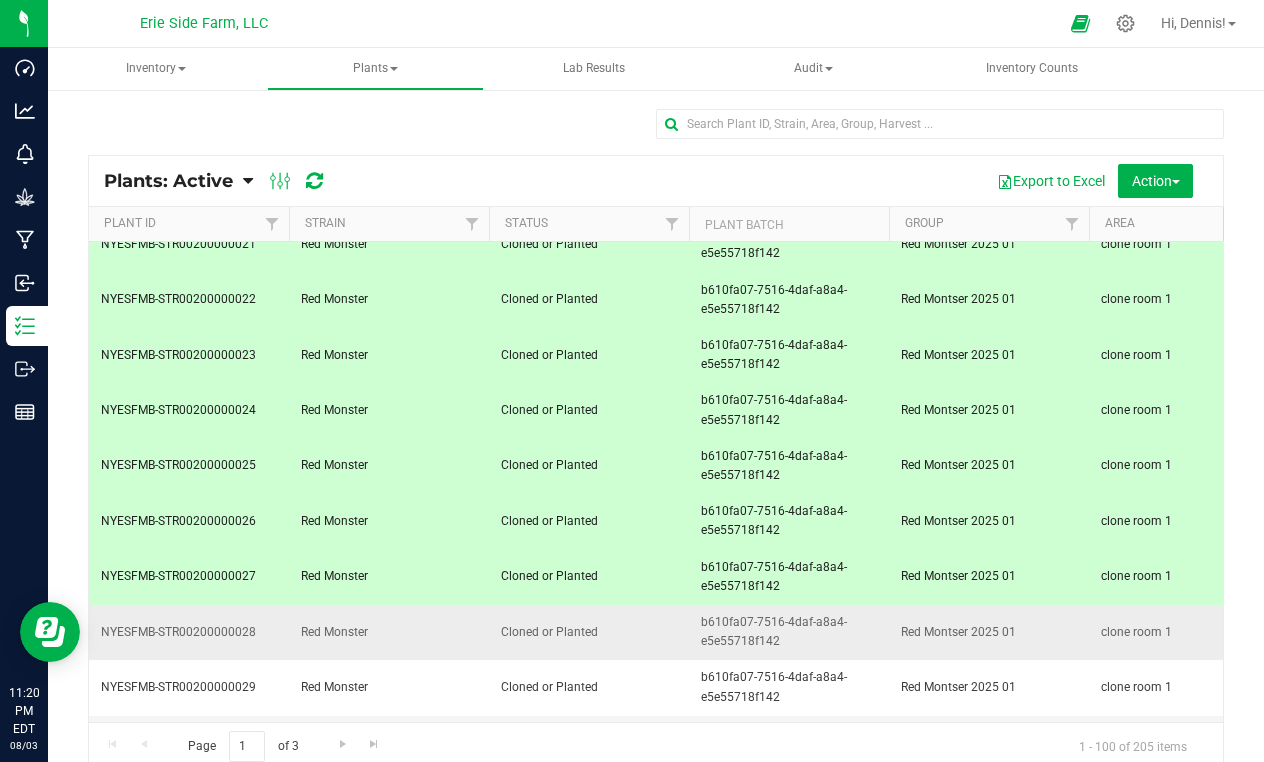 click on "Red Monster" at bounding box center [389, 632] 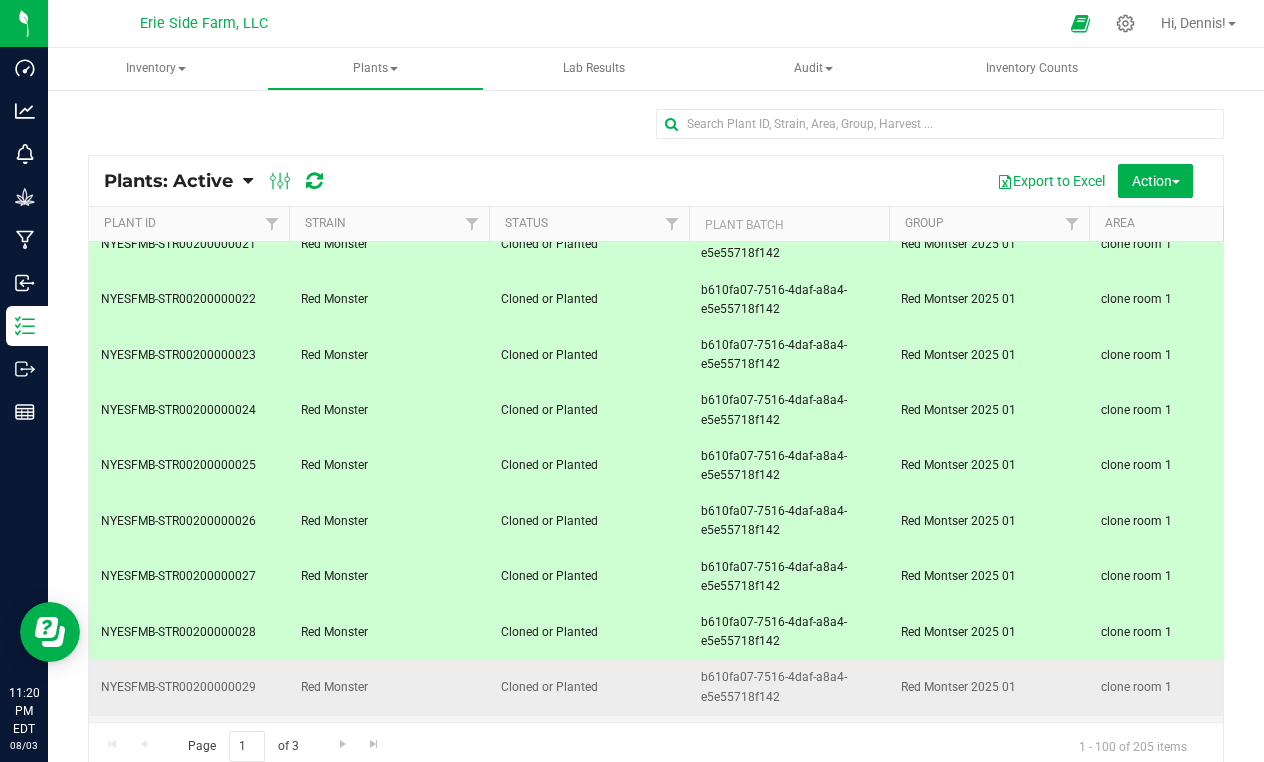 click on "Red Monster" at bounding box center [389, 687] 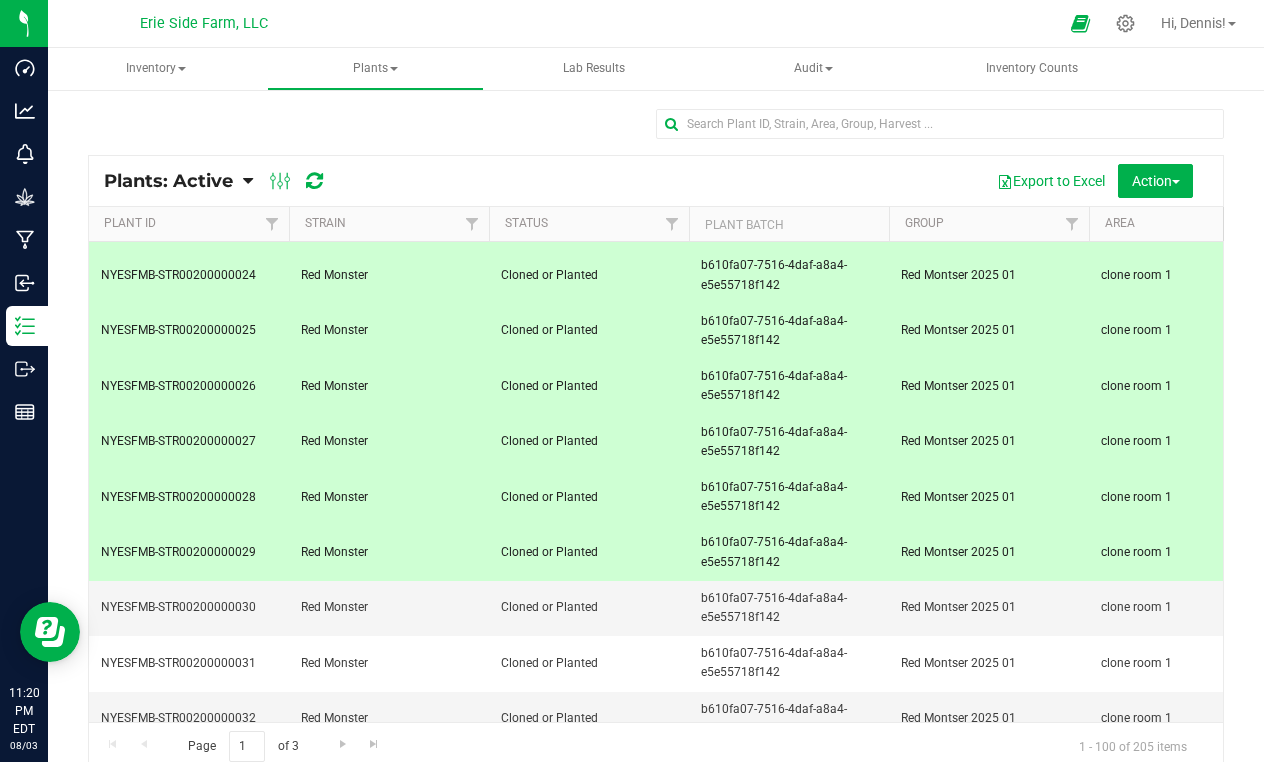 scroll, scrollTop: 3069, scrollLeft: 0, axis: vertical 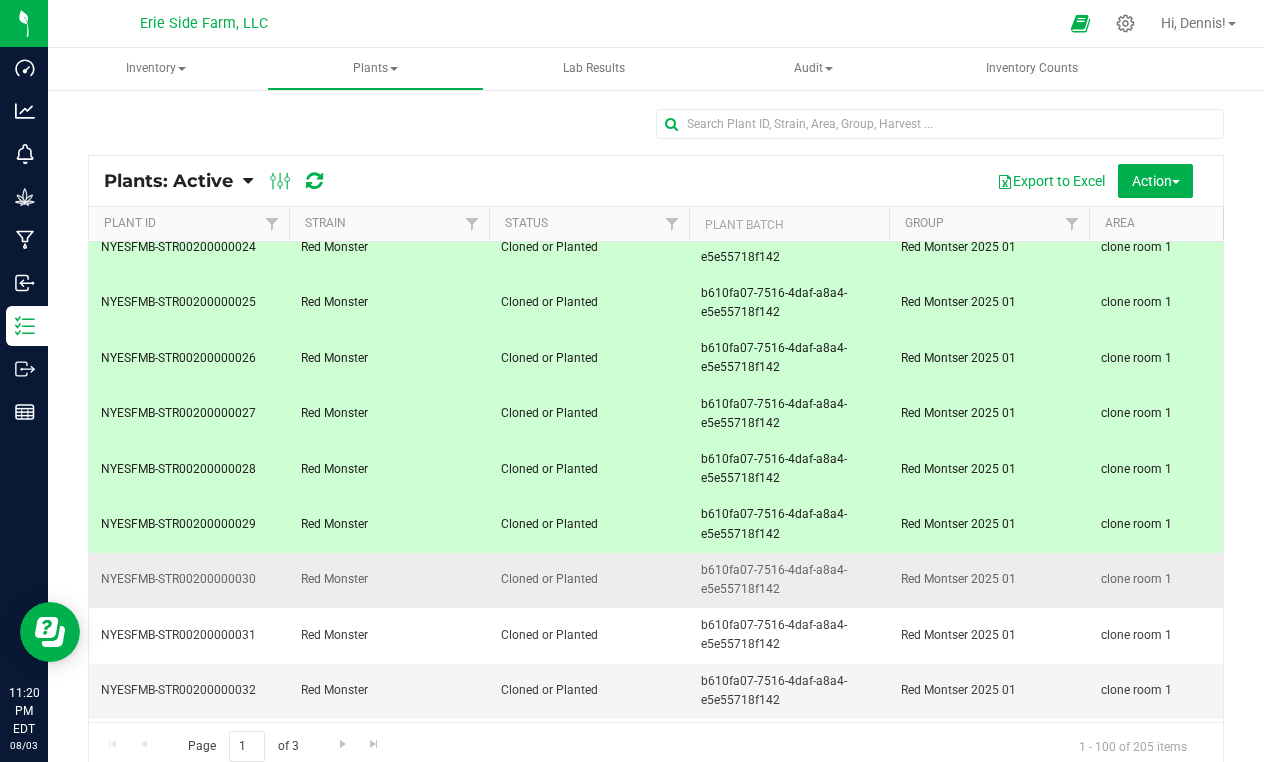 click on "Red Monster" at bounding box center (389, 579) 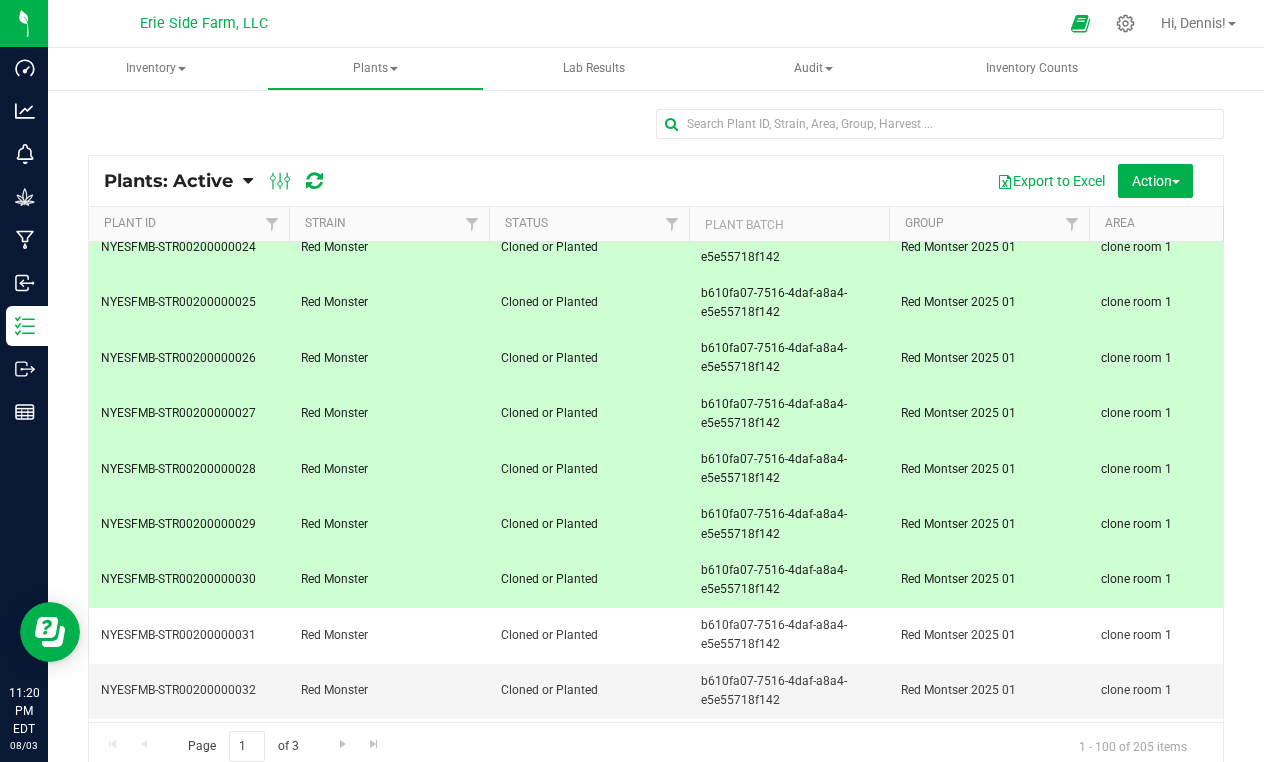 click on "Red Monster" at bounding box center [389, 580] 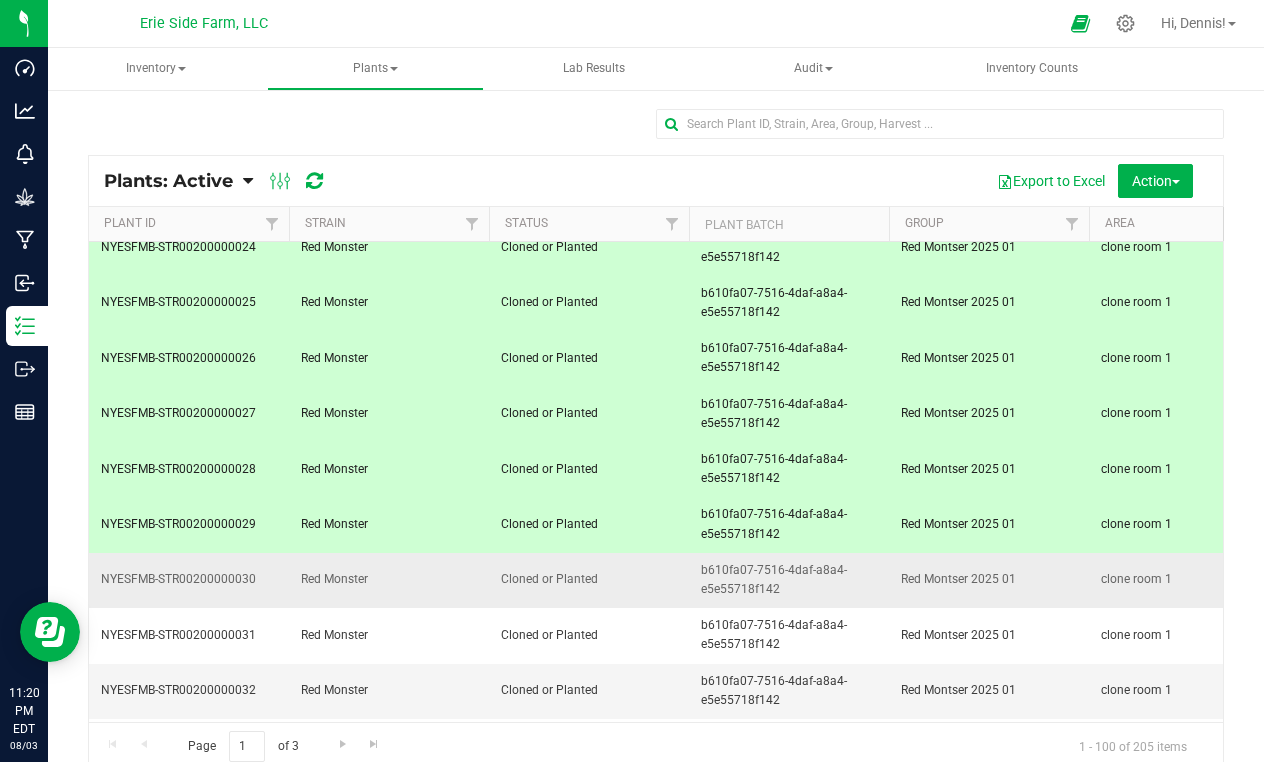 click on "Red Monster" at bounding box center (389, 580) 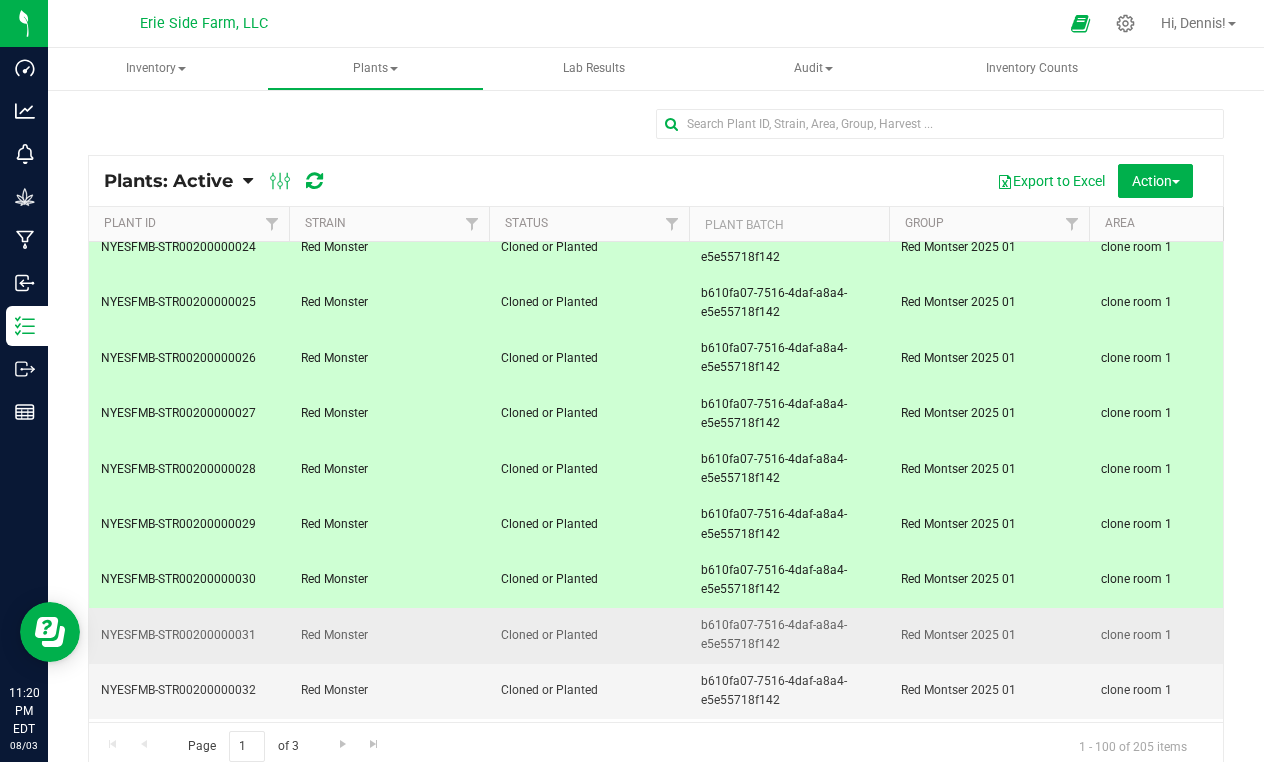 click on "Red Monster" at bounding box center (389, 635) 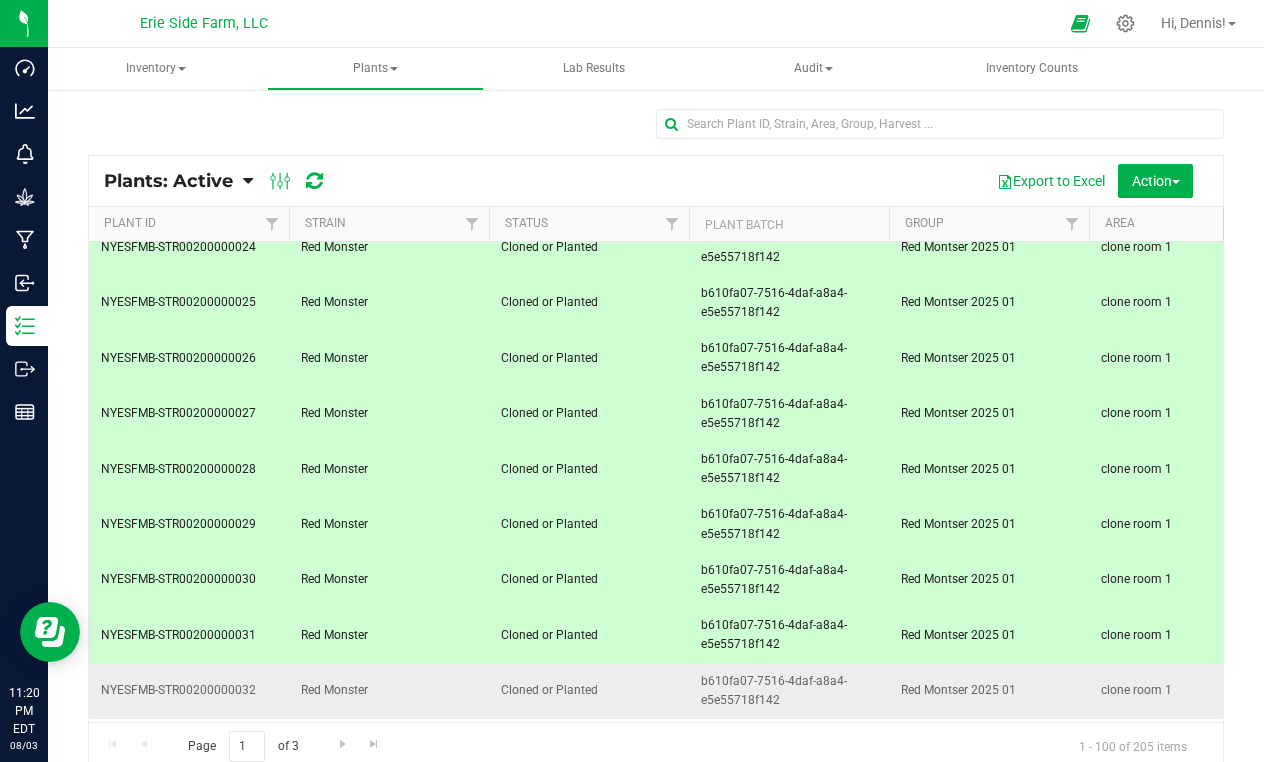 click on "Red Monster" at bounding box center [389, 690] 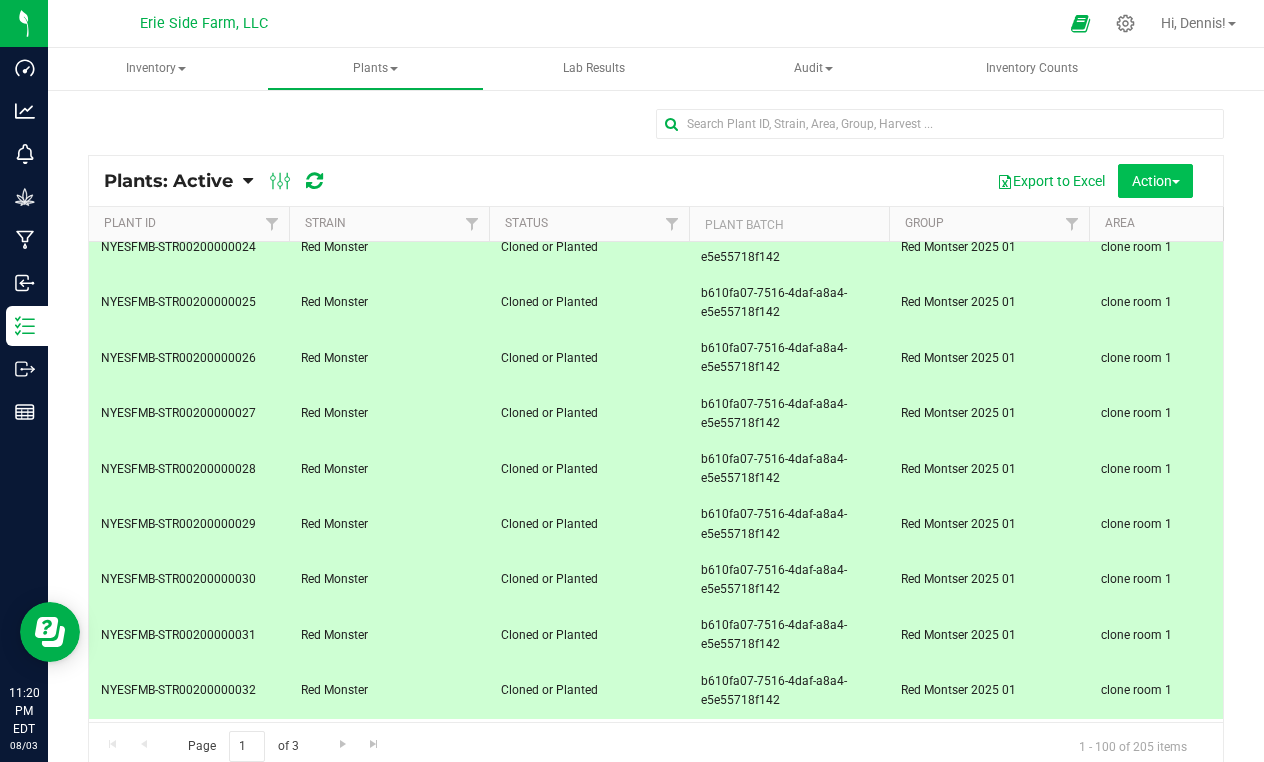 click on "Action" at bounding box center (1156, 181) 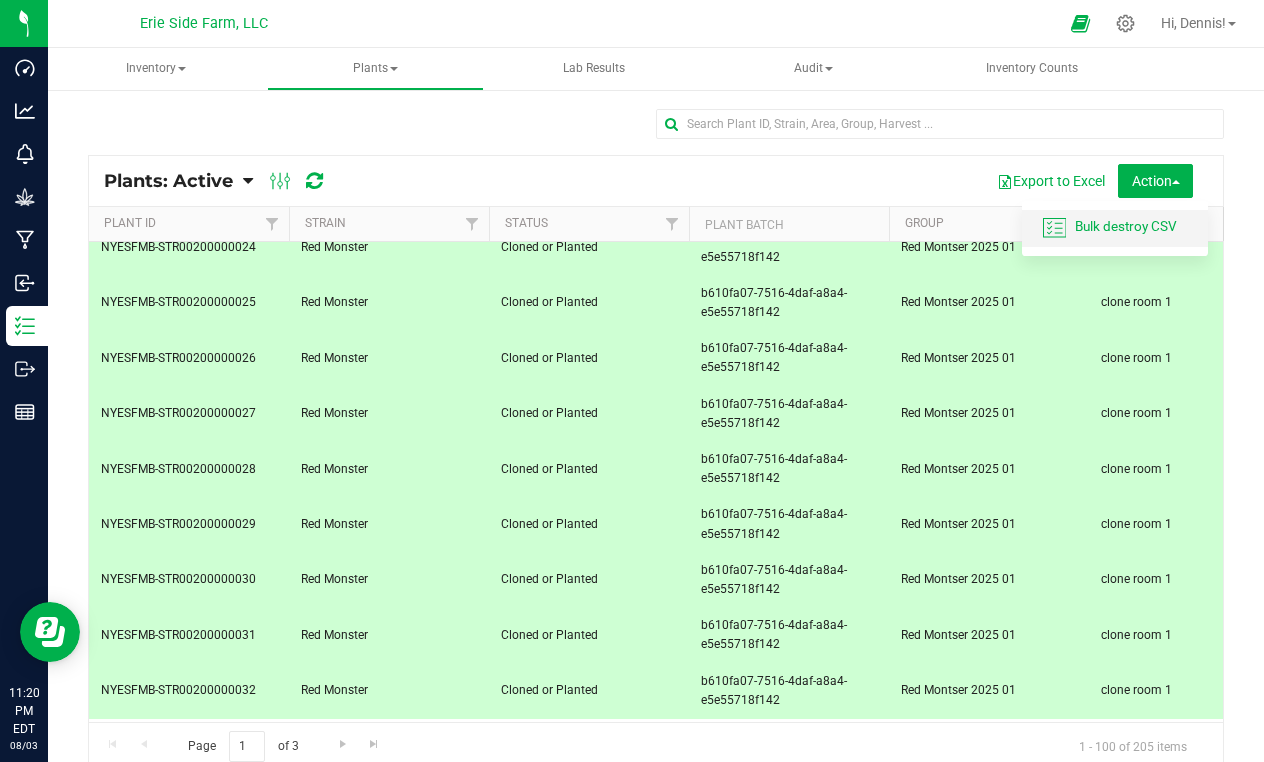 click on "Bulk destroy CSV" at bounding box center [1126, 226] 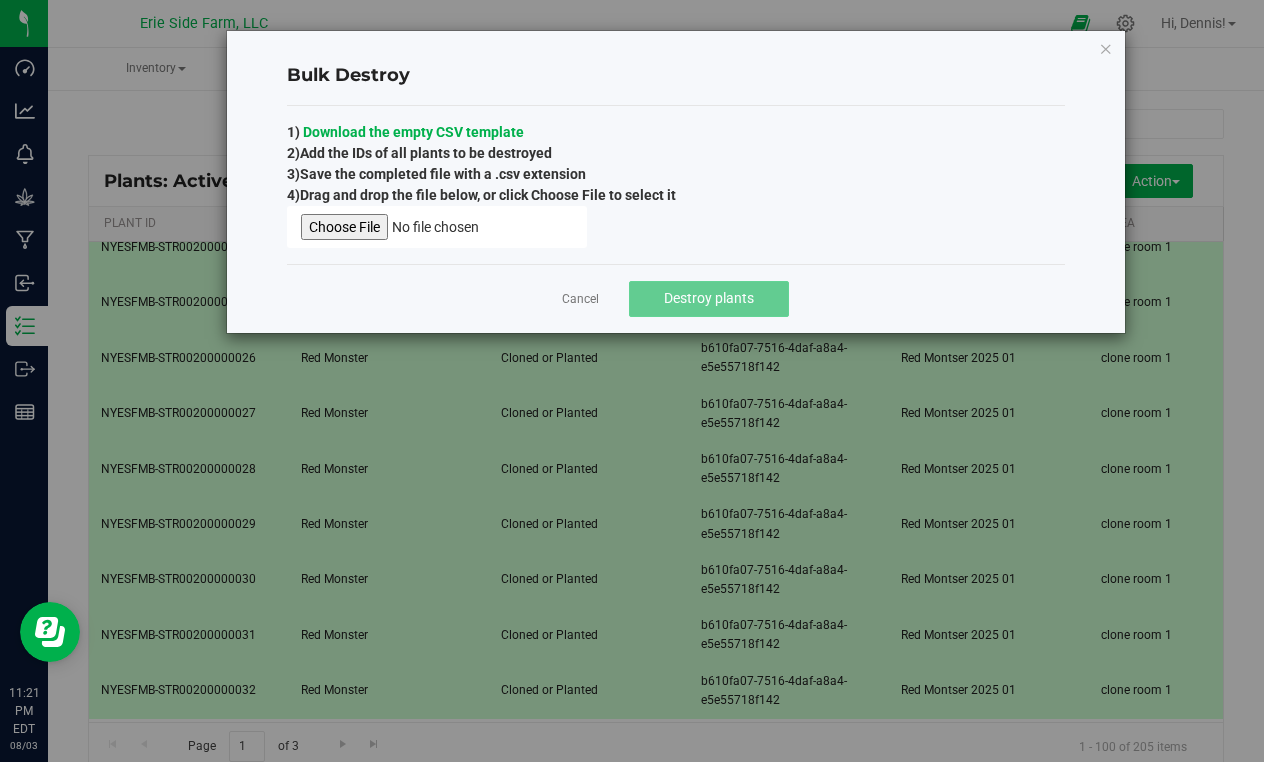 click on "Destroy plants" 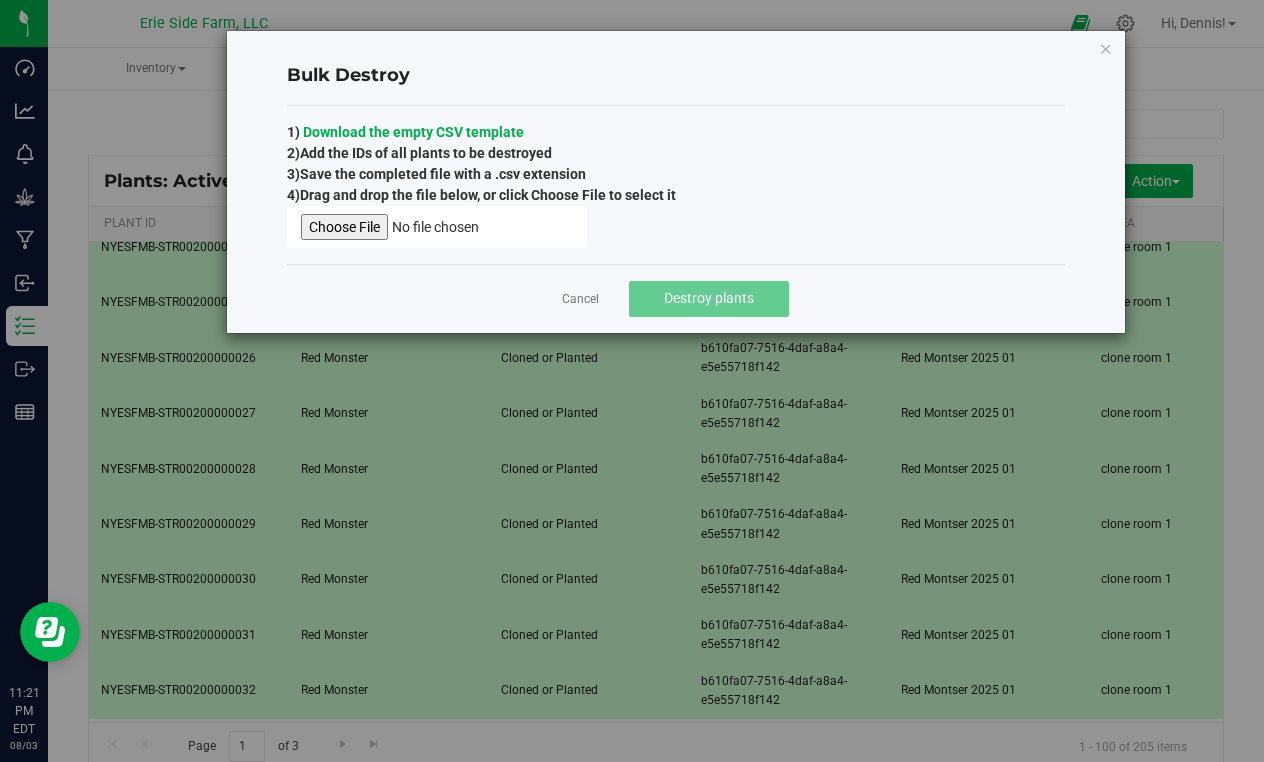 click on "Cancel
Destroy plants" at bounding box center (676, 298) 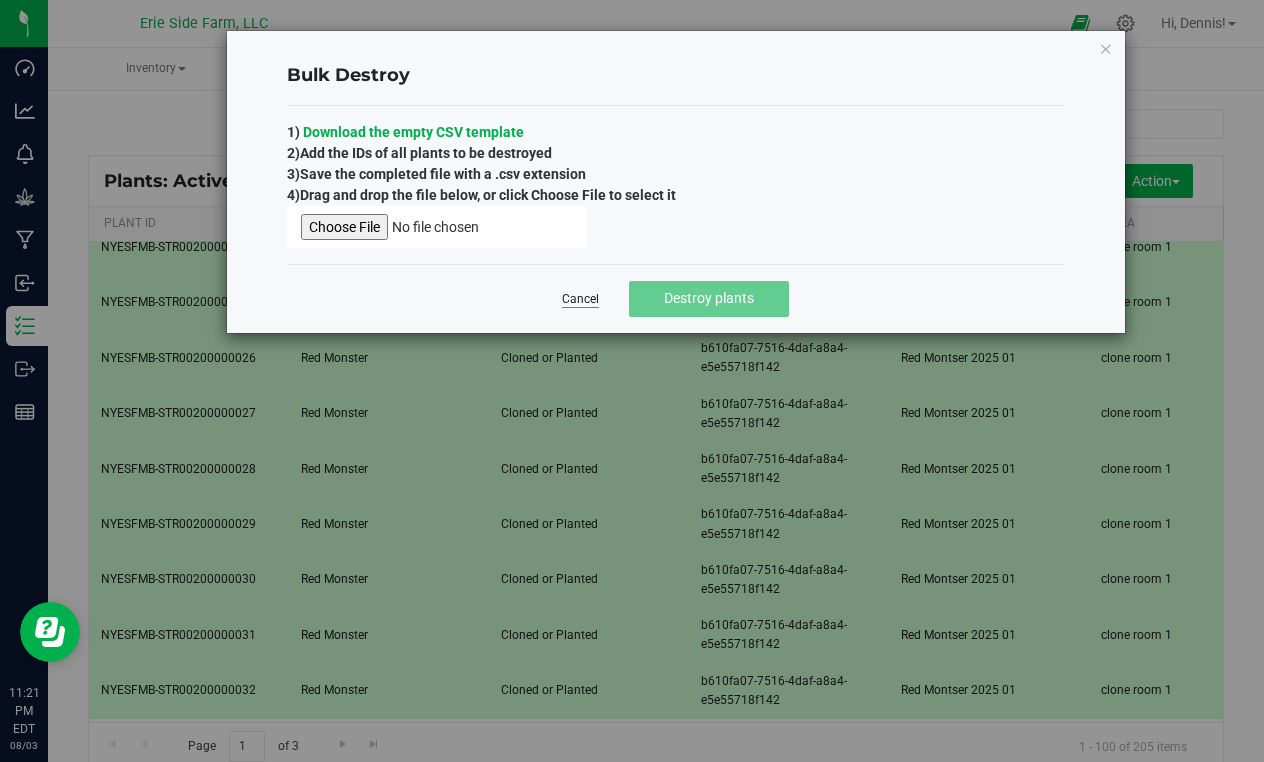 click on "Cancel" at bounding box center (580, 299) 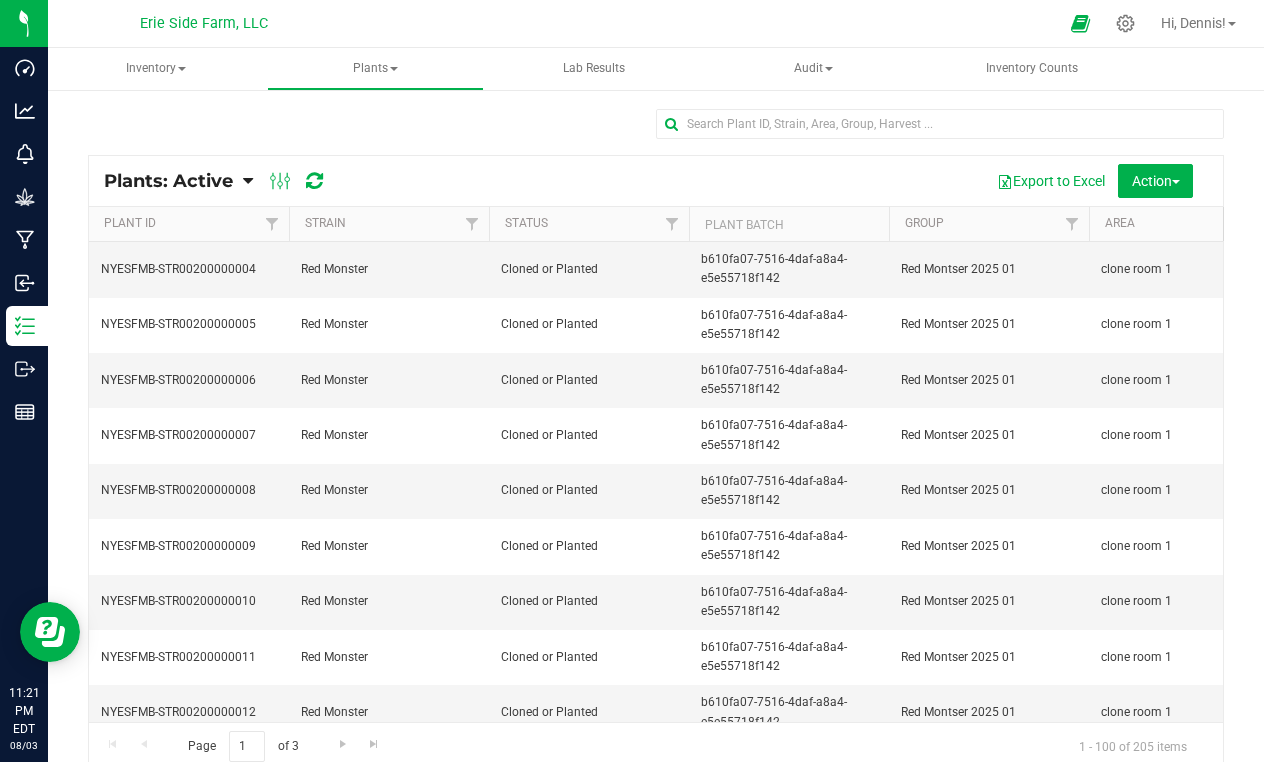 scroll, scrollTop: 1944, scrollLeft: 0, axis: vertical 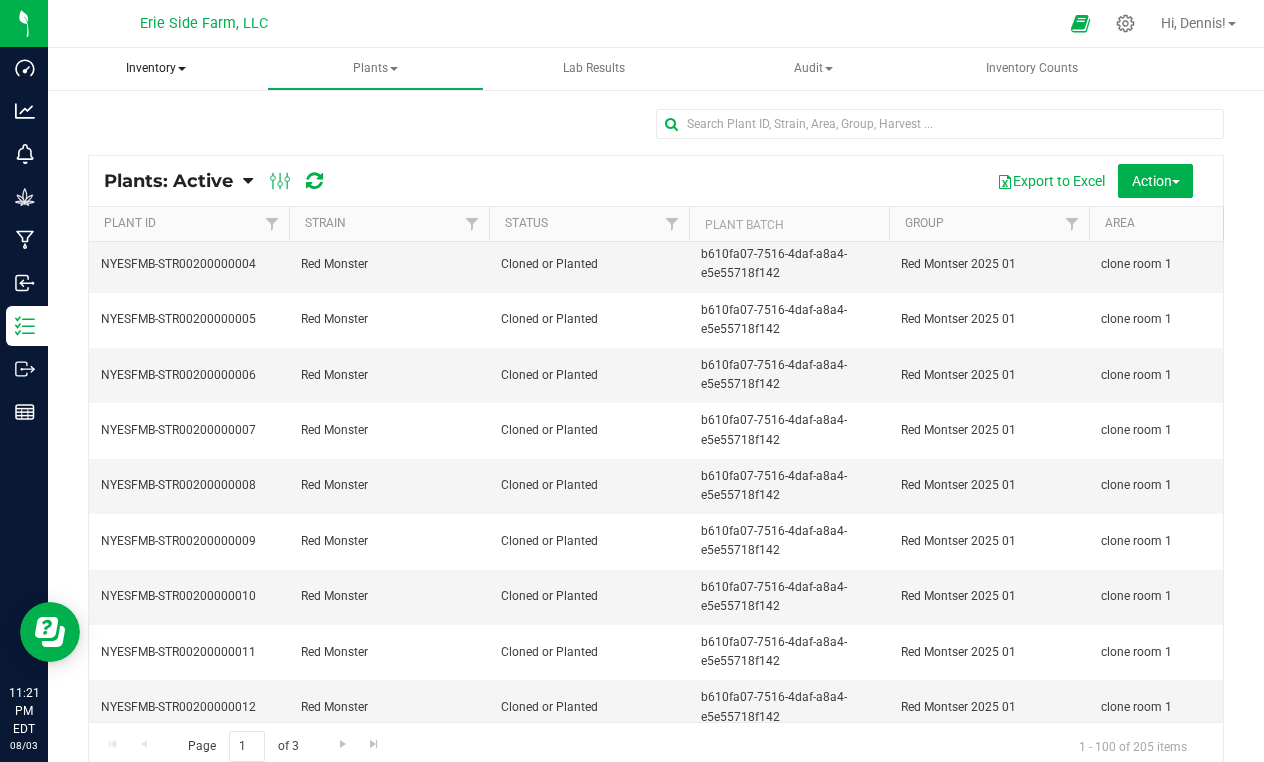 click on "Inventory" at bounding box center [156, 69] 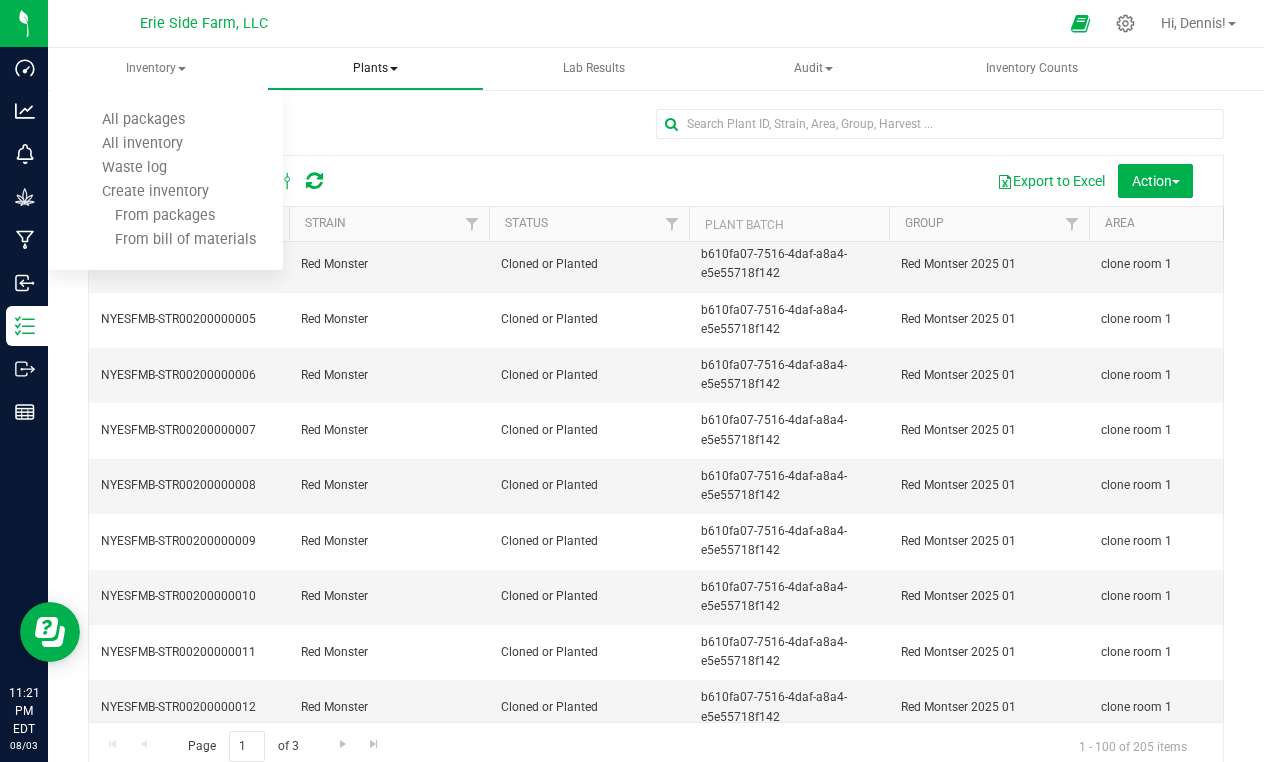 click on "Plants" at bounding box center [375, 69] 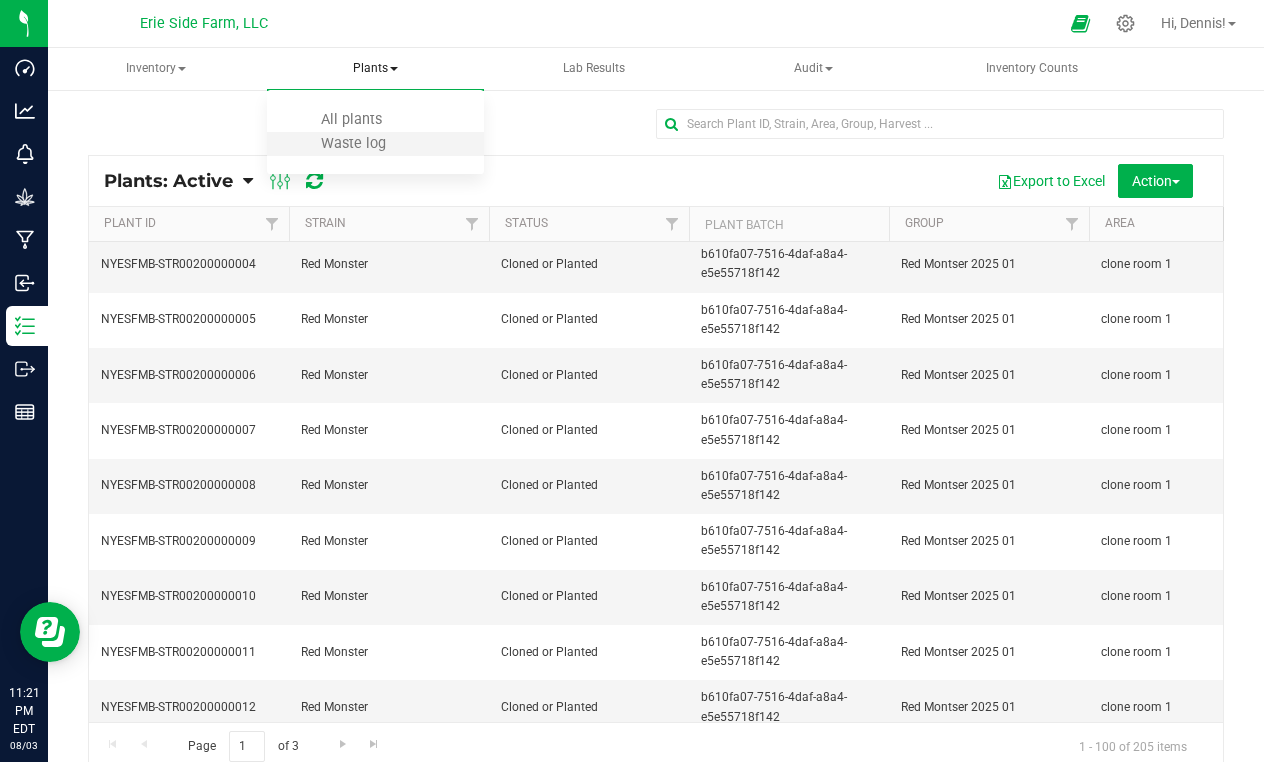 click on "Waste log" at bounding box center (375, 144) 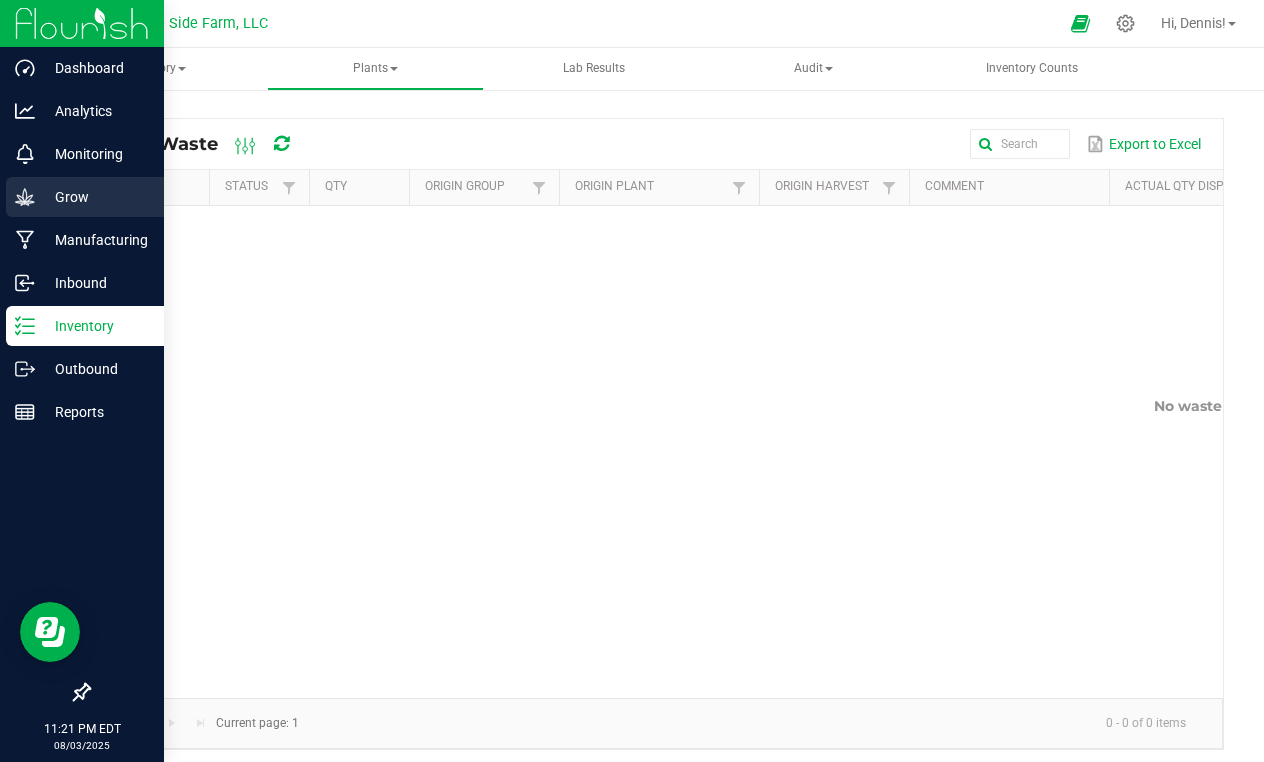 click on "Grow" at bounding box center (95, 197) 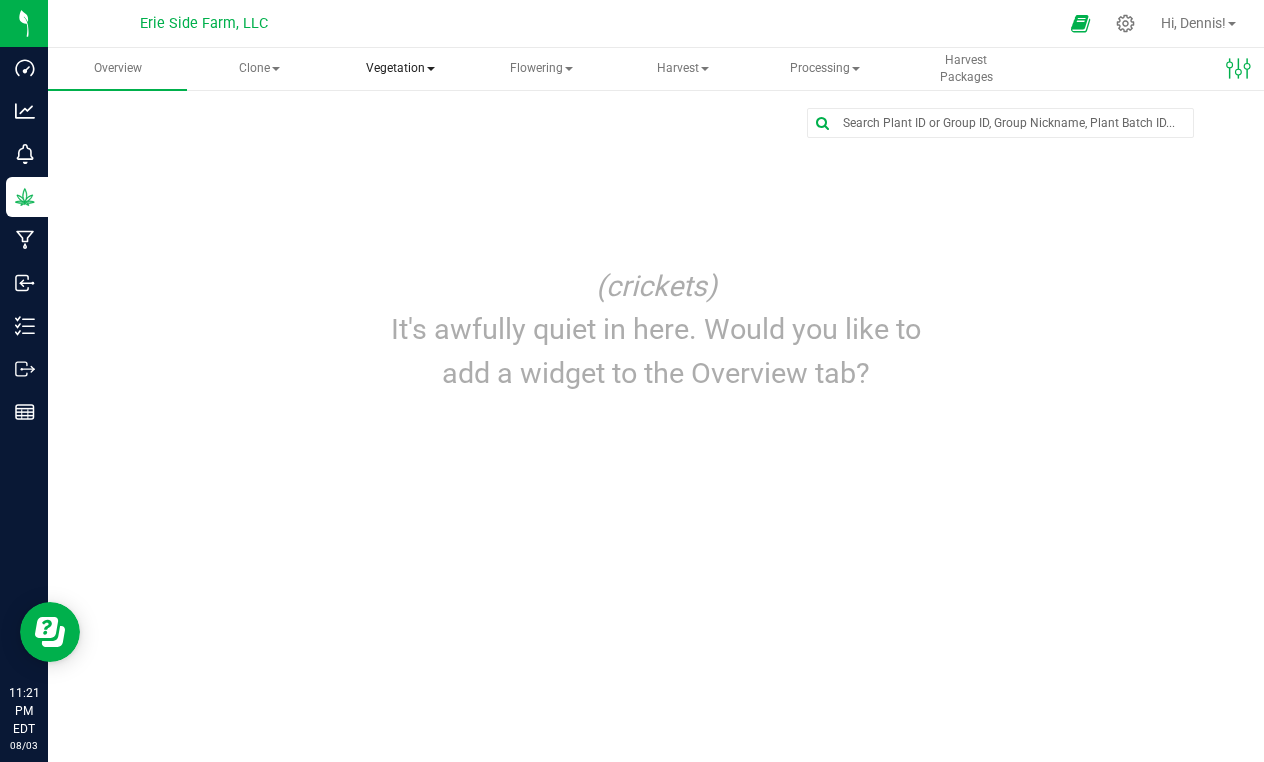 click on "Vegetation" at bounding box center [400, 69] 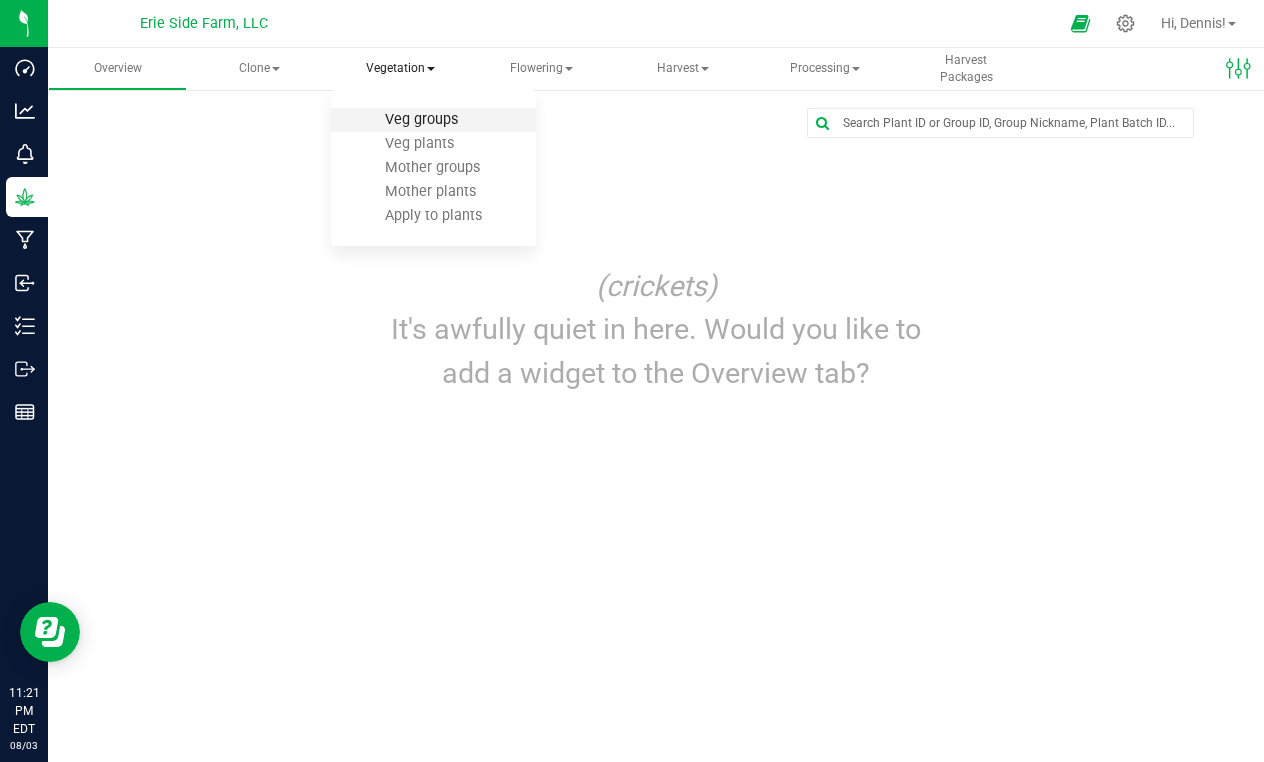 click on "Veg groups" at bounding box center [421, 119] 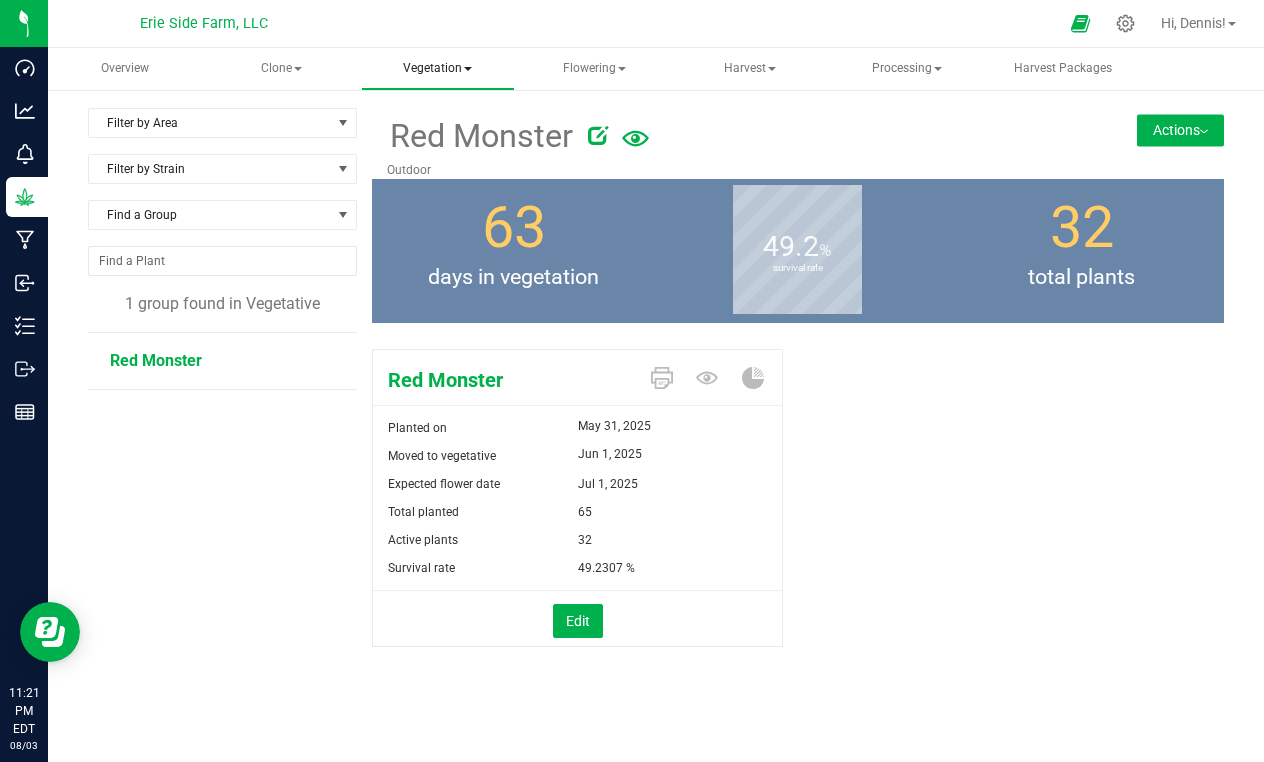 click at bounding box center [468, 69] 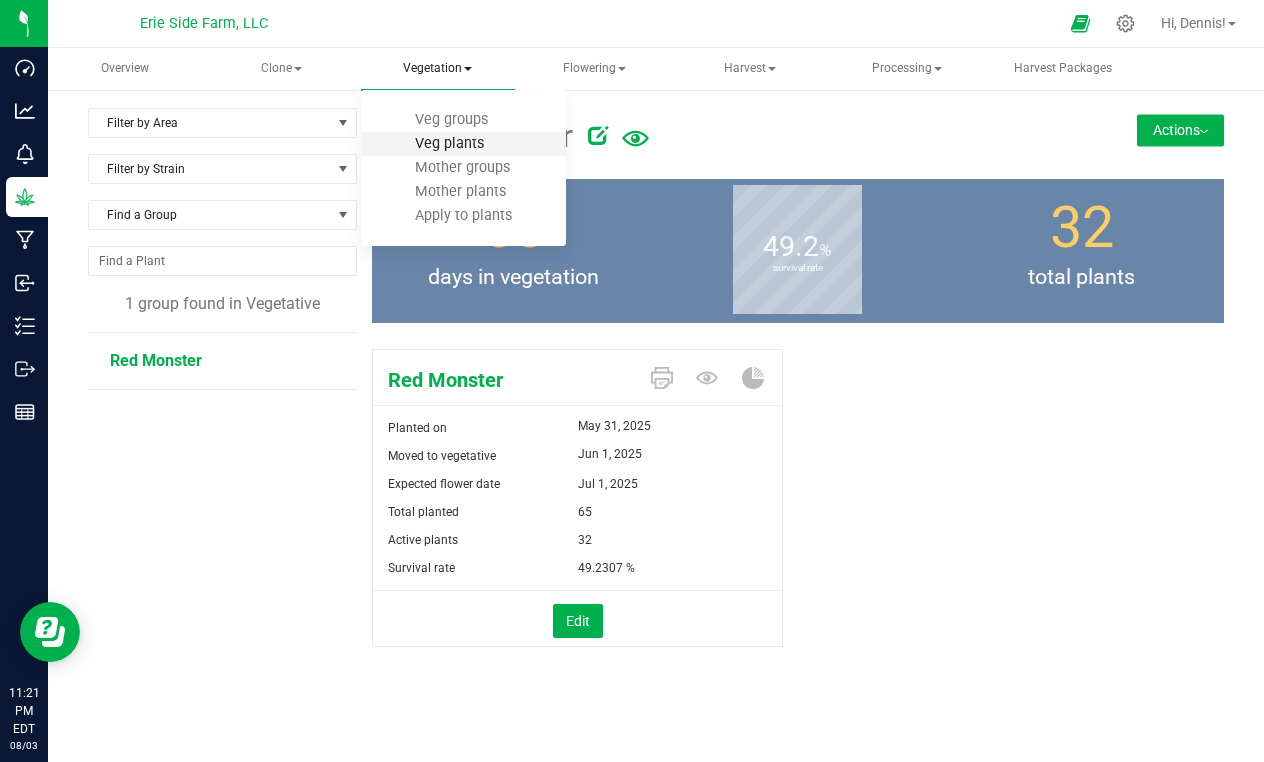 click on "Veg plants" at bounding box center [449, 143] 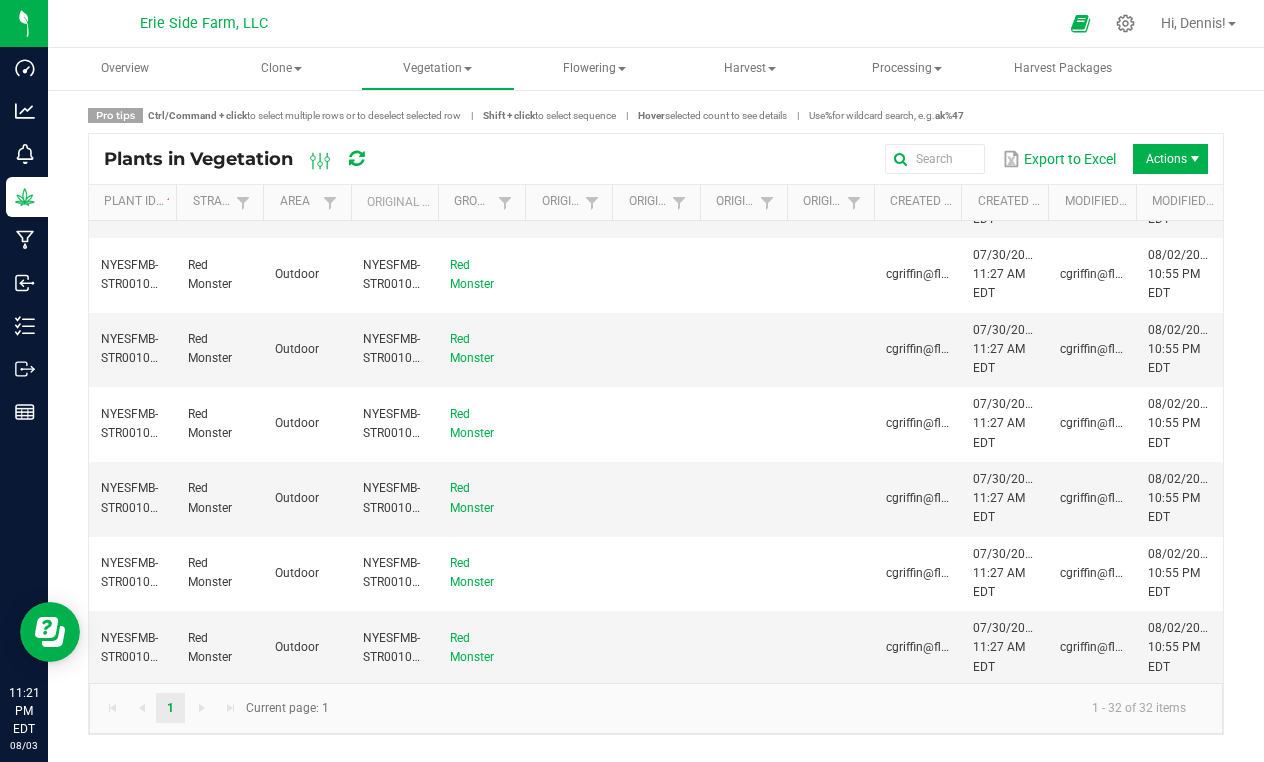 scroll, scrollTop: 0, scrollLeft: 0, axis: both 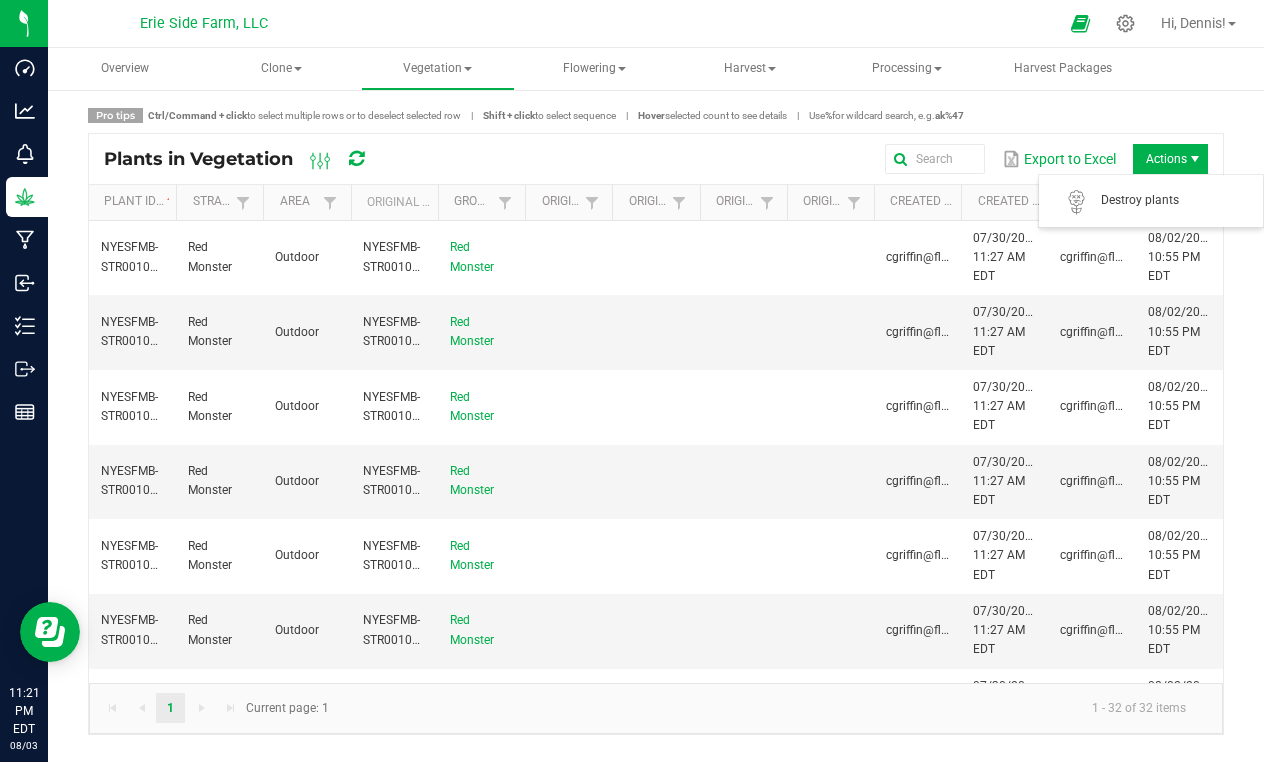 click on "Actions" at bounding box center (1170, 159) 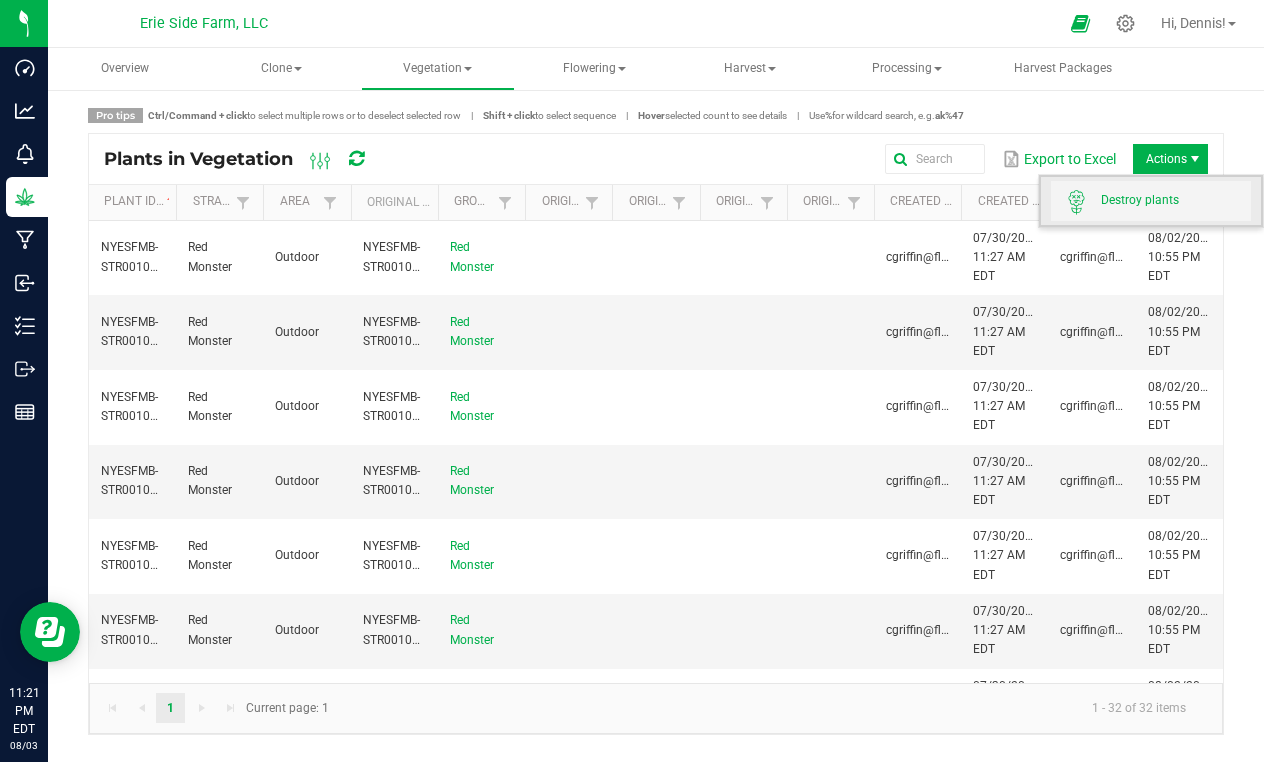 click on "Destroy plants" at bounding box center (1176, 200) 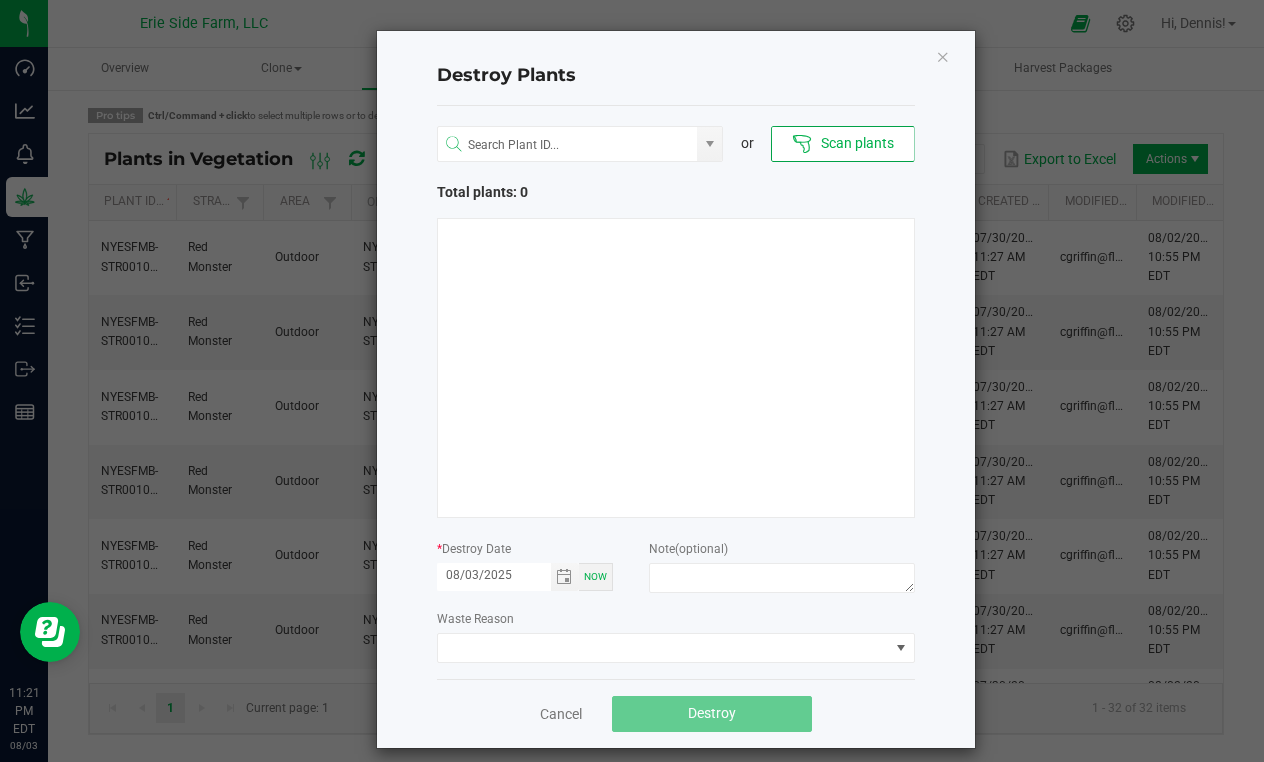 click 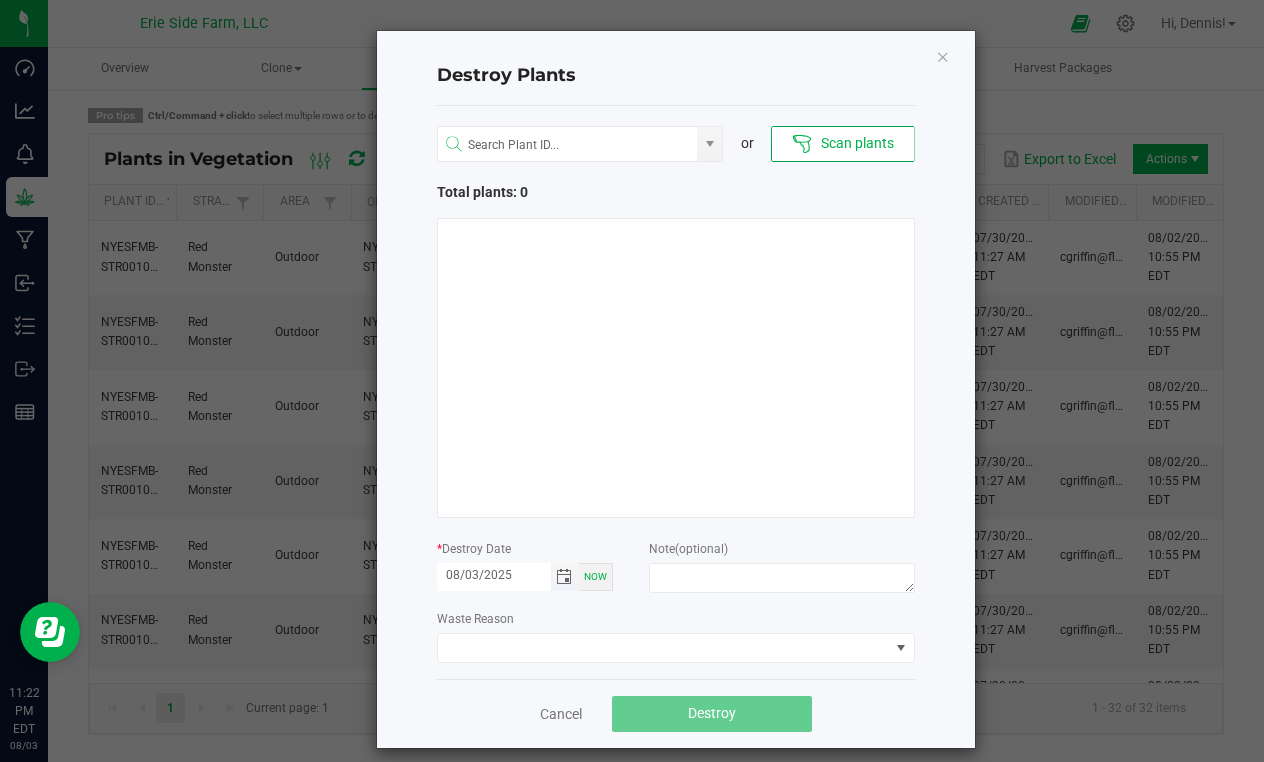 click at bounding box center (564, 577) 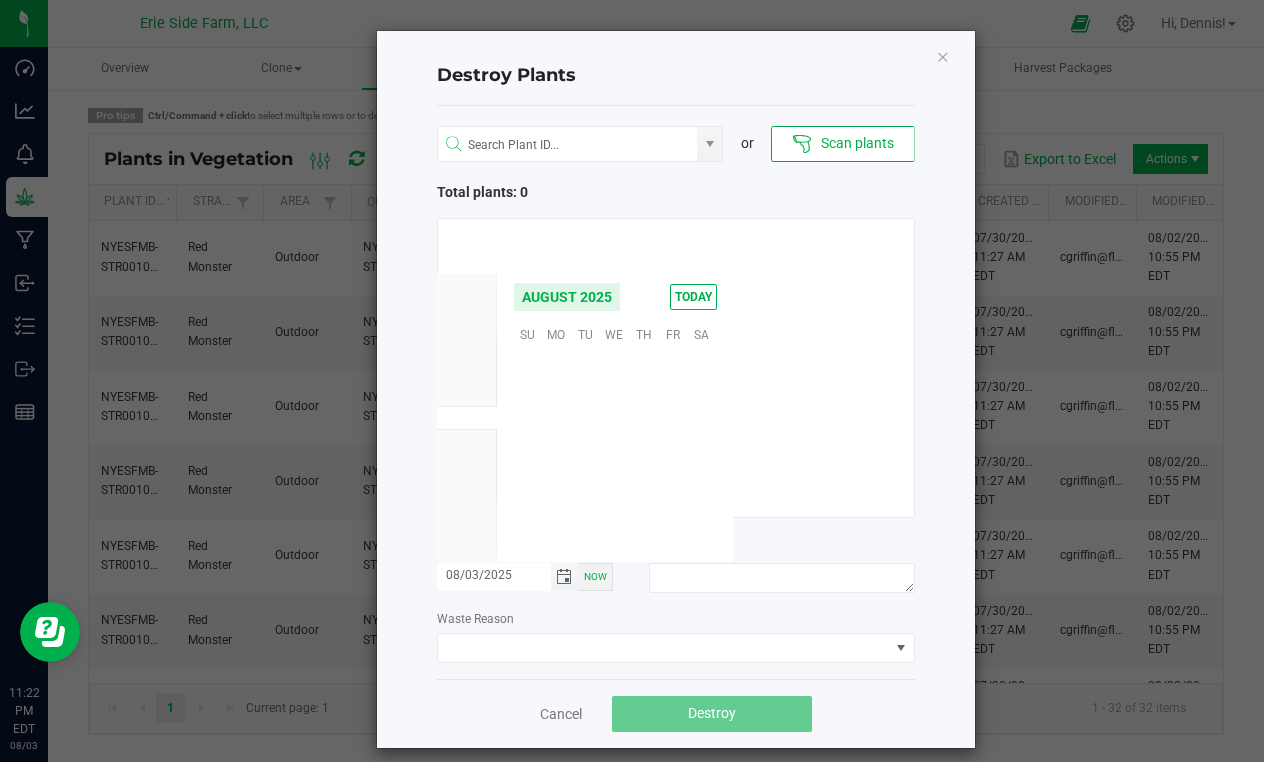 scroll, scrollTop: 0, scrollLeft: 0, axis: both 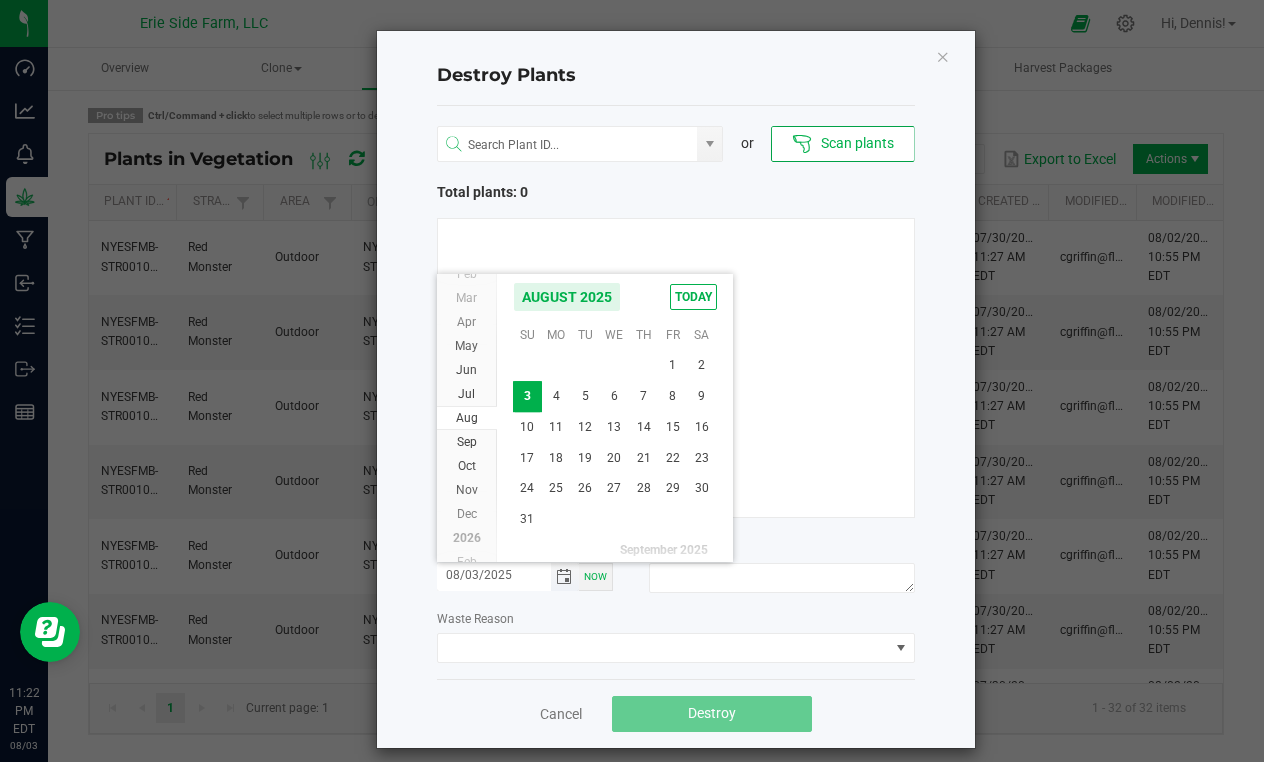 click at bounding box center (564, 577) 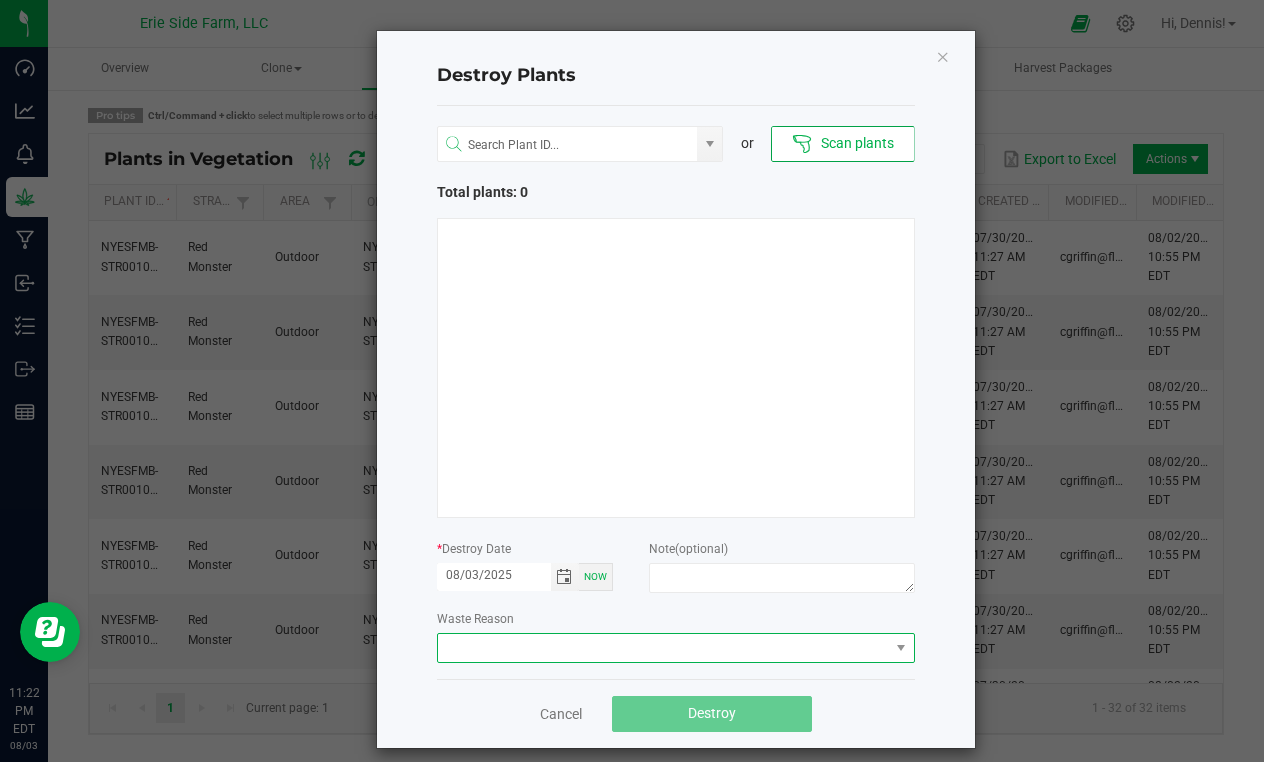 click at bounding box center (663, 648) 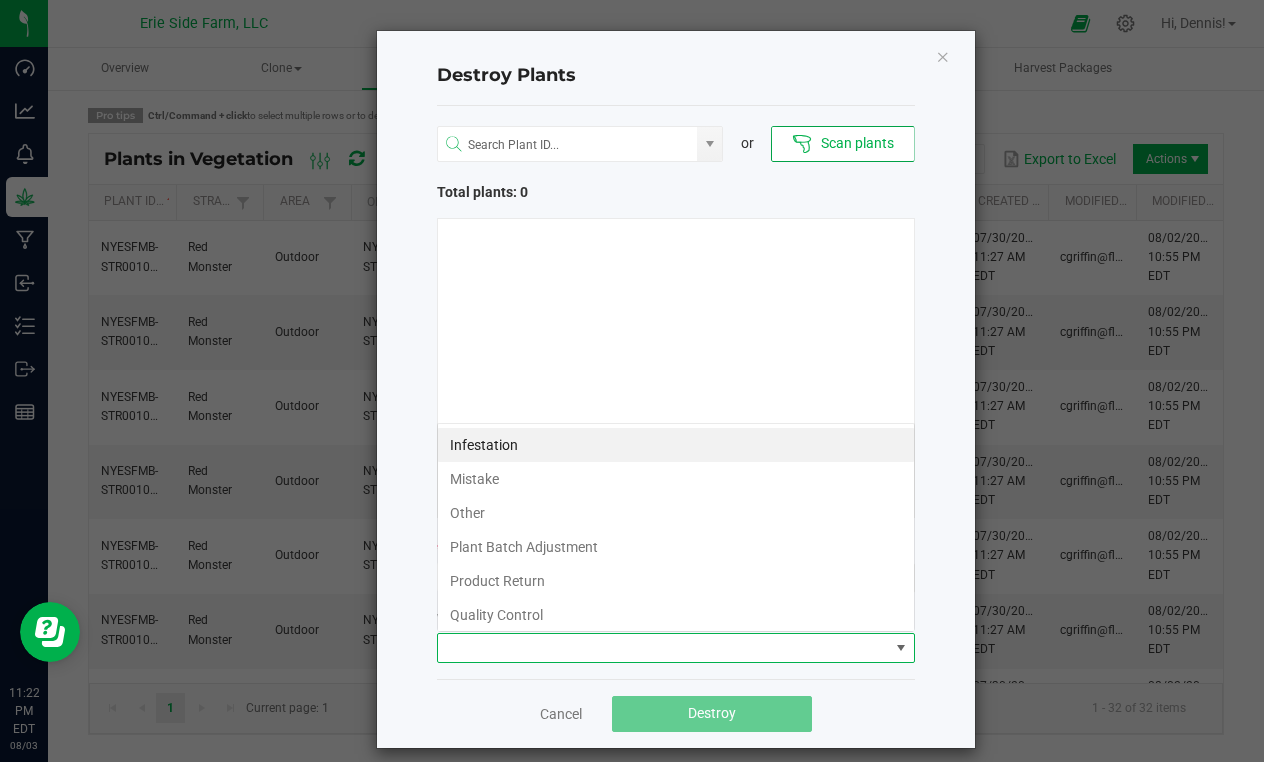 scroll, scrollTop: 99970, scrollLeft: 99522, axis: both 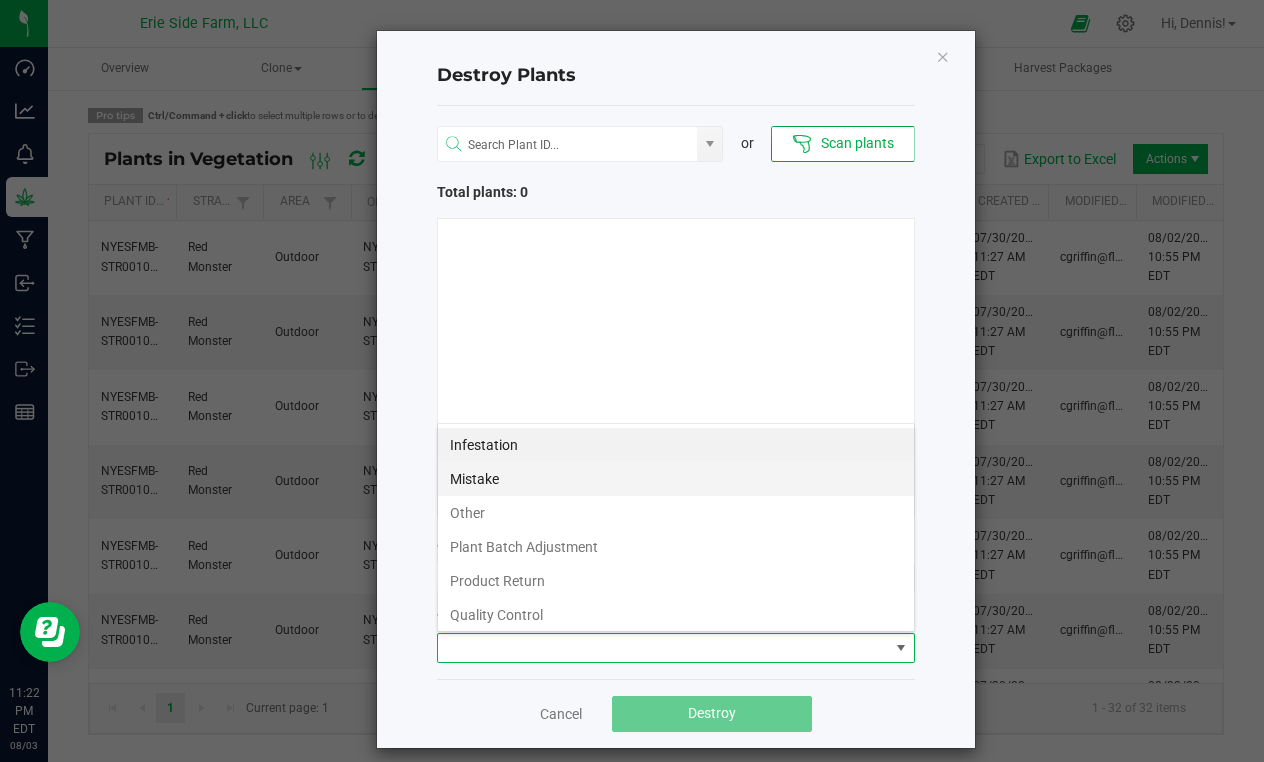 click on "Mistake" at bounding box center [676, 479] 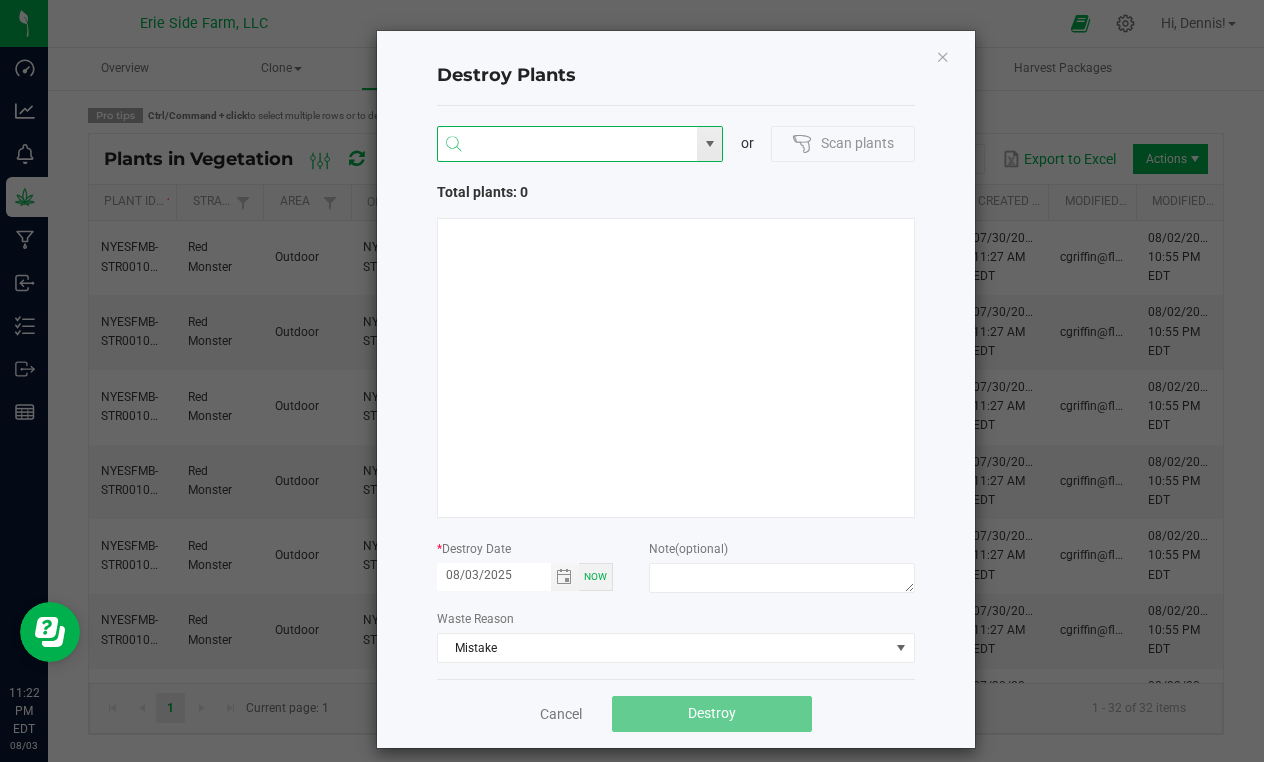 click at bounding box center [568, 145] 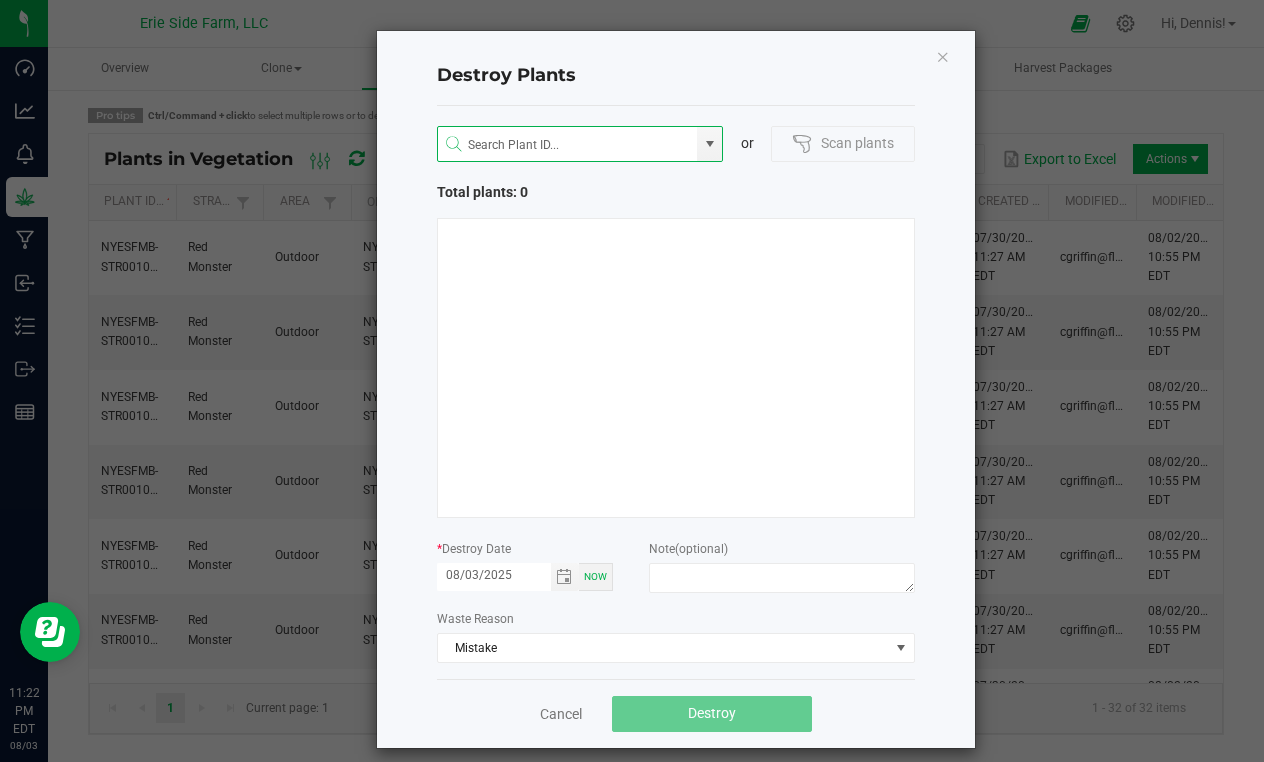 click on "Destroy Plants
or
Scan plants   Total plants: 0  *  Destroy Date  [DATE] Now  Note   (optional)   Waste Reason  Mistake  Cancel   Destroy" 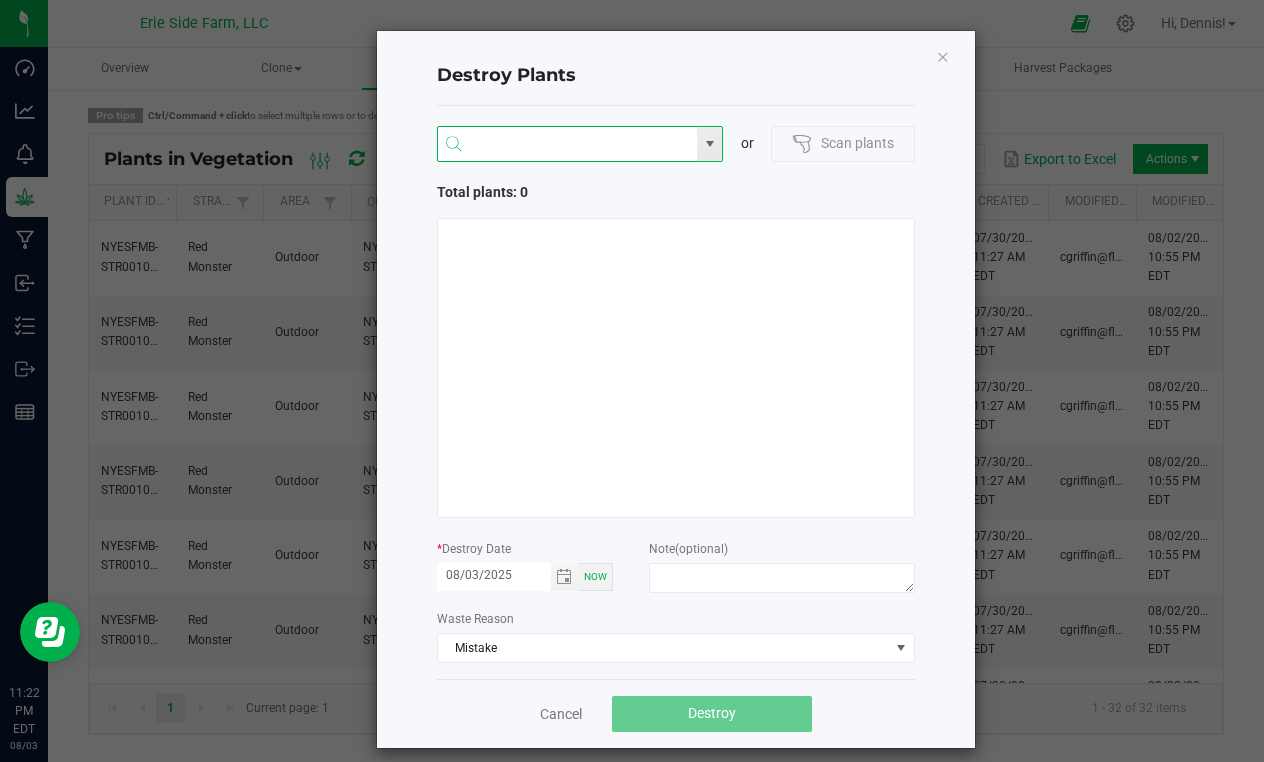 click at bounding box center [568, 145] 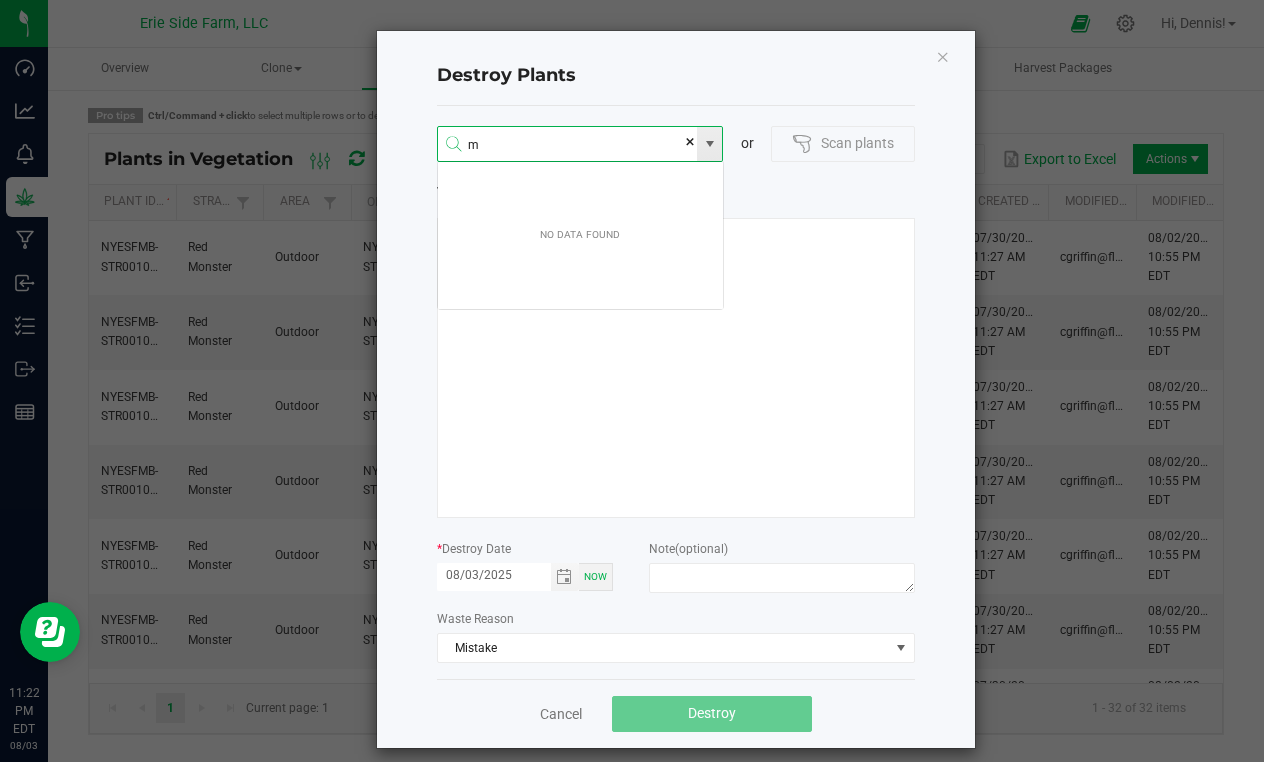 scroll, scrollTop: 99964, scrollLeft: 99713, axis: both 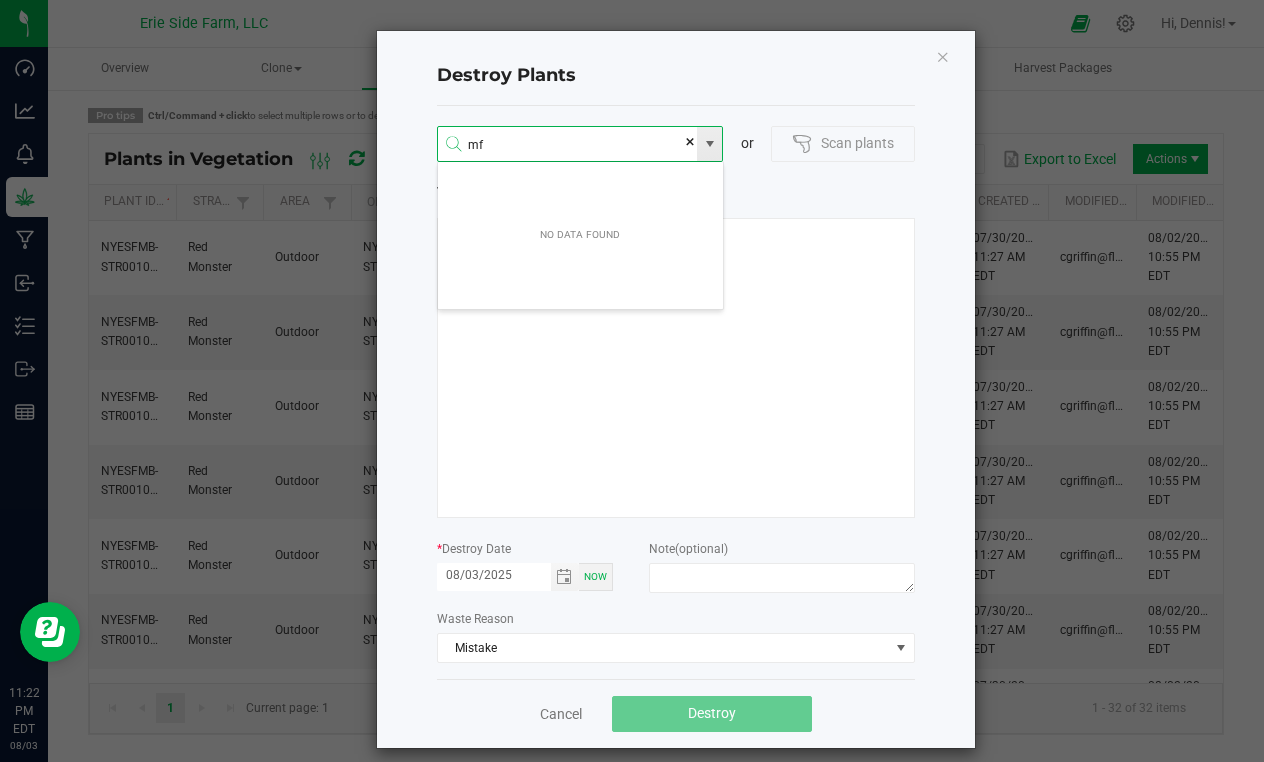 type on "m" 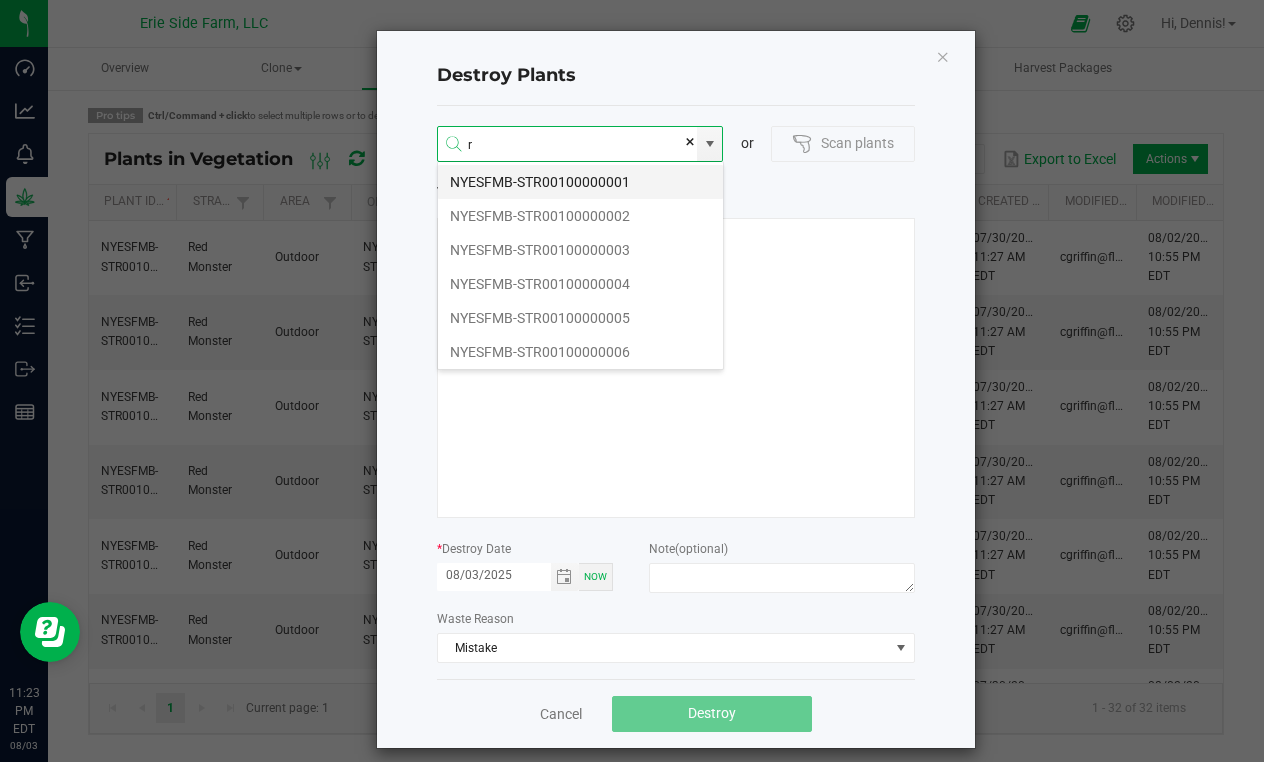 click on "NYESFMB-STR00100000001" at bounding box center [580, 182] 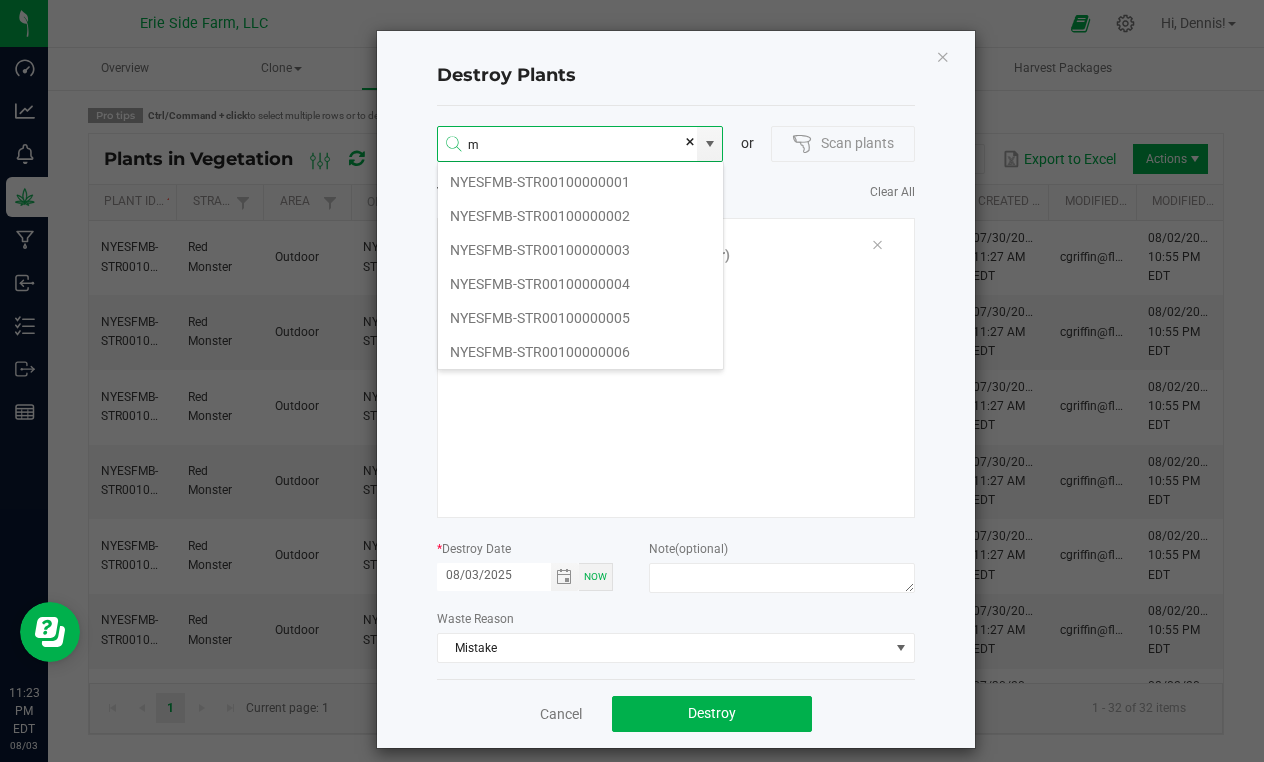 scroll, scrollTop: 99964, scrollLeft: 99713, axis: both 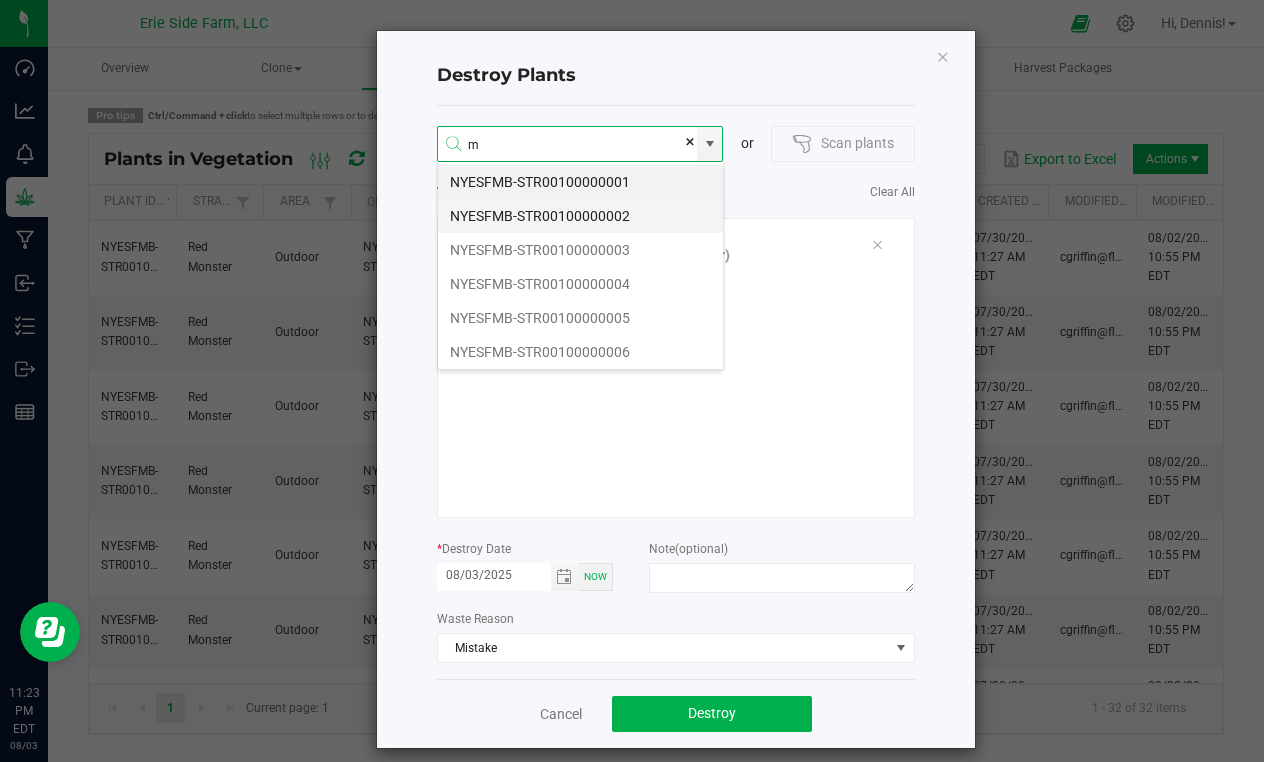 click on "NYESFMB-STR00100000002" at bounding box center [580, 216] 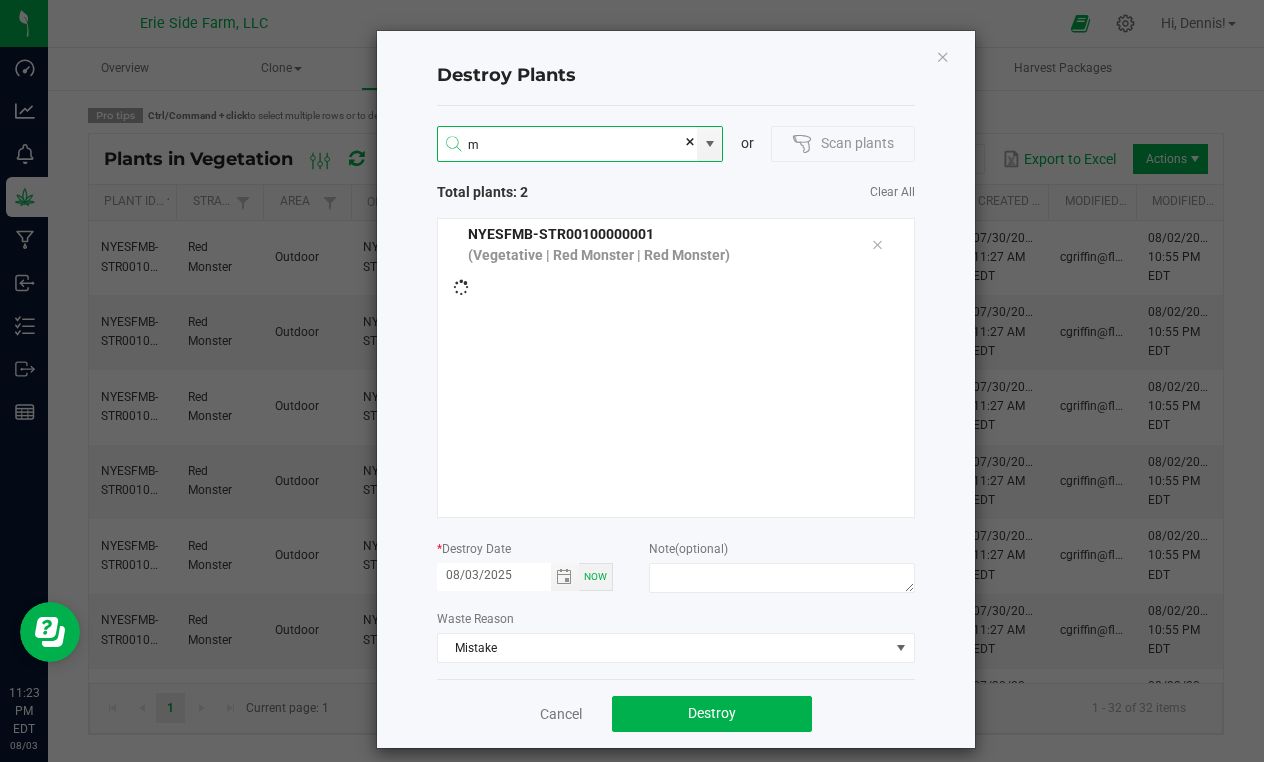 type on "NYESFMB-STR00100000002" 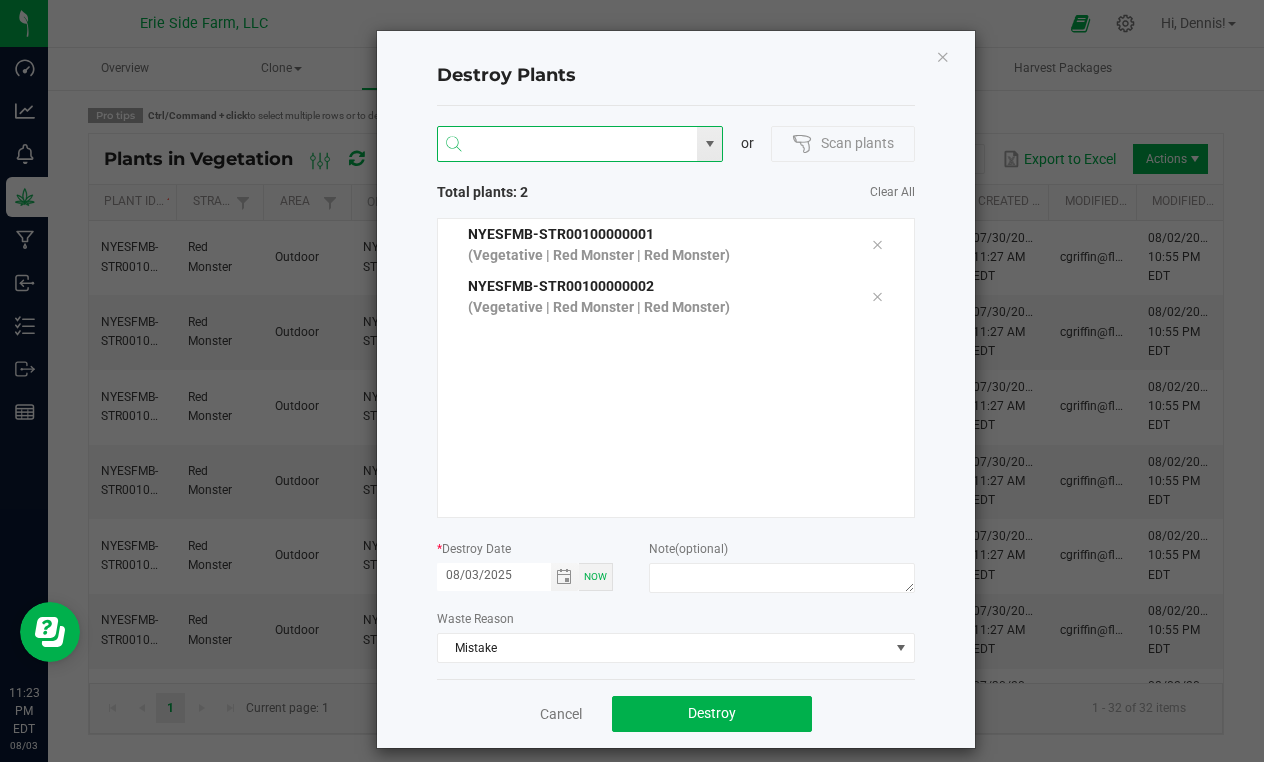 click at bounding box center (568, 145) 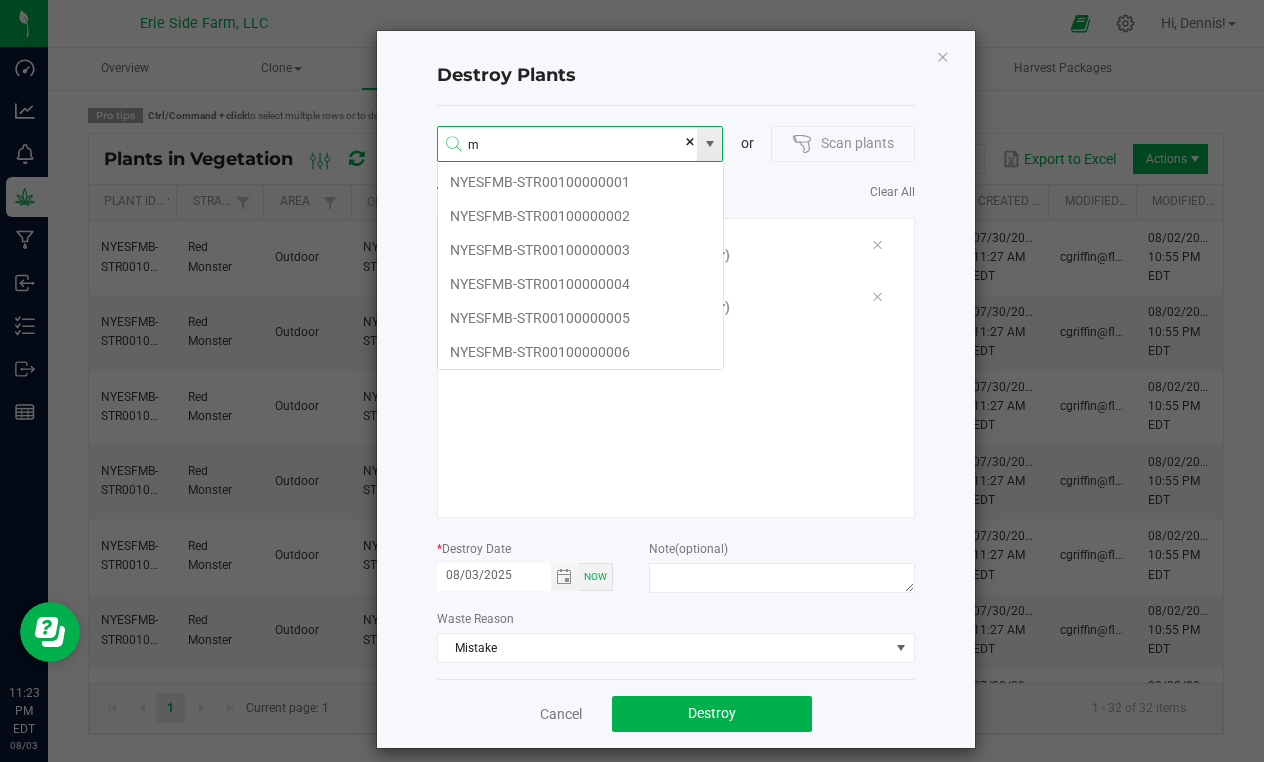 scroll, scrollTop: 99964, scrollLeft: 99713, axis: both 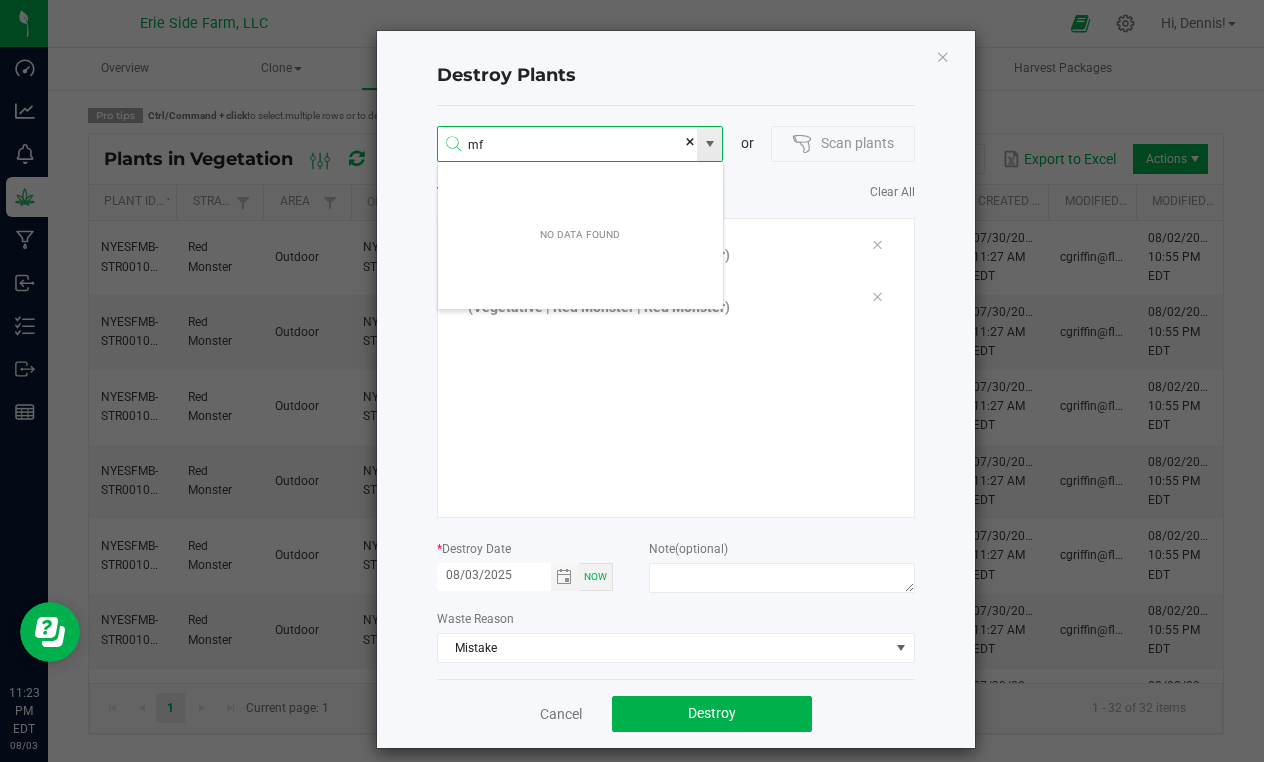 click on "mf" at bounding box center (568, 145) 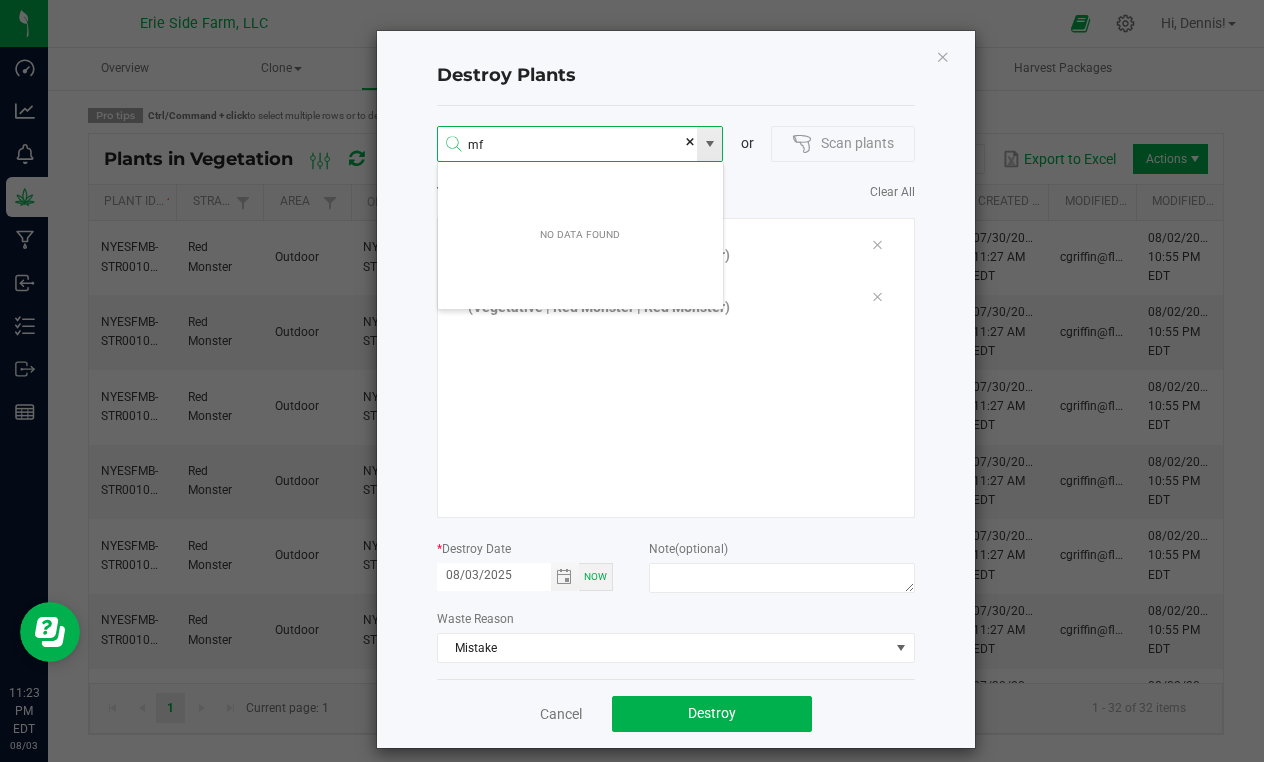 type on "m" 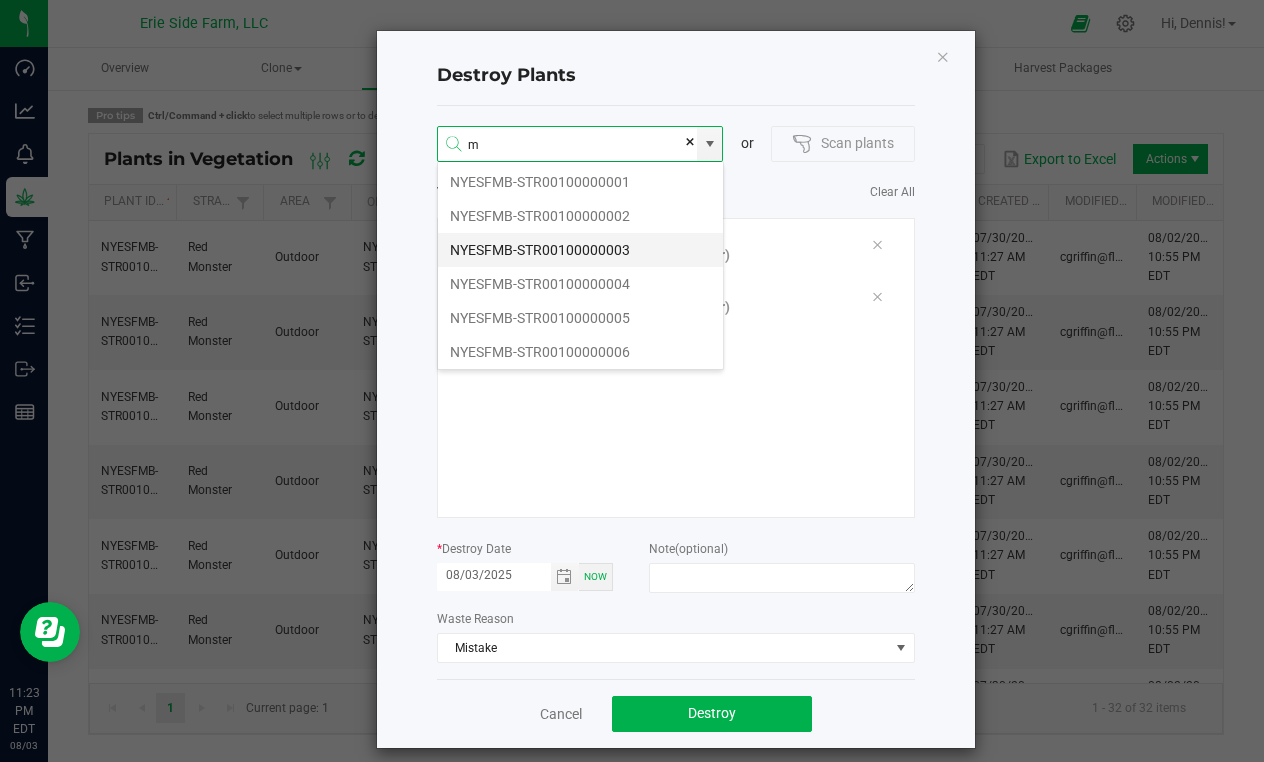 click on "NYESFMB-STR00100000003" at bounding box center (580, 250) 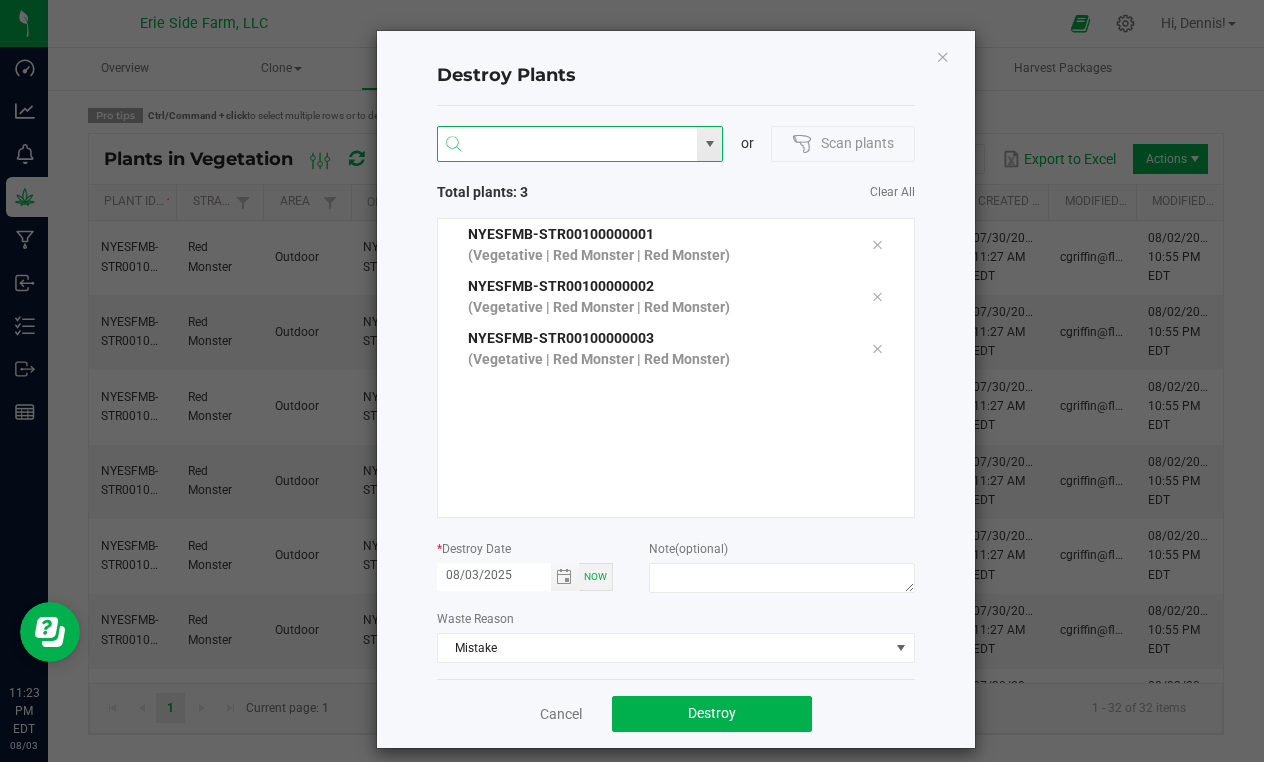 click at bounding box center (568, 145) 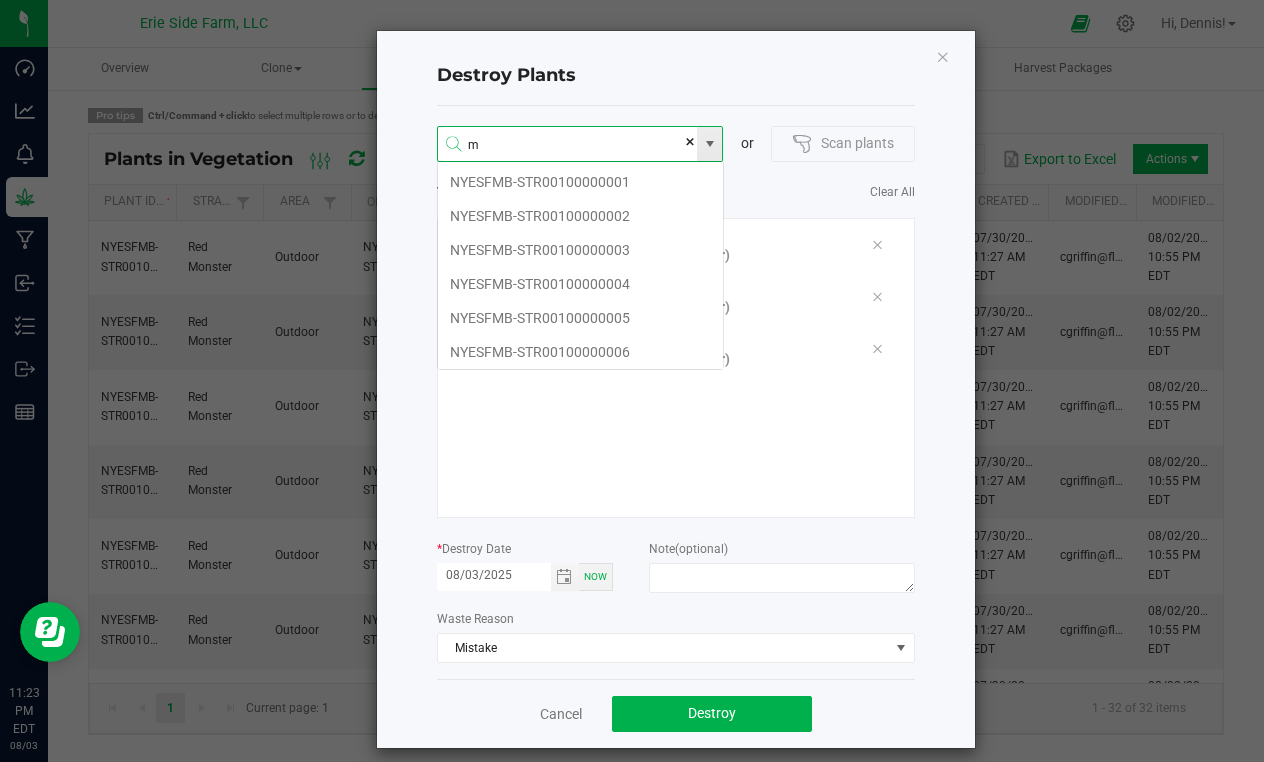 scroll, scrollTop: 99964, scrollLeft: 99713, axis: both 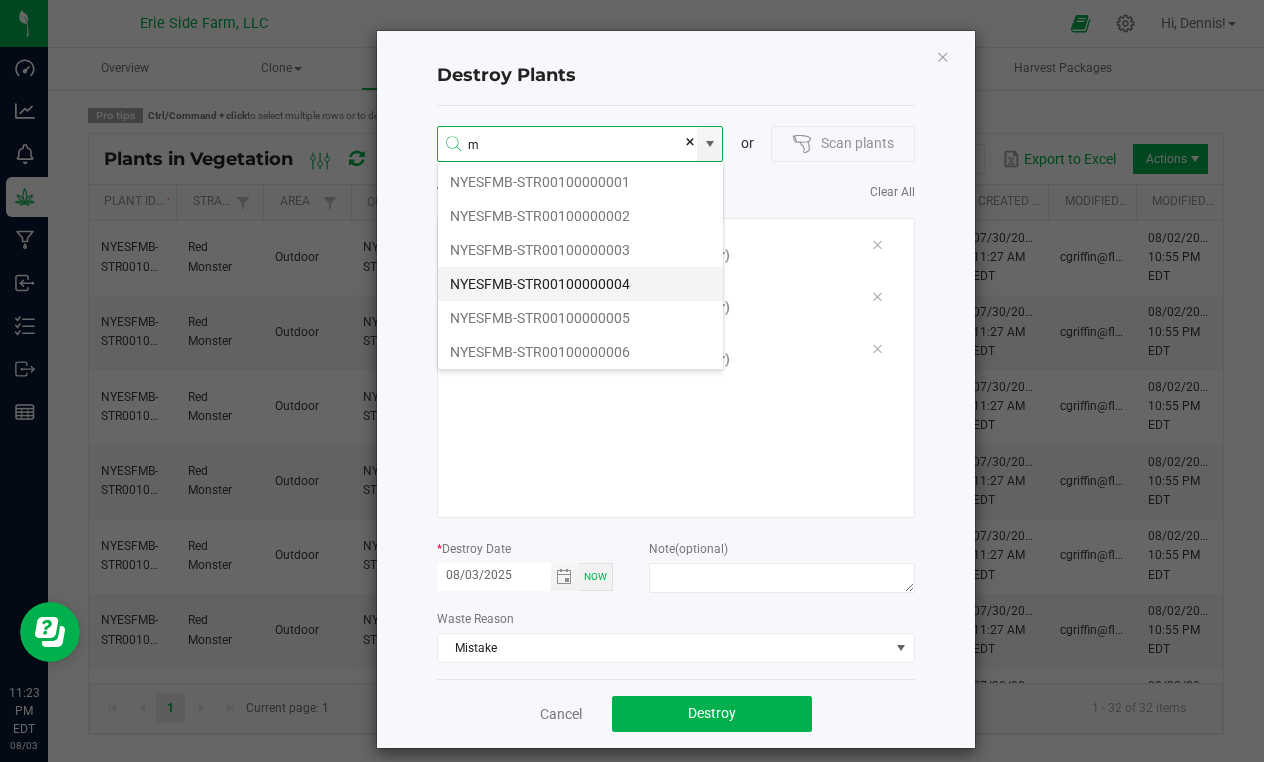 click on "NYESFMB-STR00100000004" at bounding box center [580, 284] 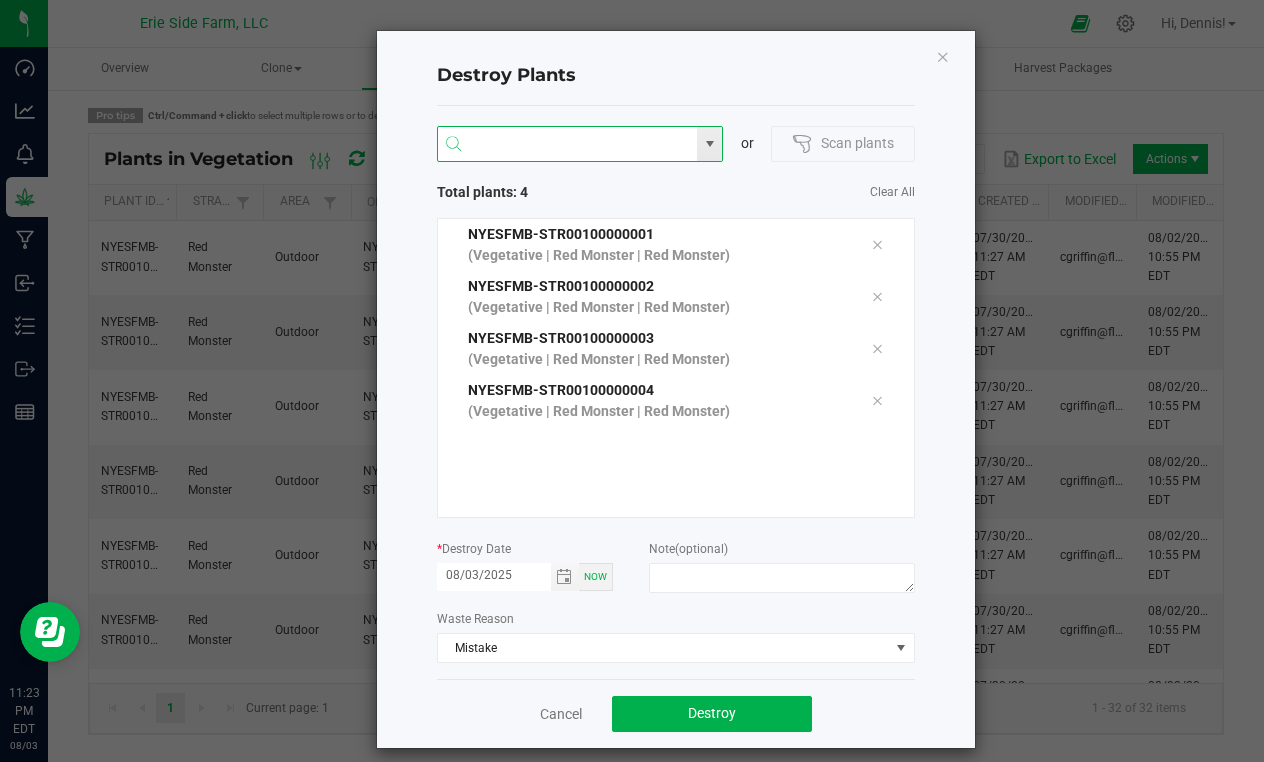 click at bounding box center (568, 145) 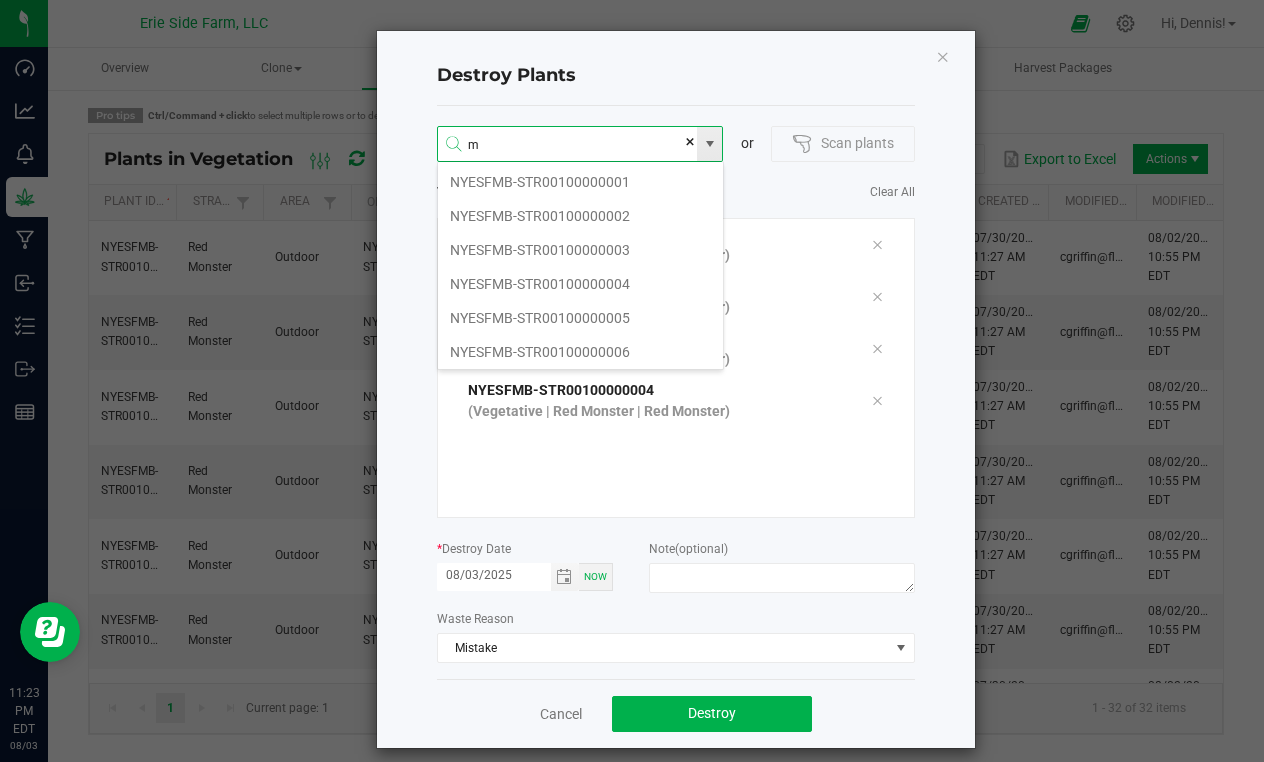 scroll, scrollTop: 99964, scrollLeft: 99713, axis: both 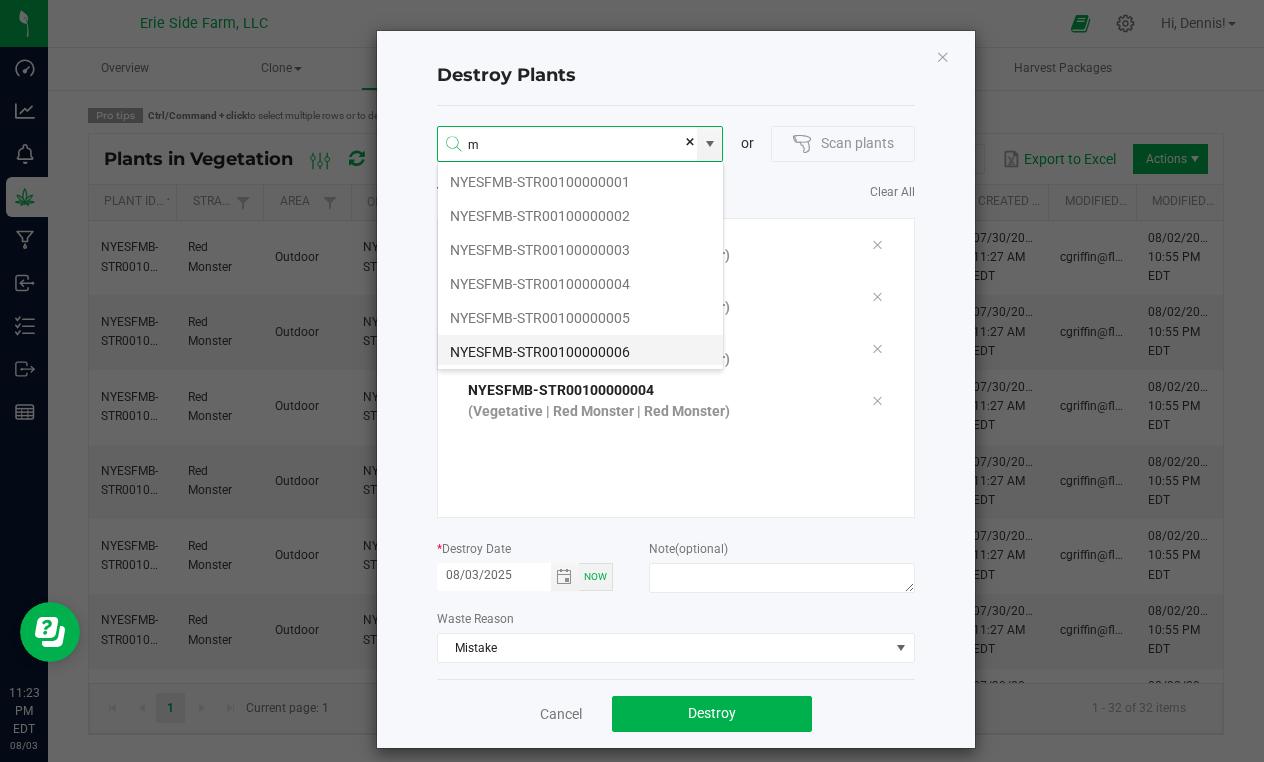 click on "NYESFMB-STR00100000006" at bounding box center (580, 352) 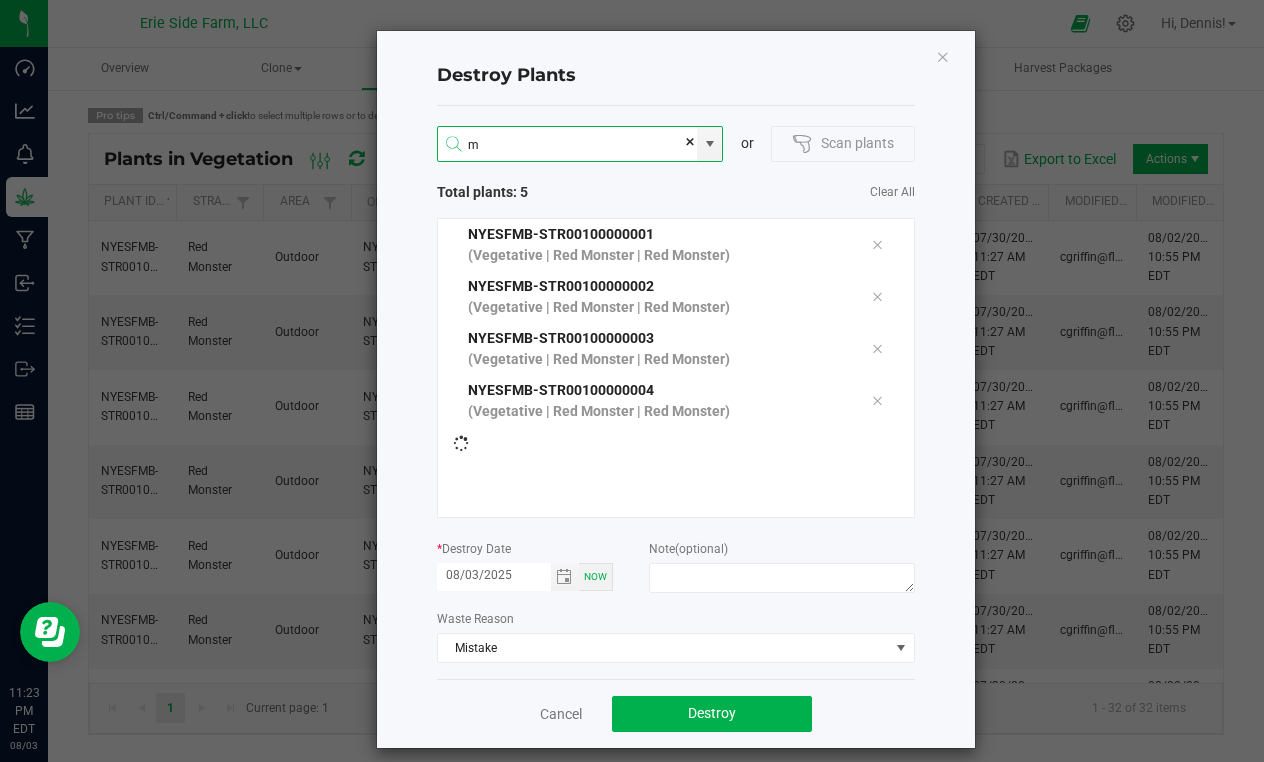 type on "NYESFMB-STR00100000006" 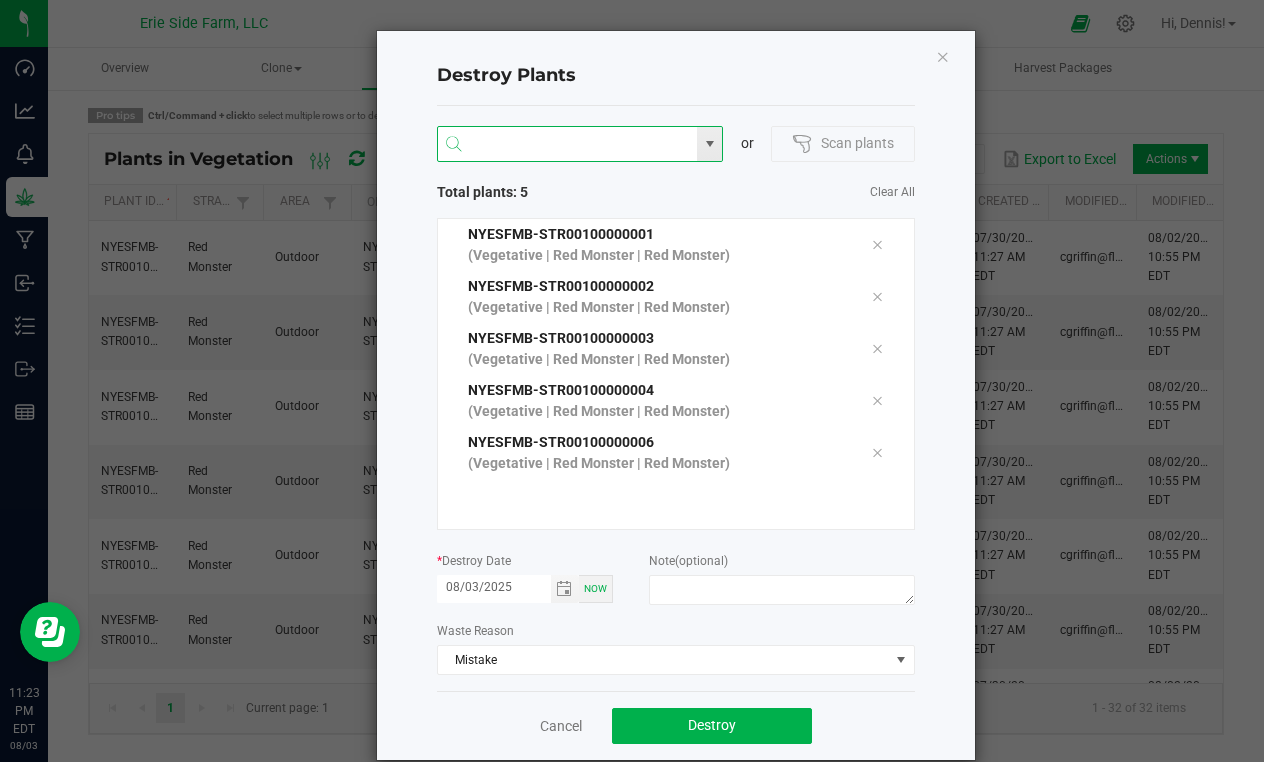 click at bounding box center (568, 145) 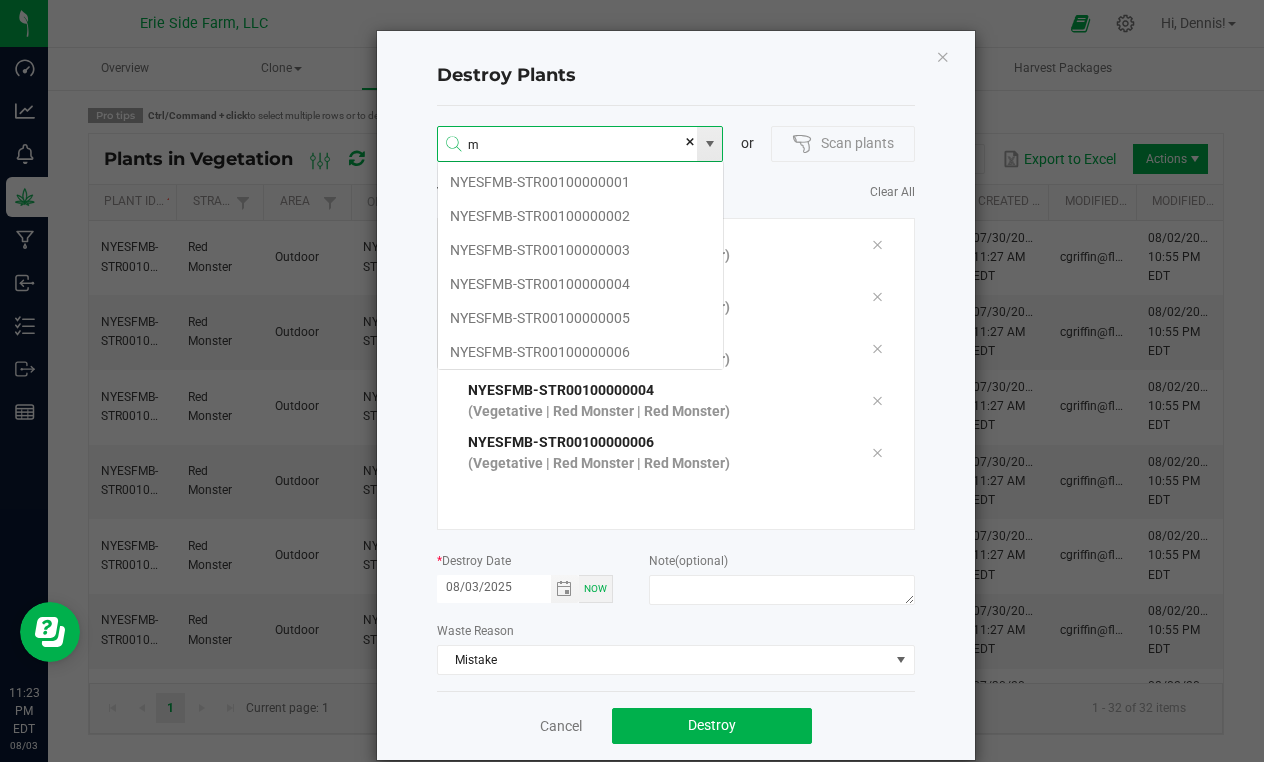 scroll, scrollTop: 99964, scrollLeft: 99713, axis: both 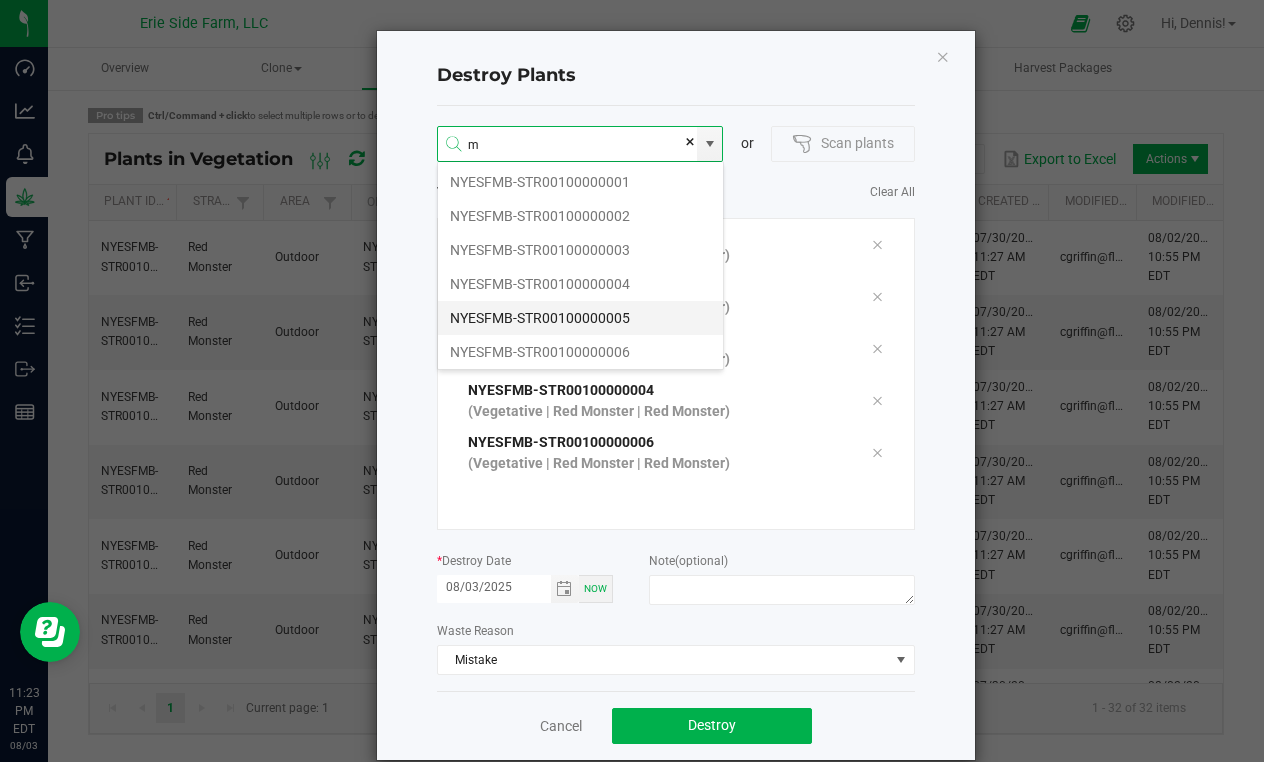 click on "NYESFMB-STR00100000005" at bounding box center (580, 318) 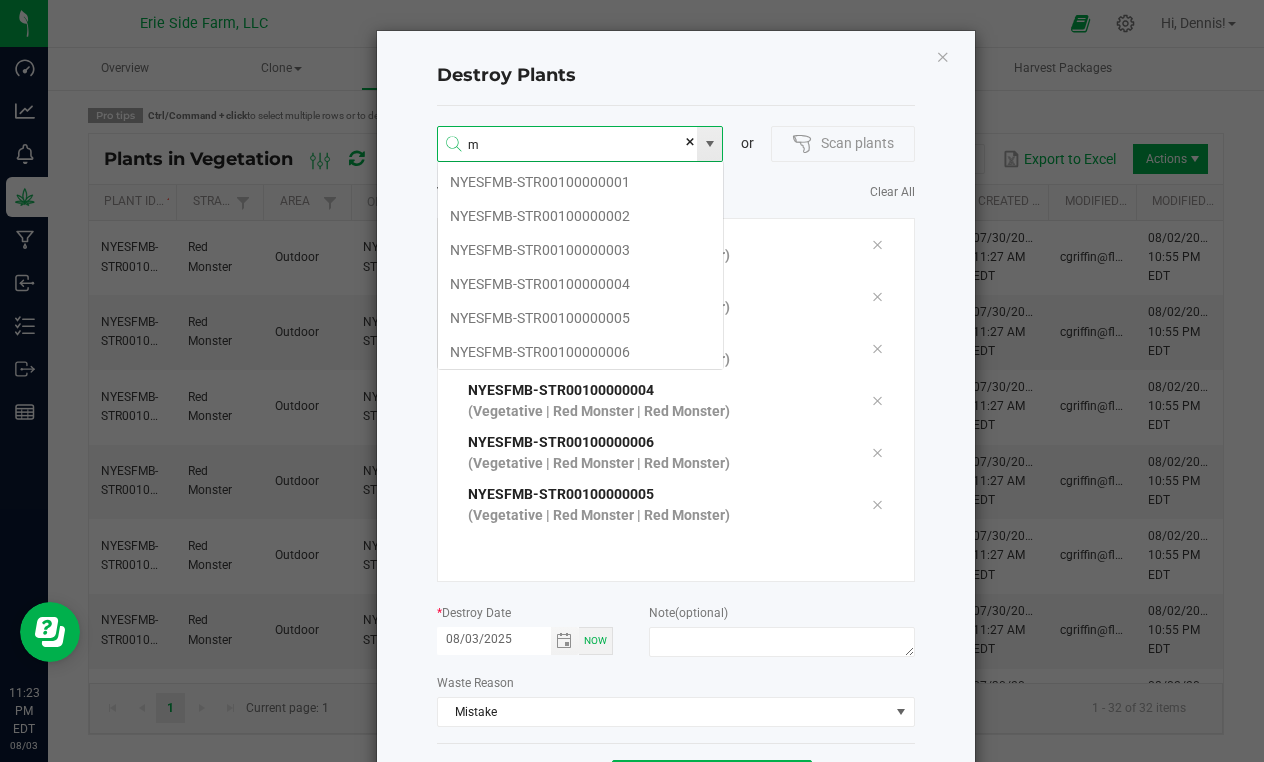 scroll, scrollTop: 99964, scrollLeft: 99713, axis: both 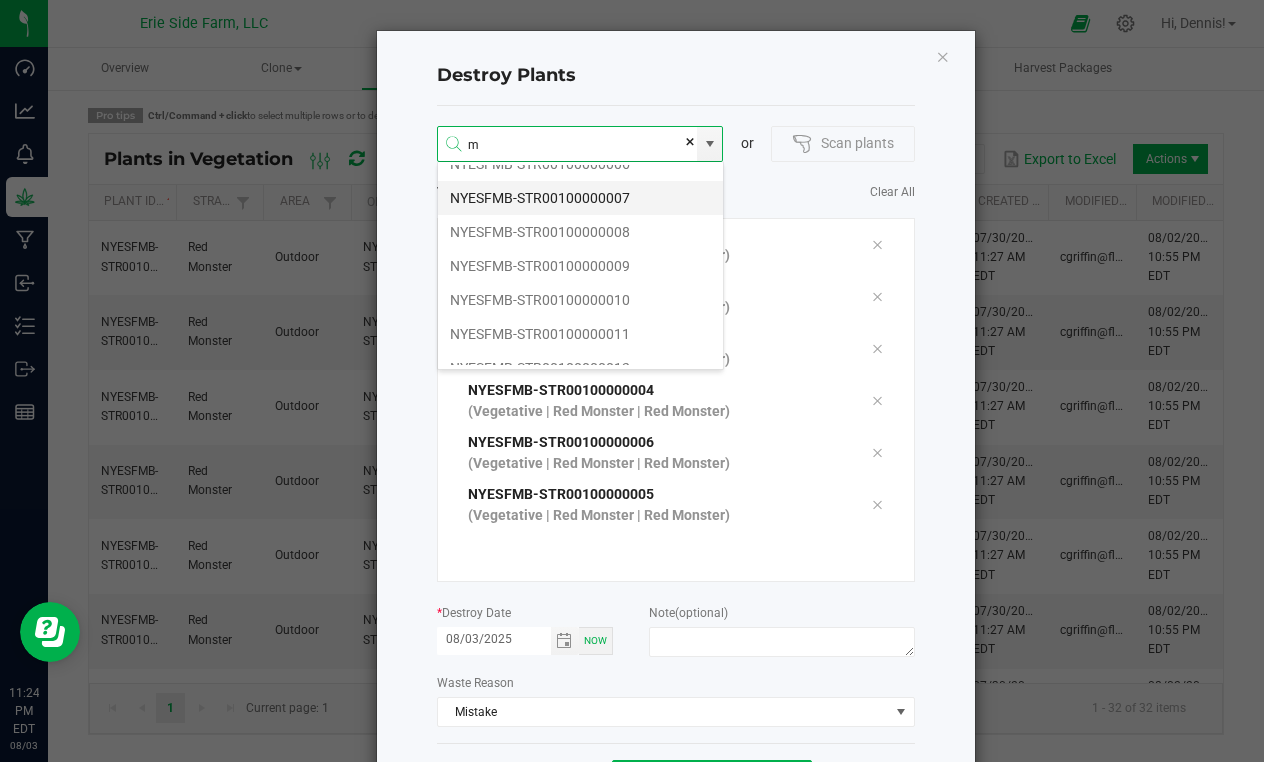 click on "NYESFMB-STR00100000007" at bounding box center [580, 198] 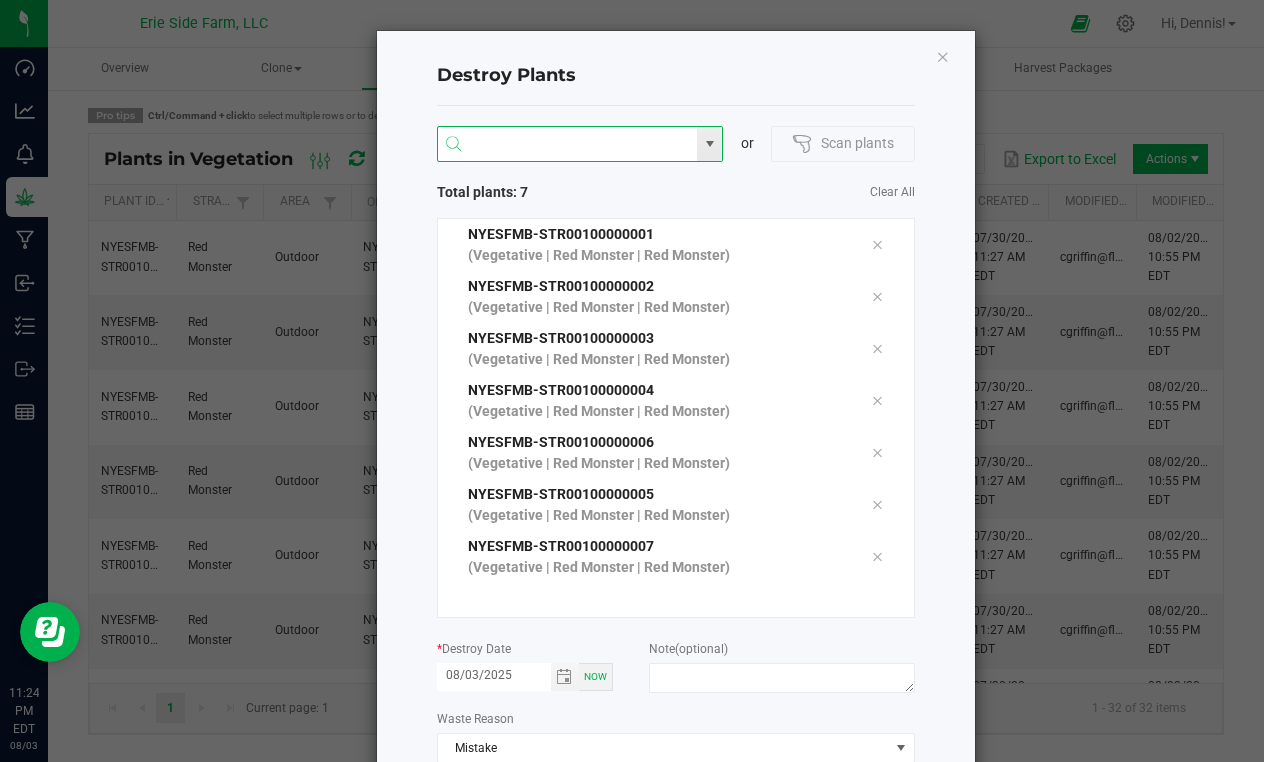 click at bounding box center [568, 145] 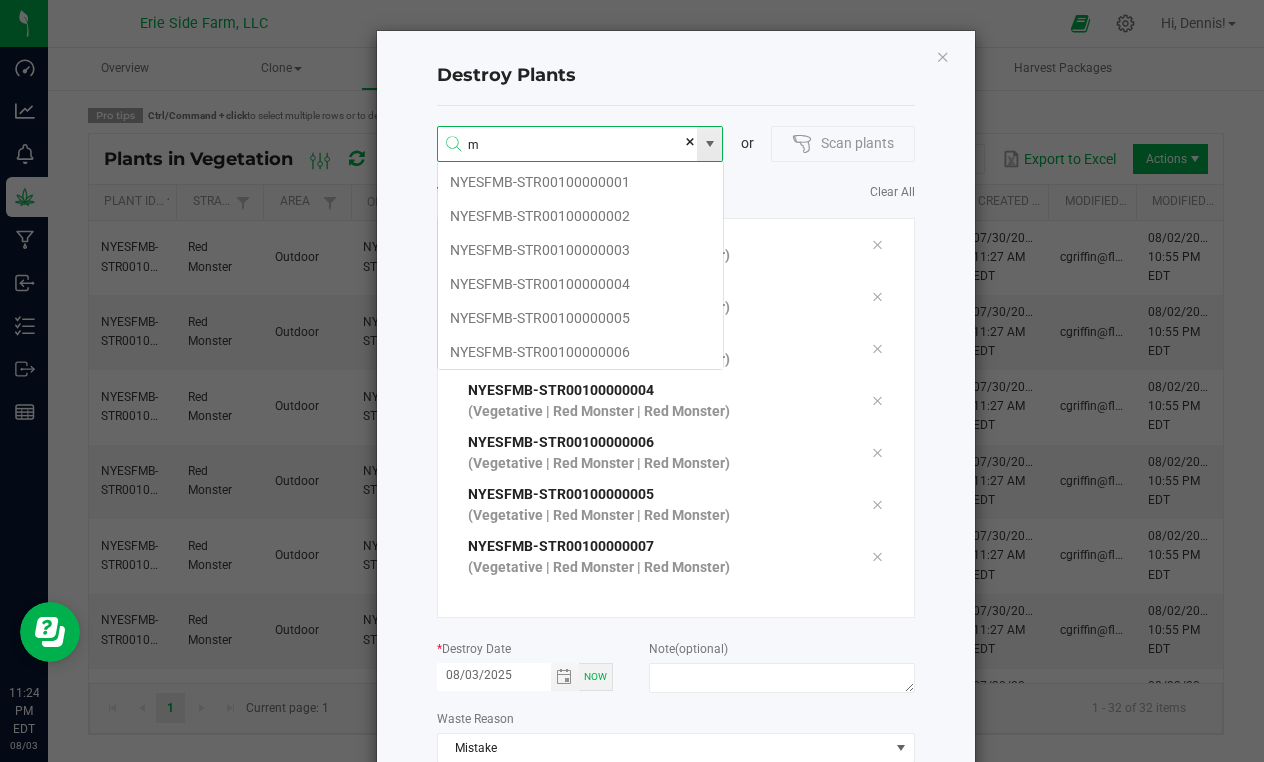 scroll, scrollTop: 99964, scrollLeft: 99713, axis: both 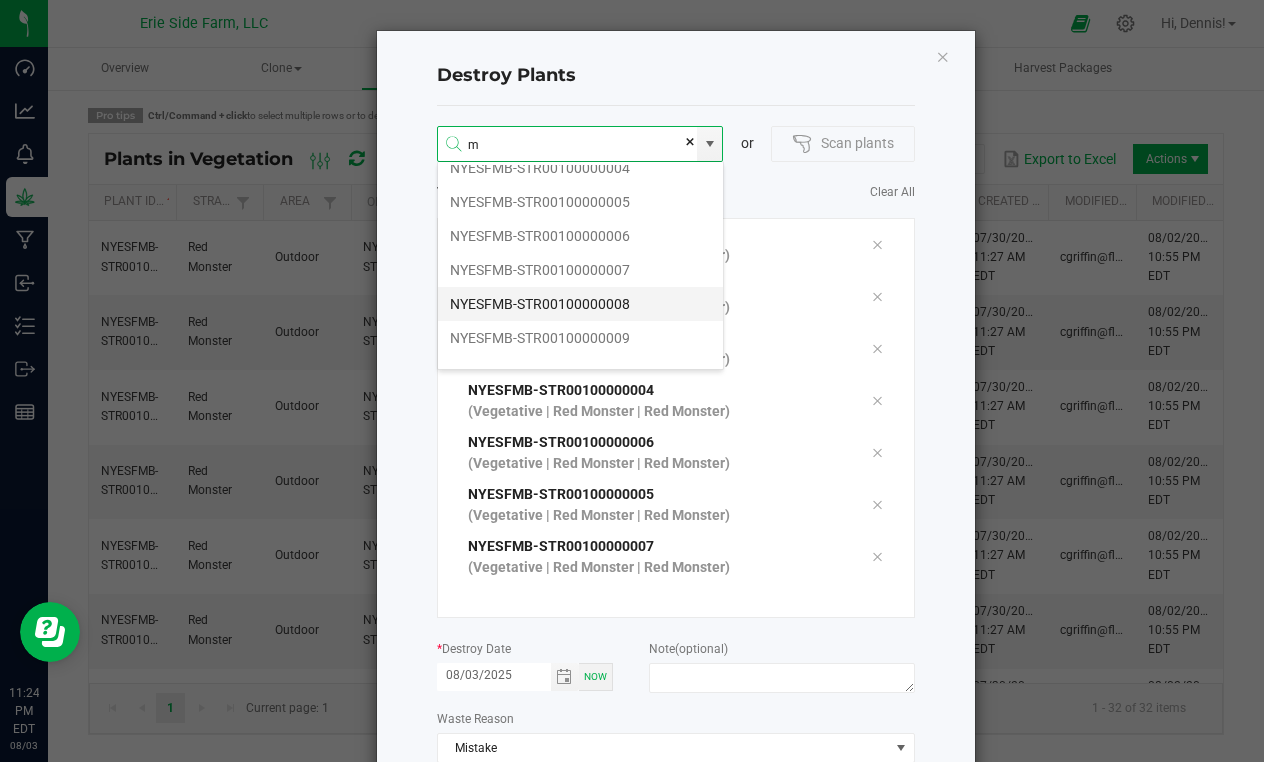 click on "NYESFMB-STR00100000008" at bounding box center [580, 304] 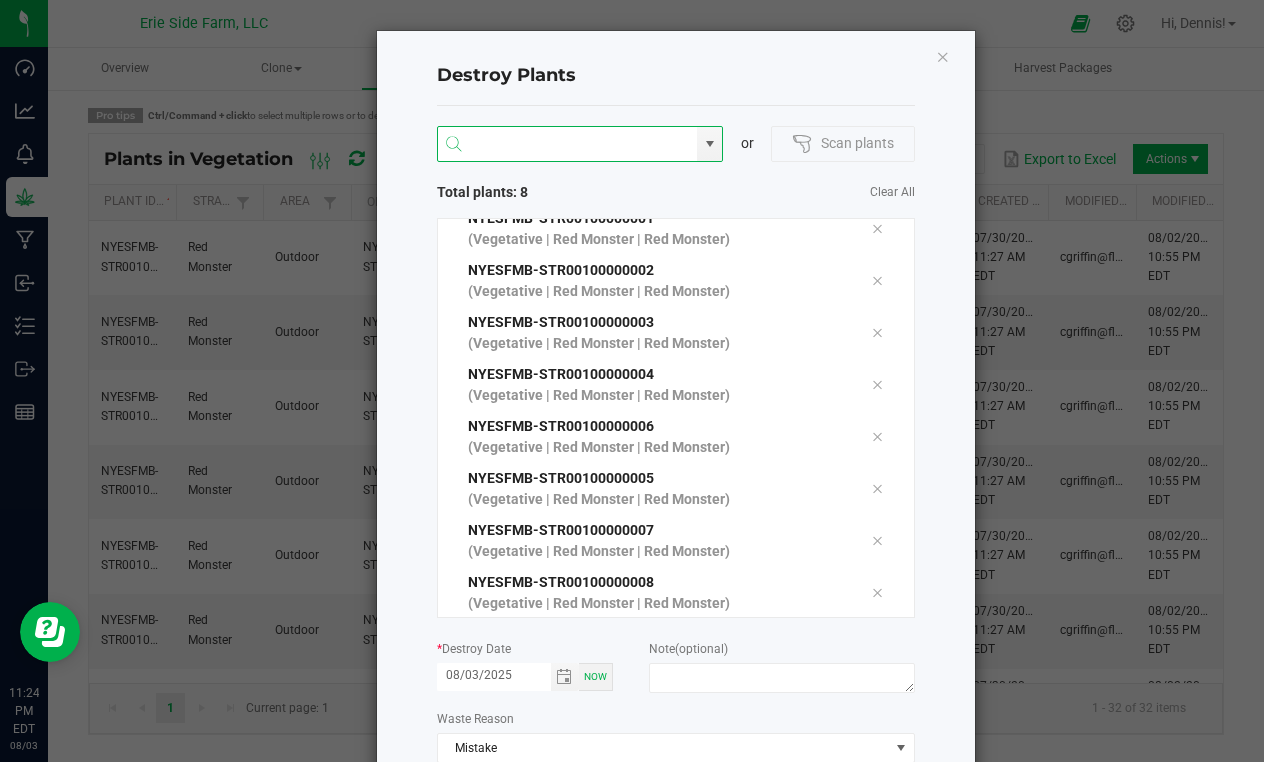 scroll, scrollTop: 50, scrollLeft: 0, axis: vertical 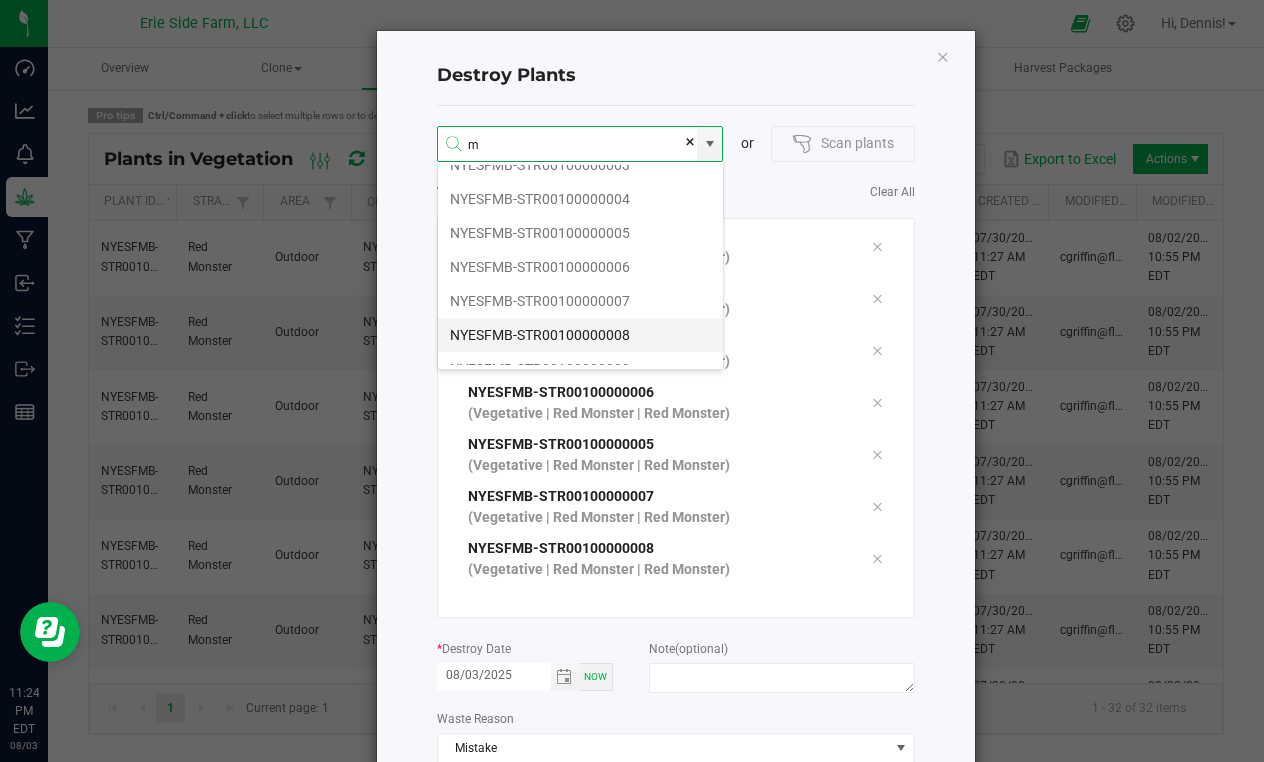 click on "NYESFMB-STR00100000008" at bounding box center [580, 335] 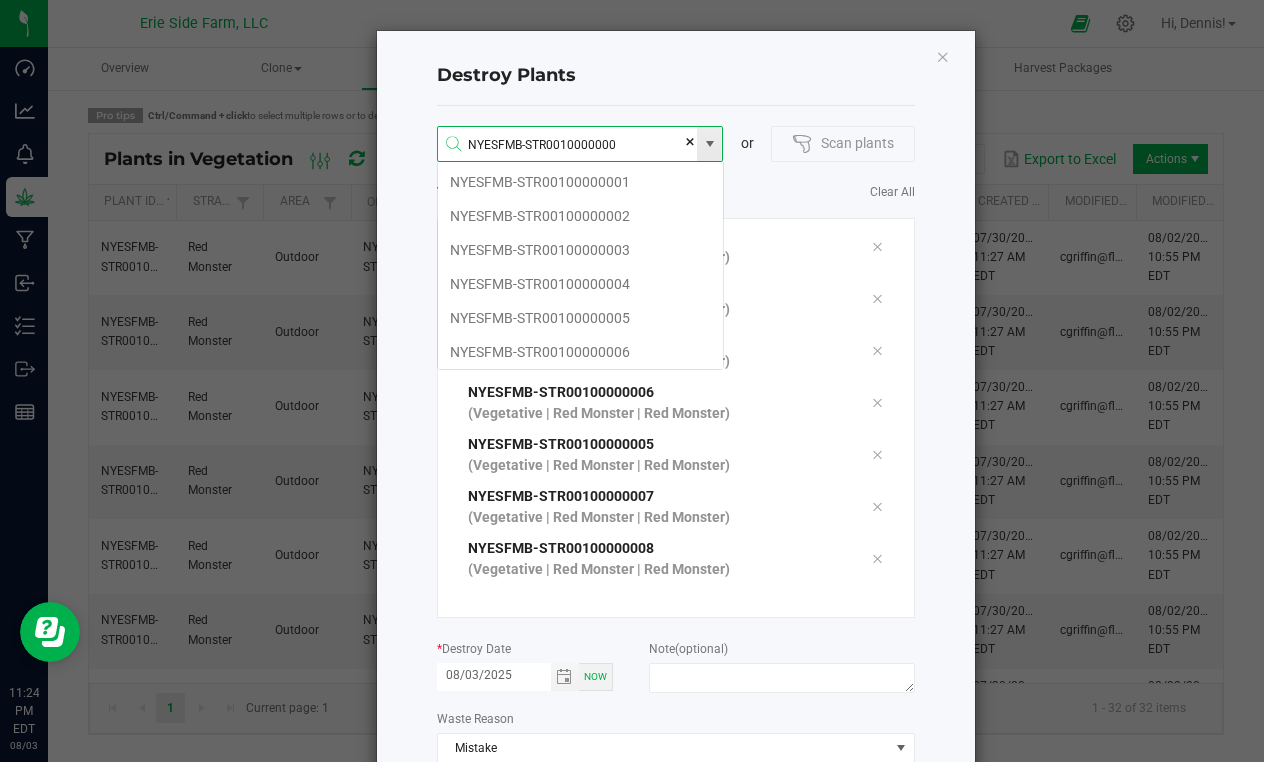scroll, scrollTop: 99964, scrollLeft: 99713, axis: both 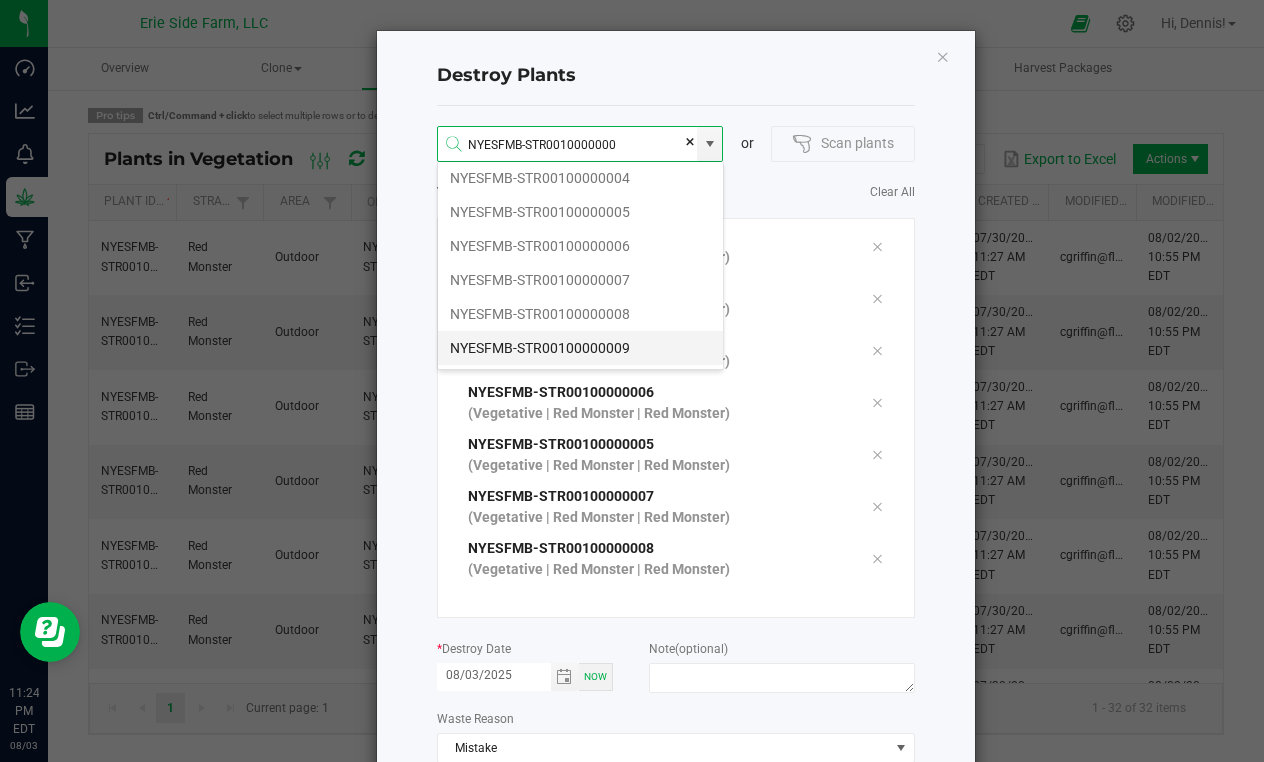 click on "NYESFMB-STR00100000009" at bounding box center (580, 348) 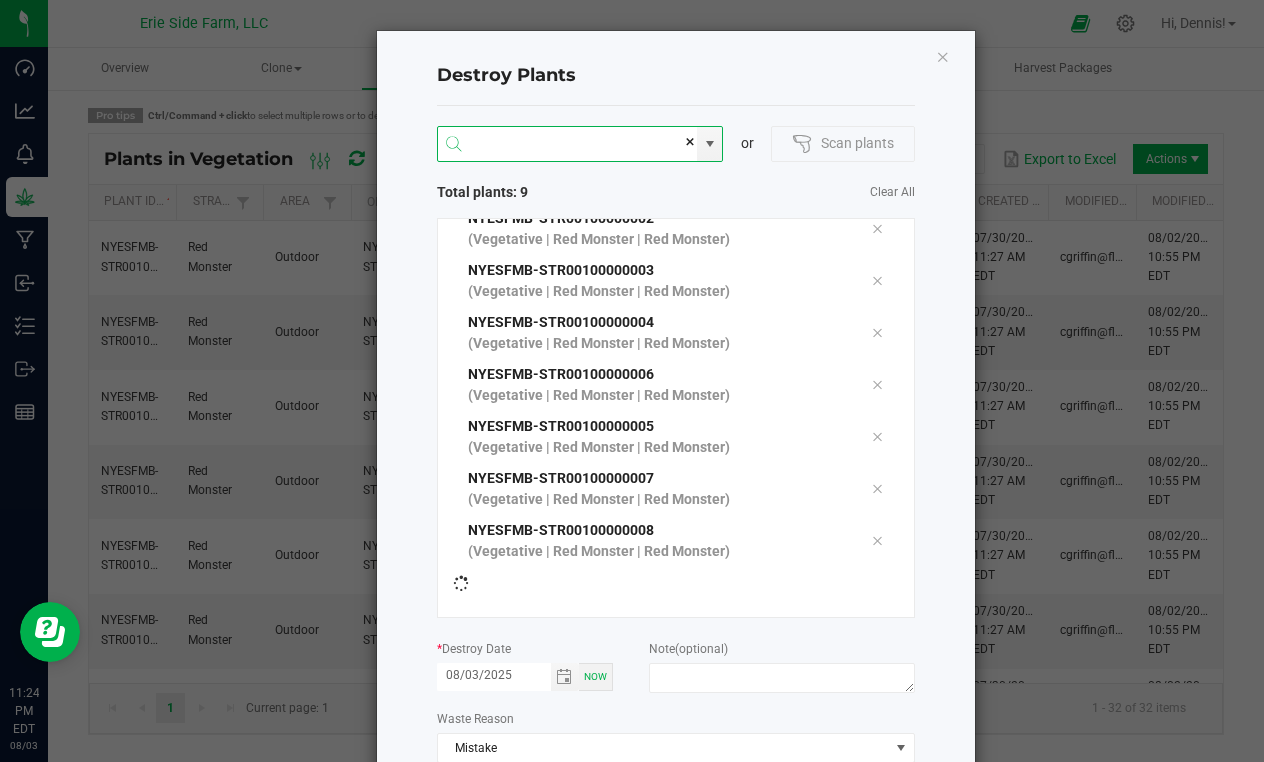 scroll, scrollTop: 102, scrollLeft: 0, axis: vertical 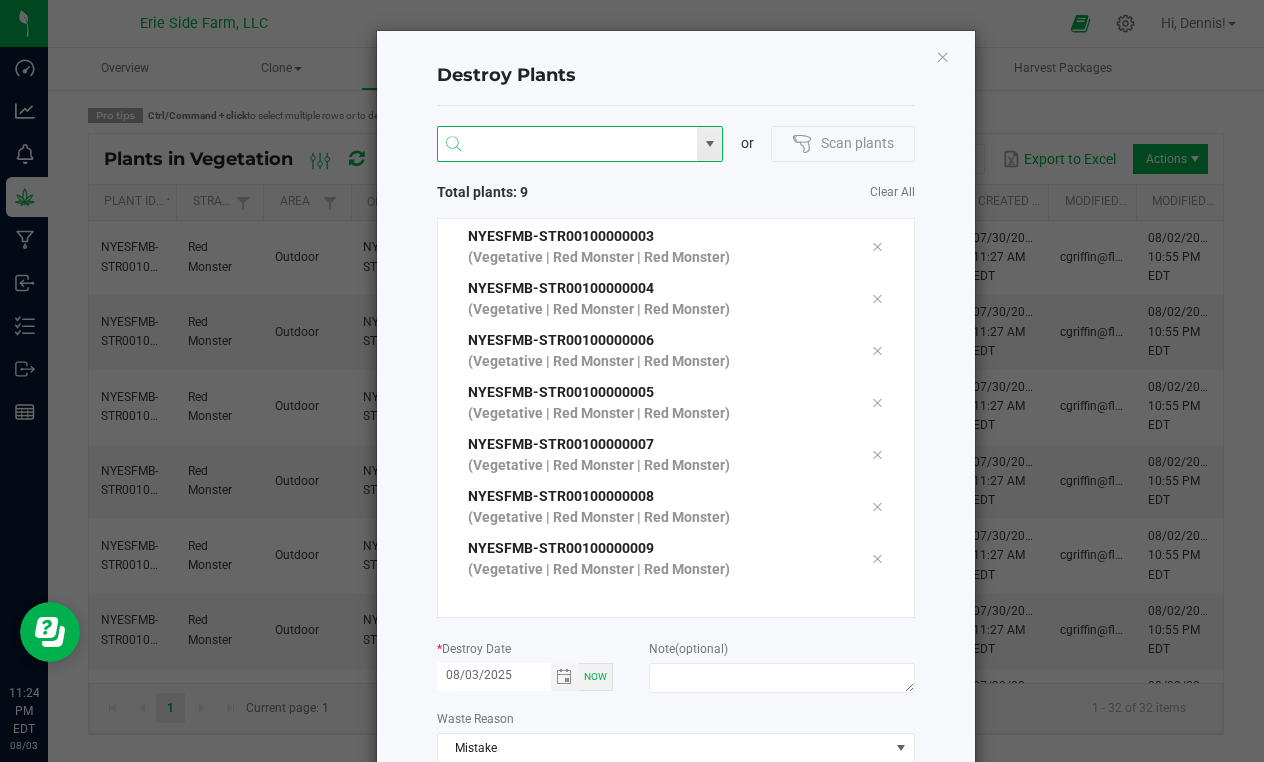 click at bounding box center (568, 145) 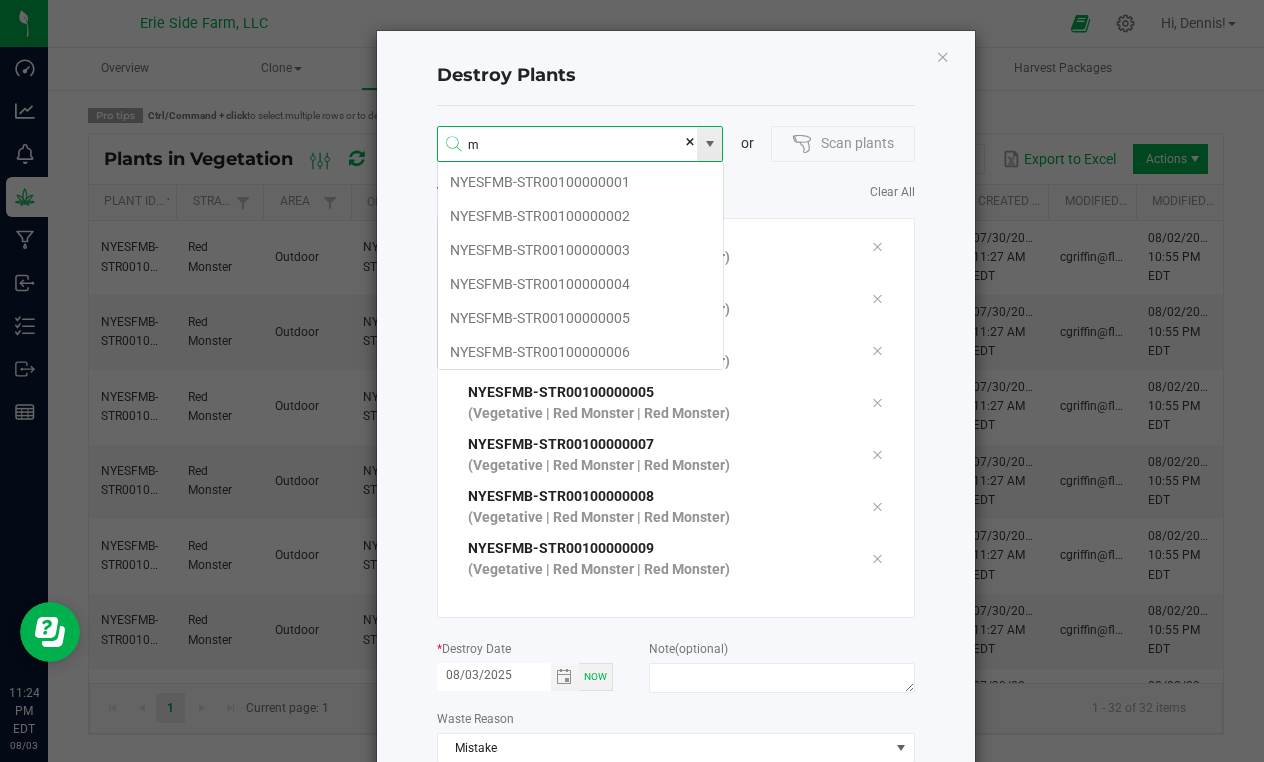 scroll, scrollTop: 99964, scrollLeft: 99713, axis: both 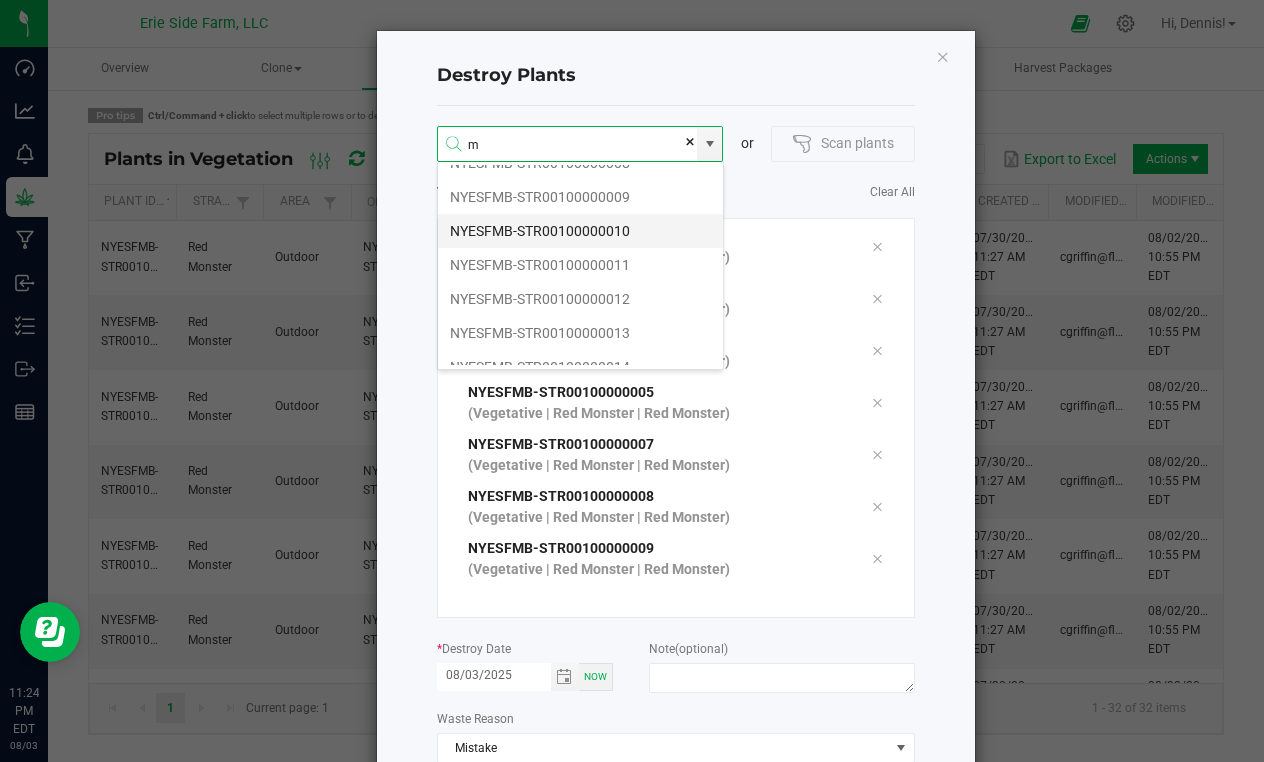 click on "NYESFMB-STR00100000010" at bounding box center [580, 231] 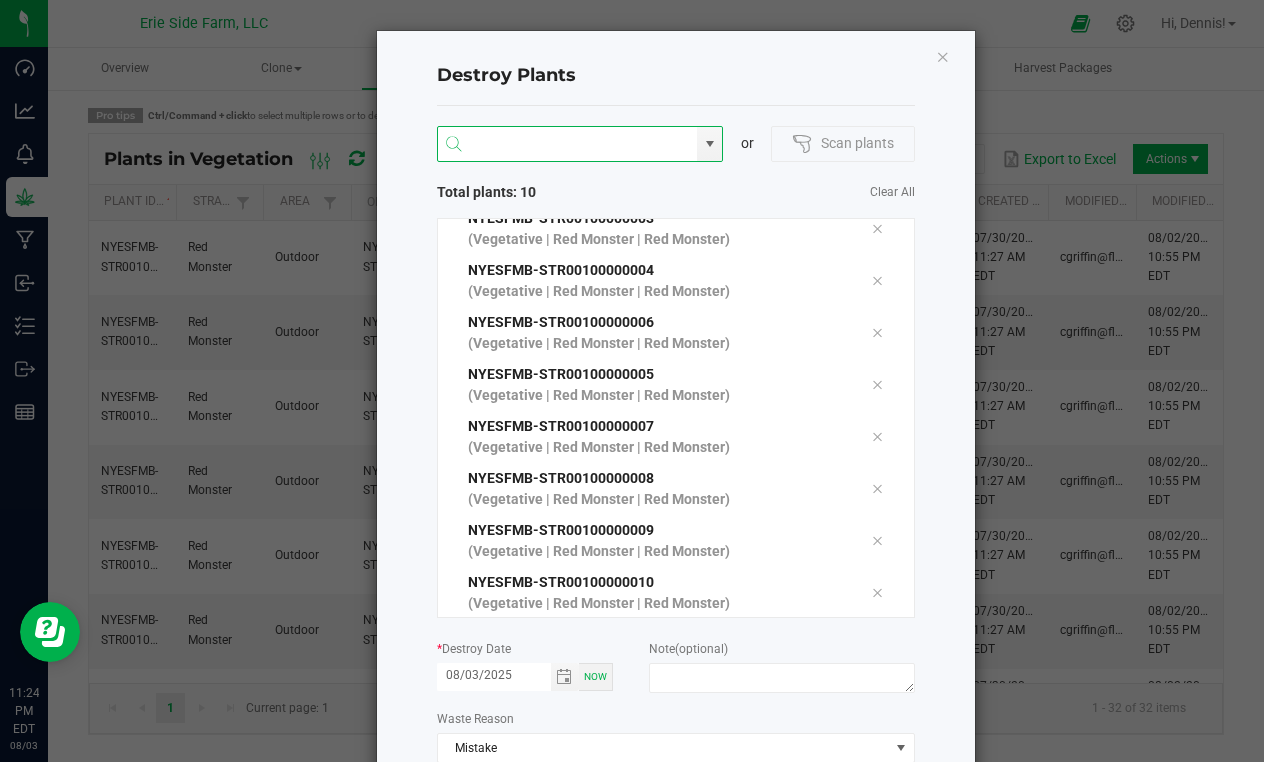 scroll, scrollTop: 154, scrollLeft: 0, axis: vertical 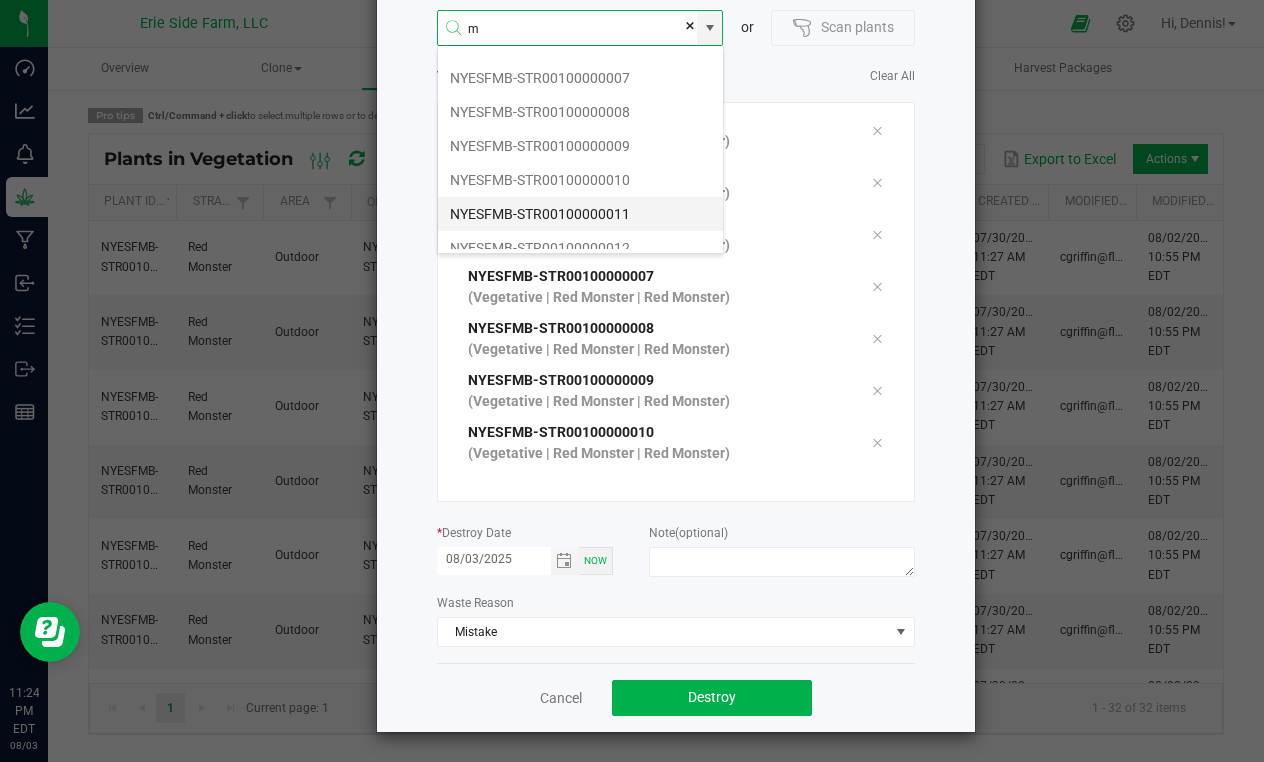 click on "NYESFMB-STR00100000011" at bounding box center (580, 214) 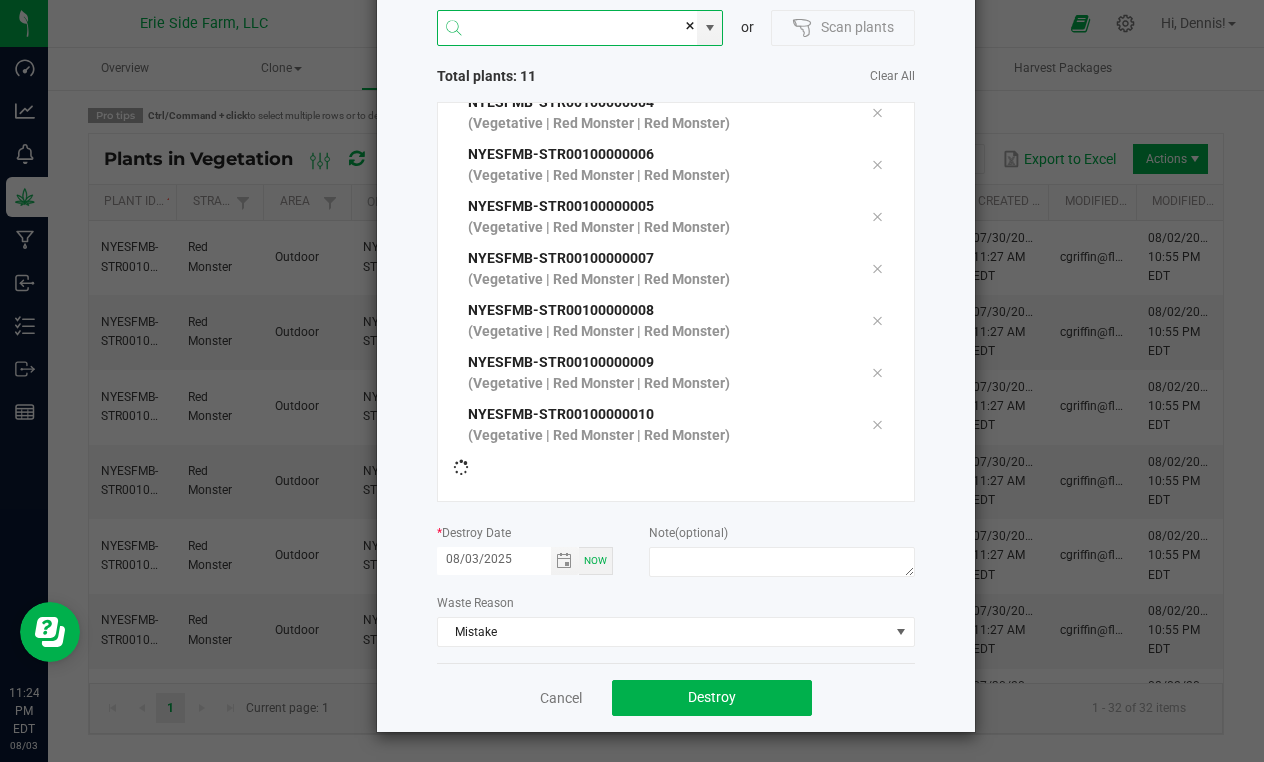 scroll, scrollTop: 206, scrollLeft: 0, axis: vertical 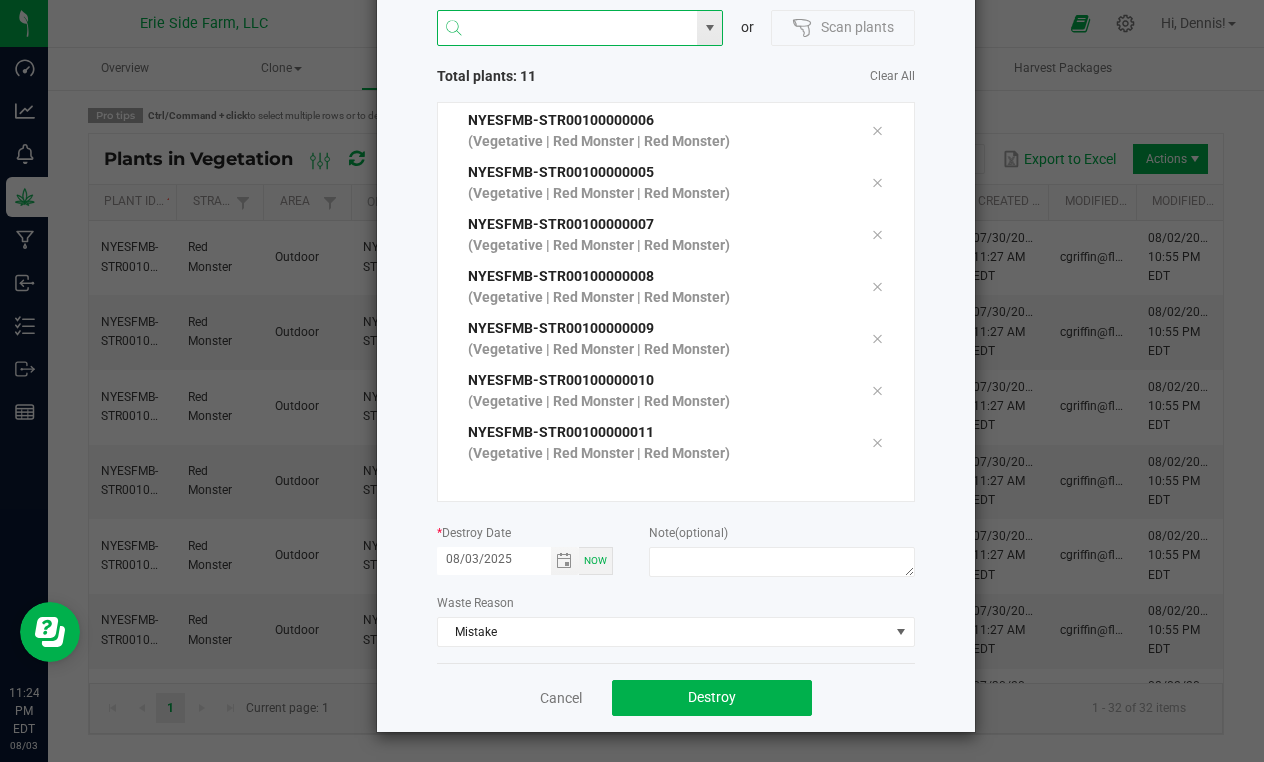 click at bounding box center (568, 29) 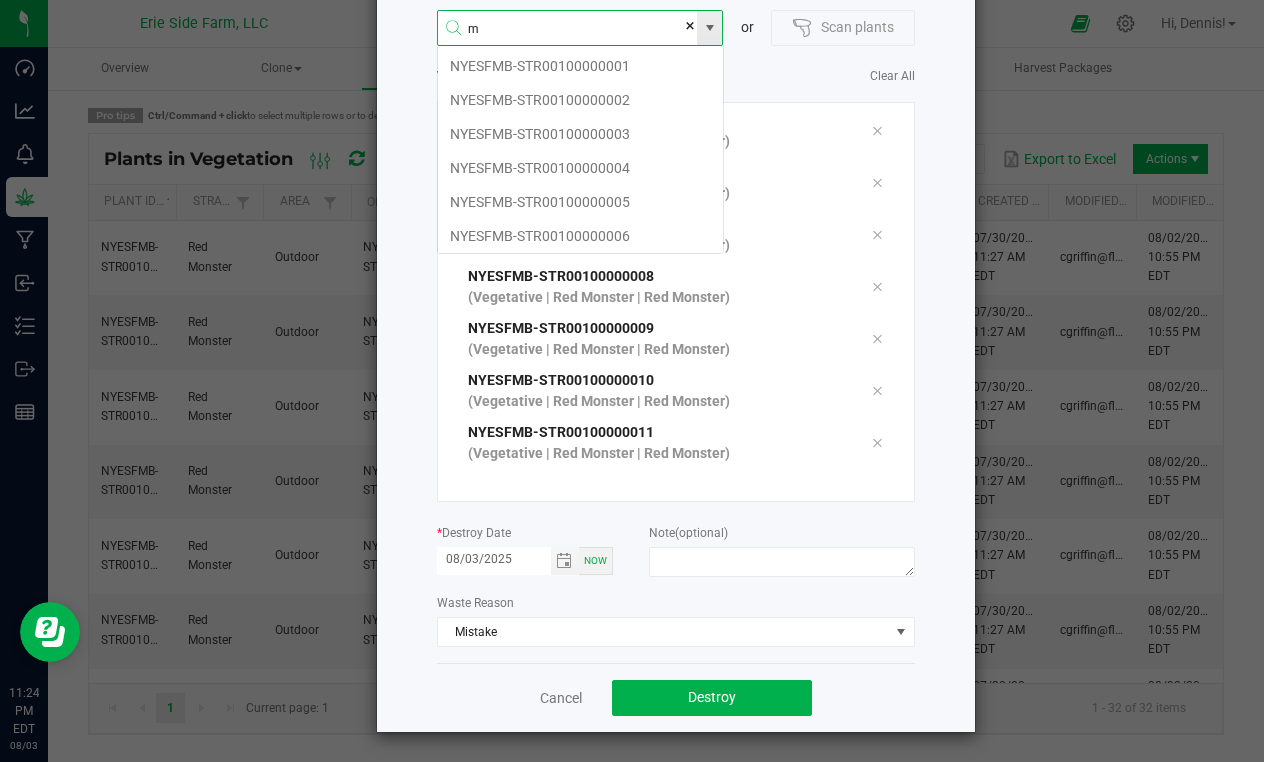 scroll, scrollTop: 99964, scrollLeft: 99713, axis: both 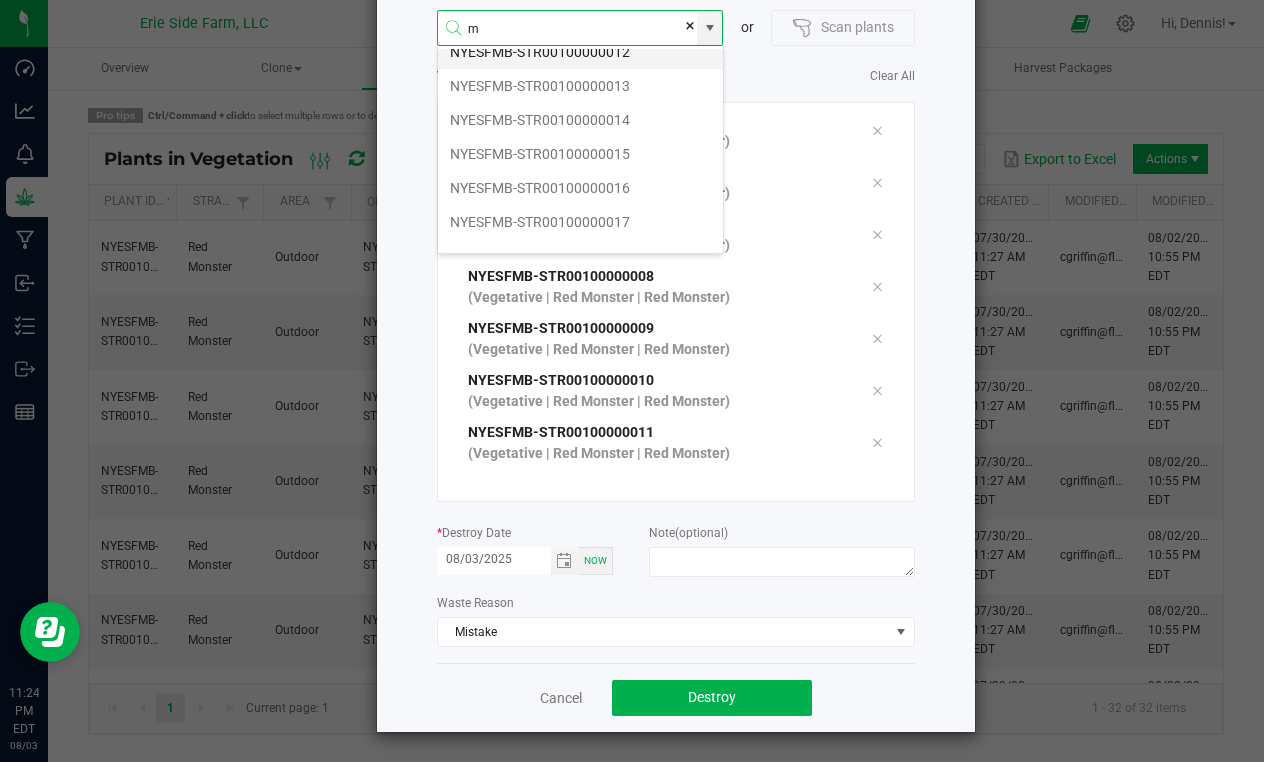 click on "NYESFMB-STR00100000012" at bounding box center [580, 52] 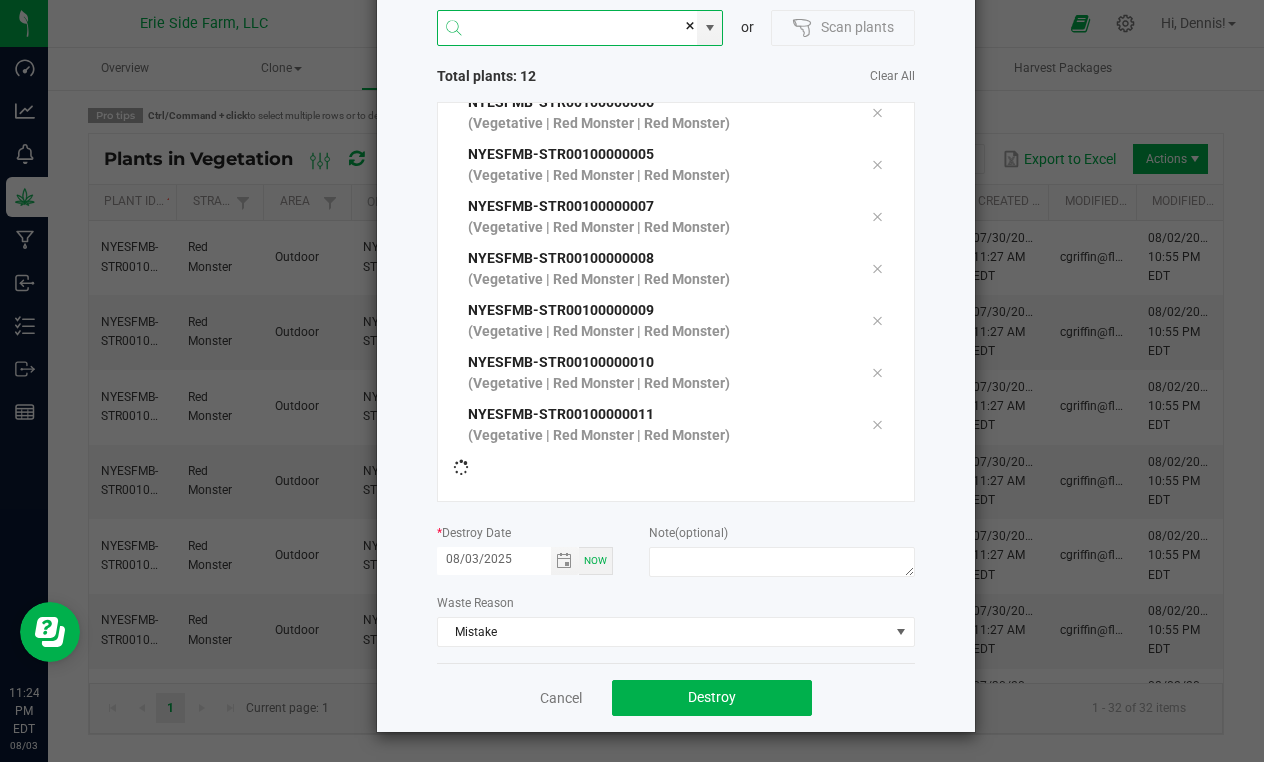 scroll, scrollTop: 258, scrollLeft: 0, axis: vertical 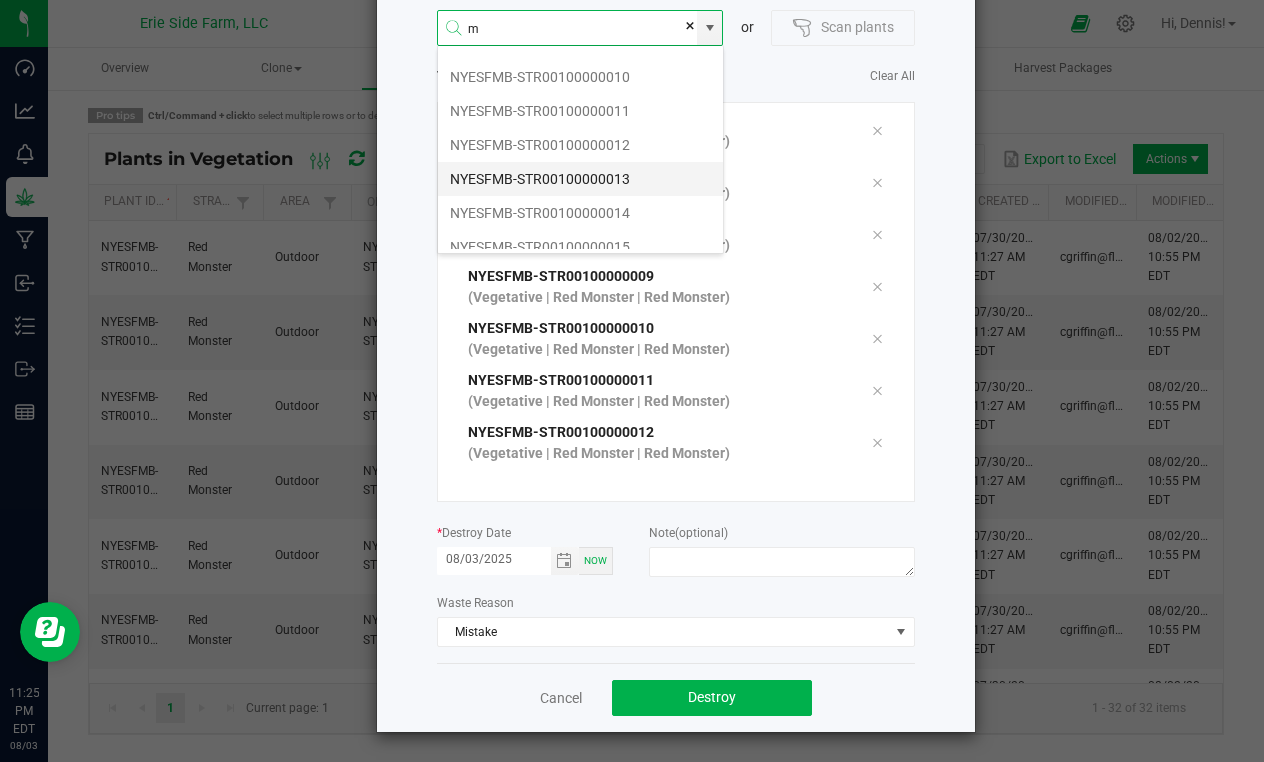 click on "NYESFMB-STR00100000013" at bounding box center [580, 179] 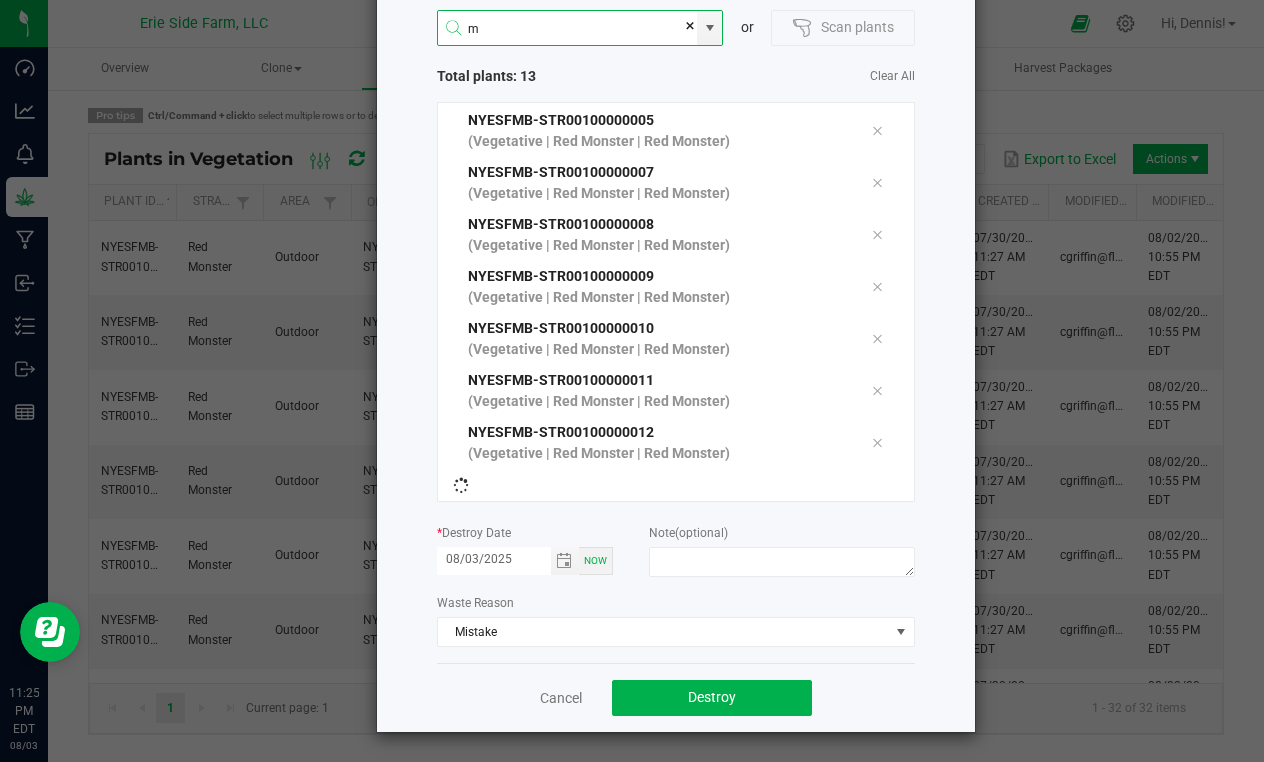 type on "NYESFMB-STR00100000013" 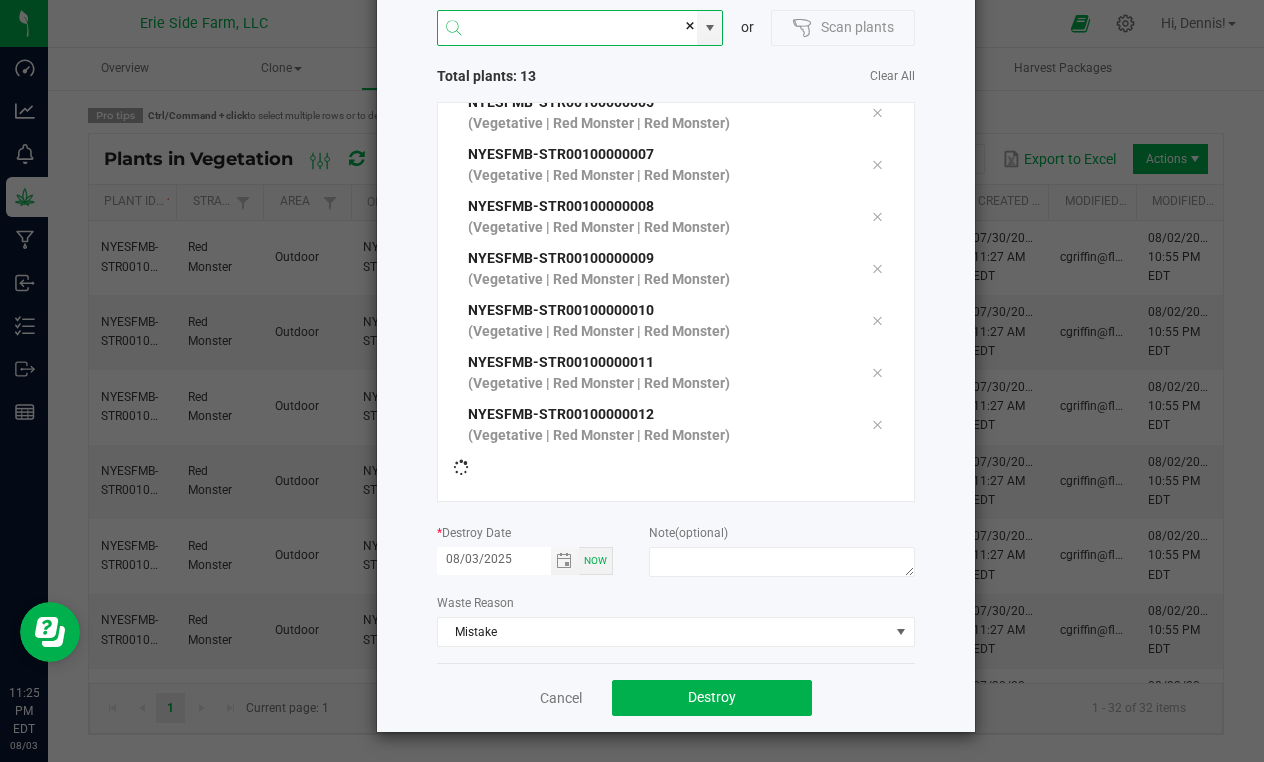 scroll, scrollTop: 310, scrollLeft: 0, axis: vertical 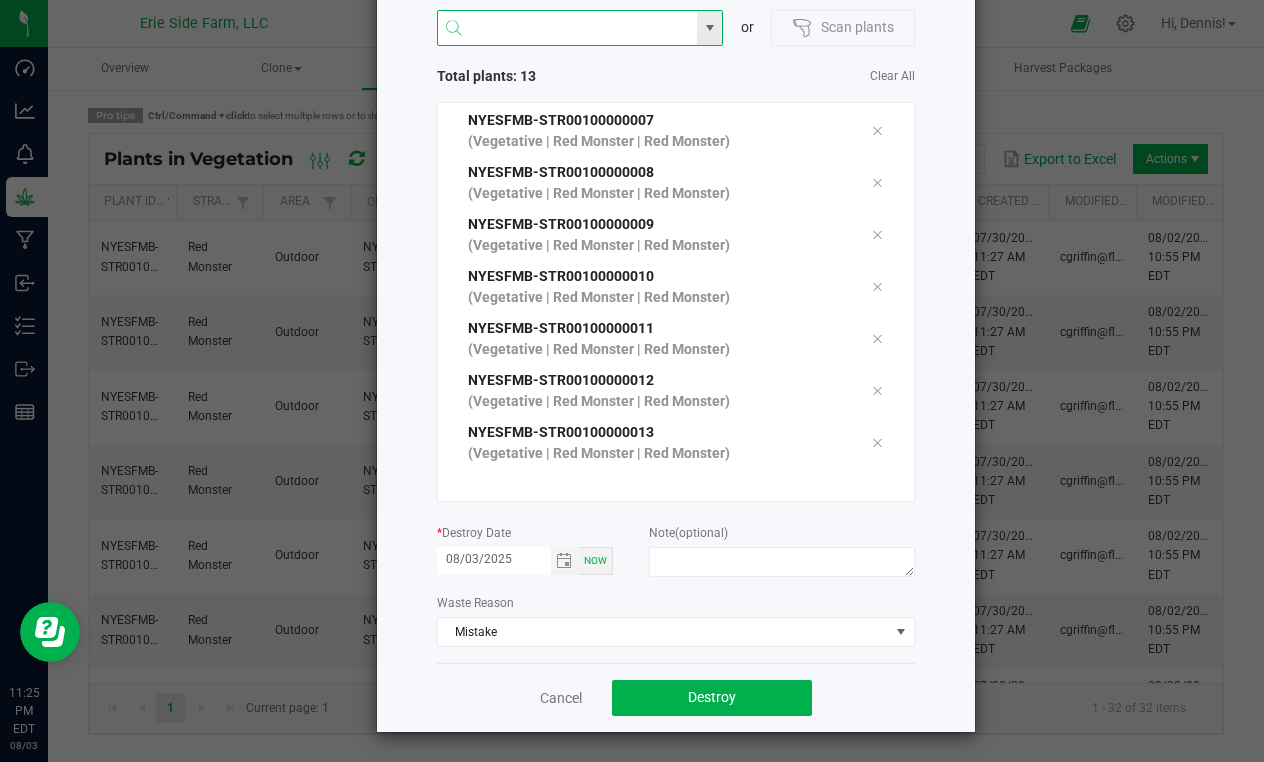 click at bounding box center [568, 29] 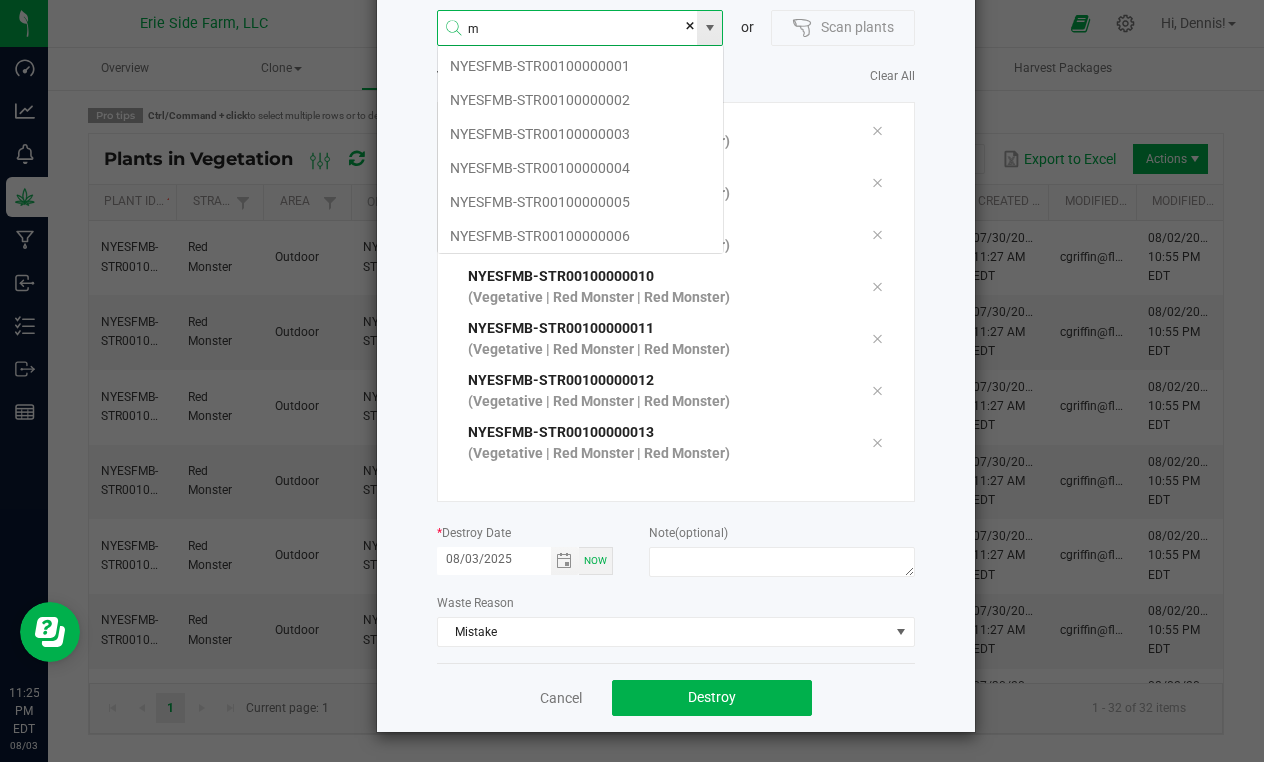 scroll, scrollTop: 99964, scrollLeft: 99713, axis: both 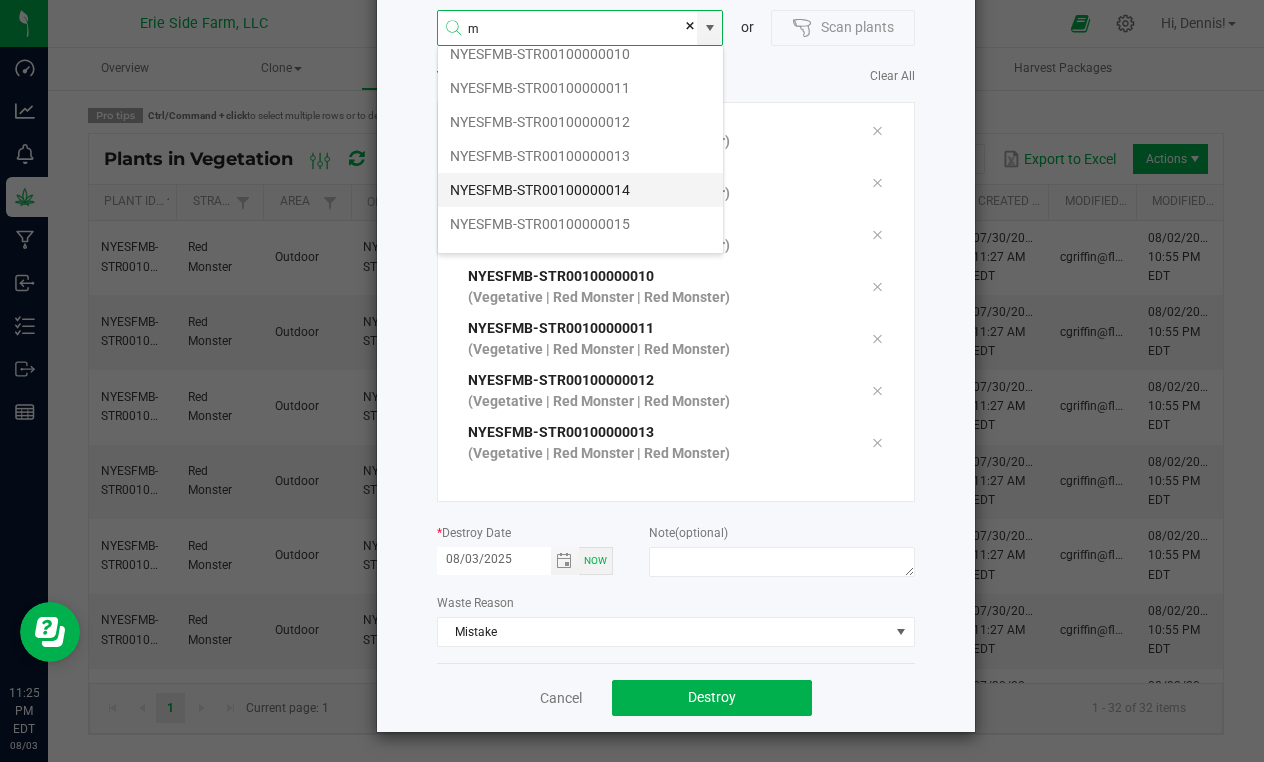 click on "NYESFMB-STR00100000014" at bounding box center (580, 190) 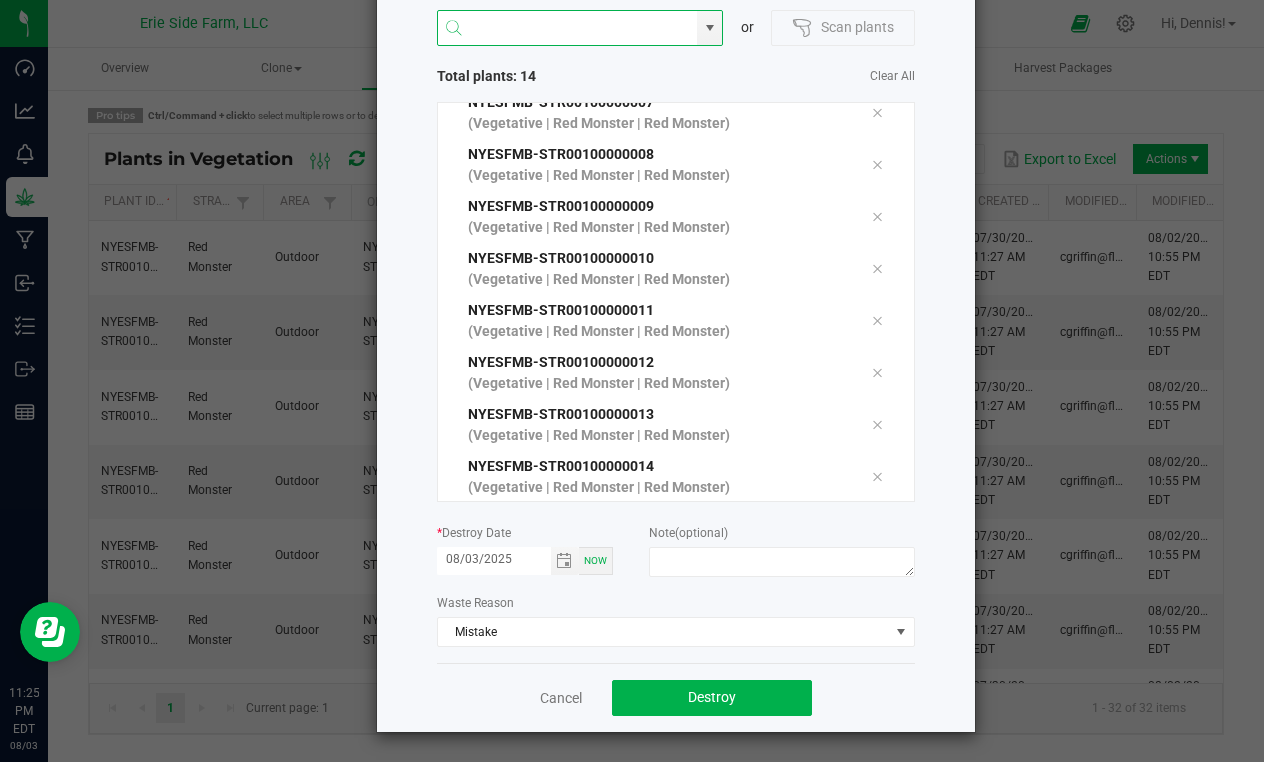 scroll, scrollTop: 362, scrollLeft: 0, axis: vertical 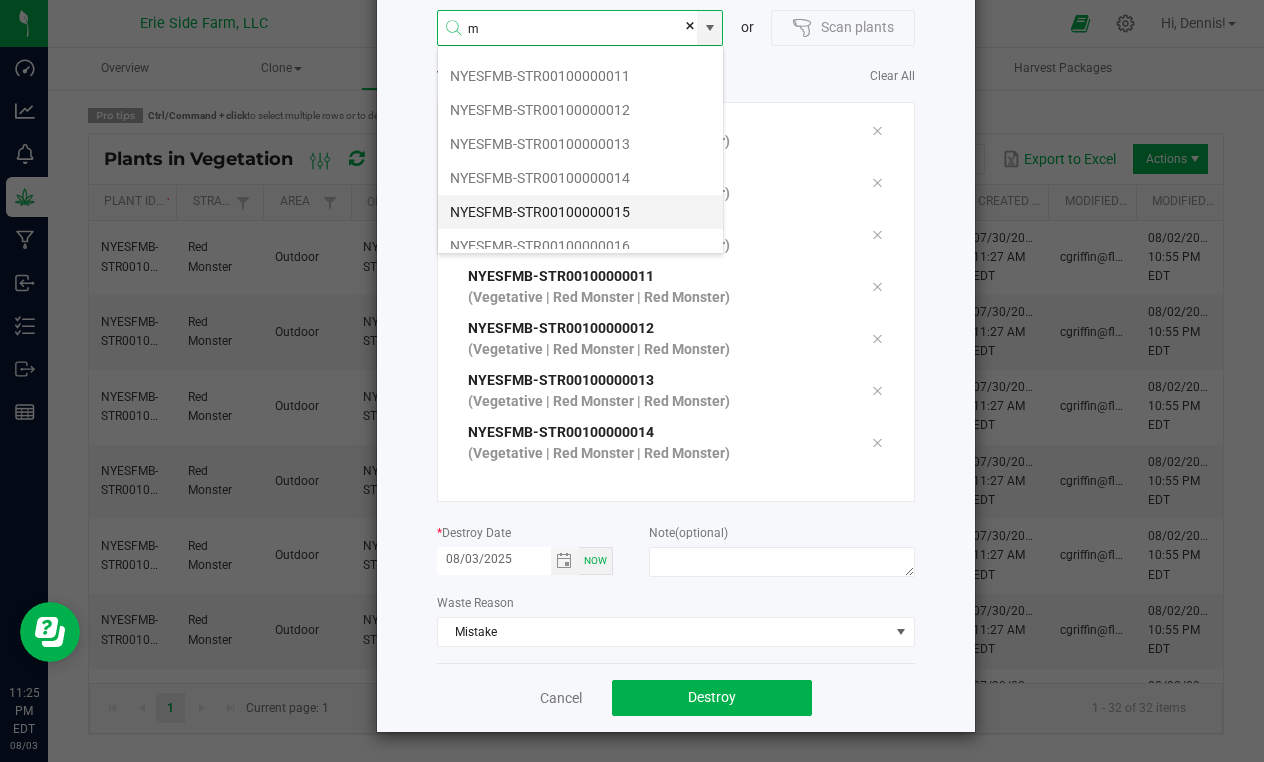 click on "NYESFMB-STR00100000015" at bounding box center [580, 212] 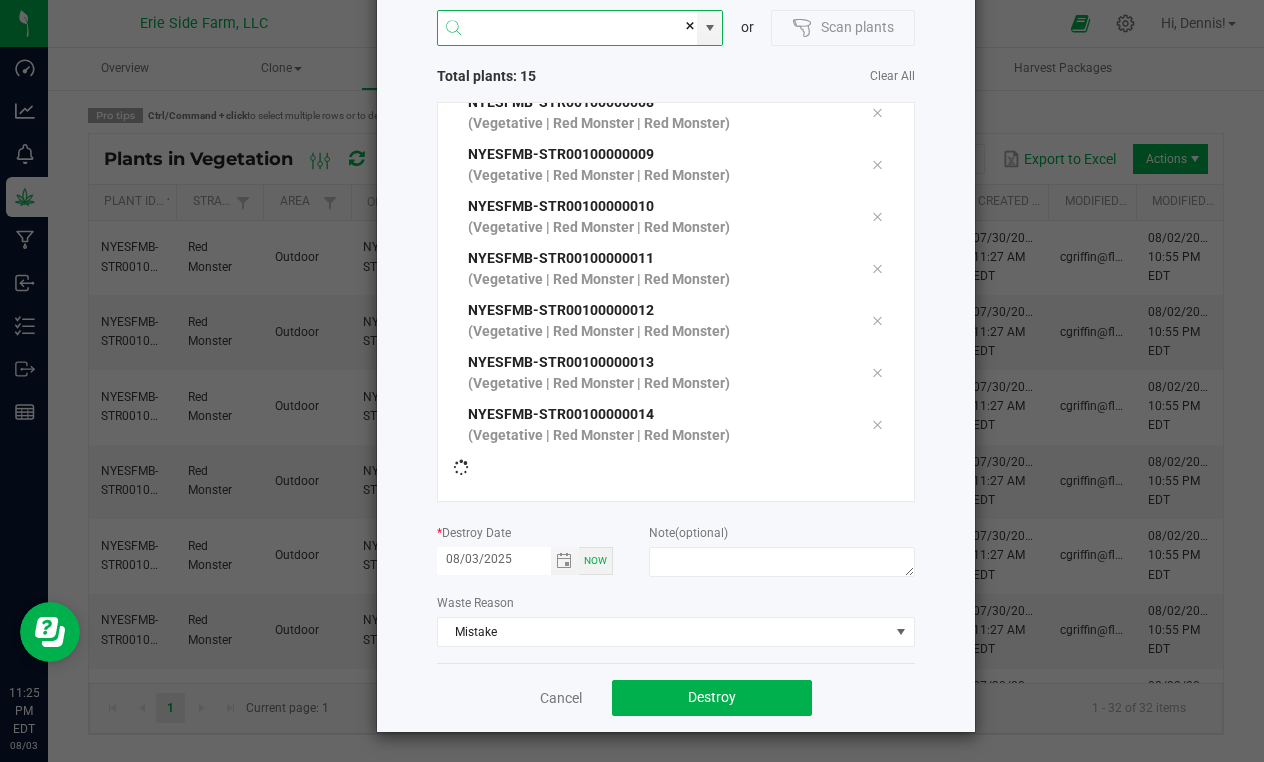 scroll, scrollTop: 414, scrollLeft: 0, axis: vertical 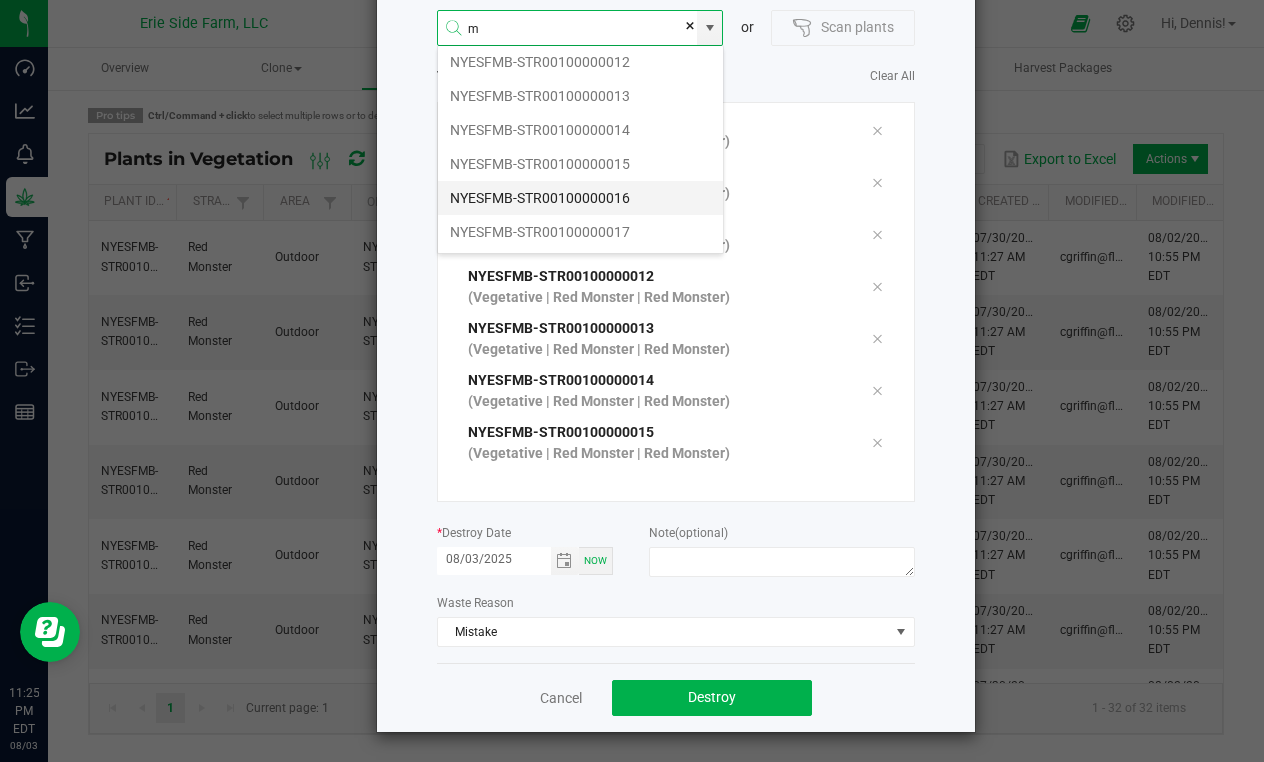 click on "NYESFMB-STR00100000016" at bounding box center [580, 198] 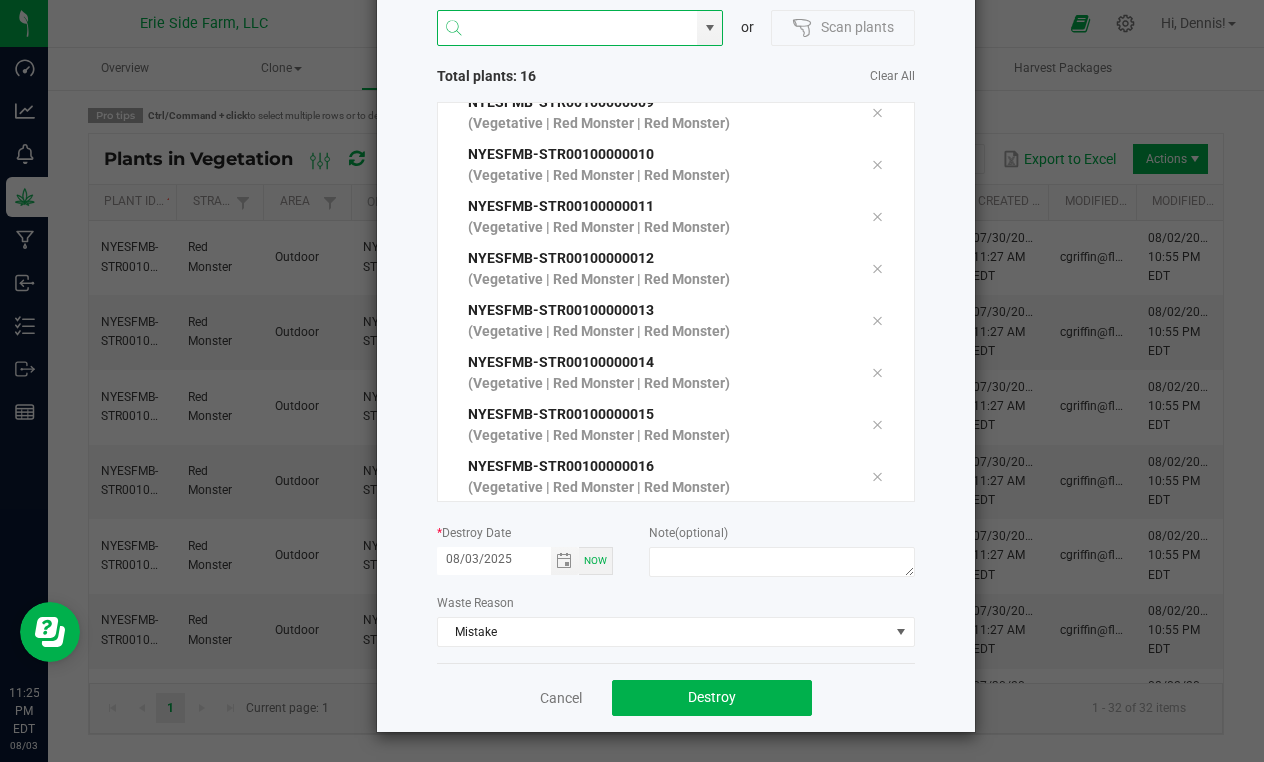 scroll 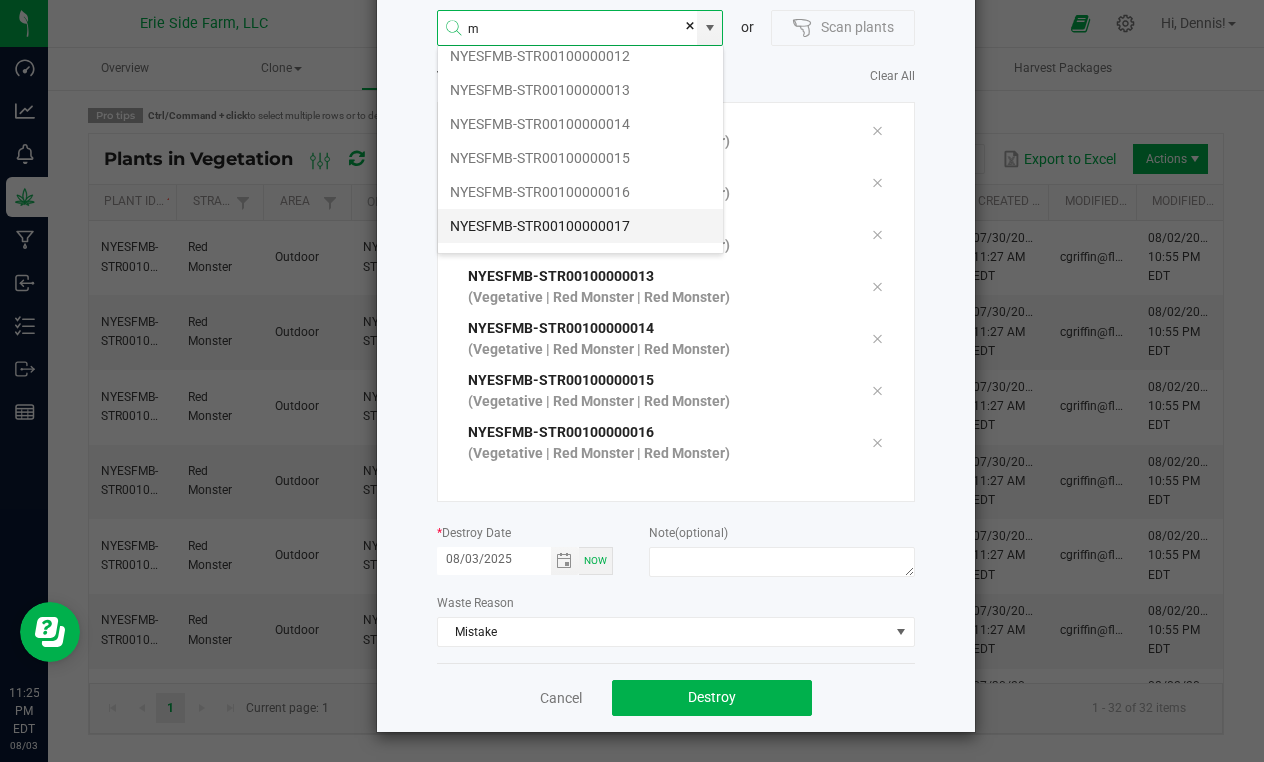 click on "NYESFMB-STR00100000017" at bounding box center (580, 226) 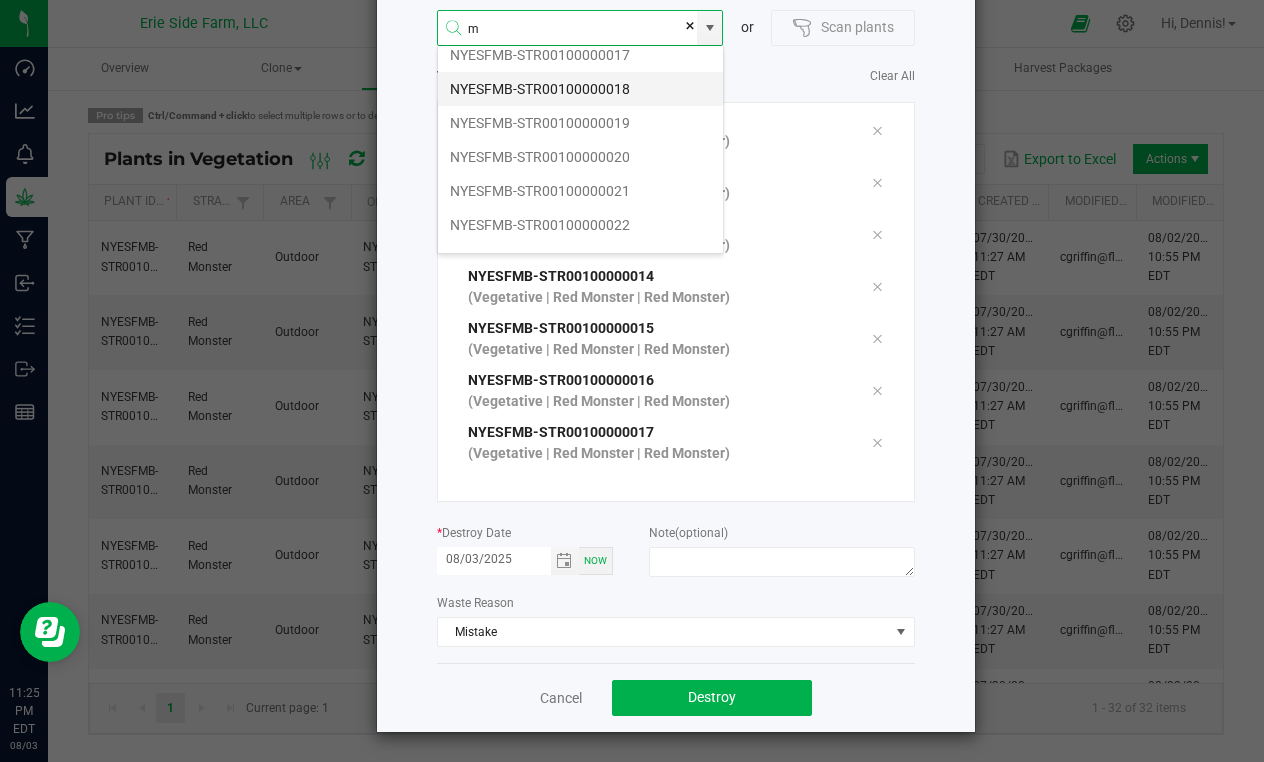 click on "NYESFMB-STR00100000018" at bounding box center [580, 89] 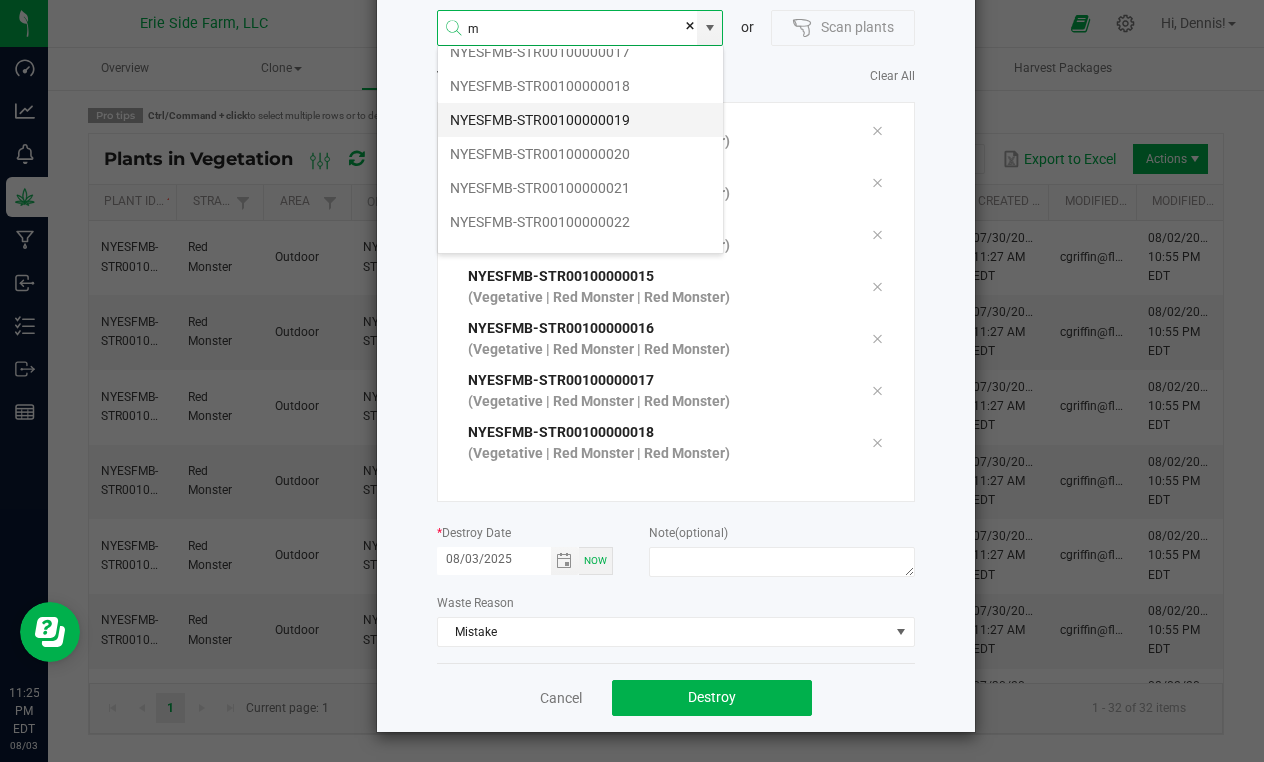 click on "NYESFMB-STR00100000019" at bounding box center [580, 120] 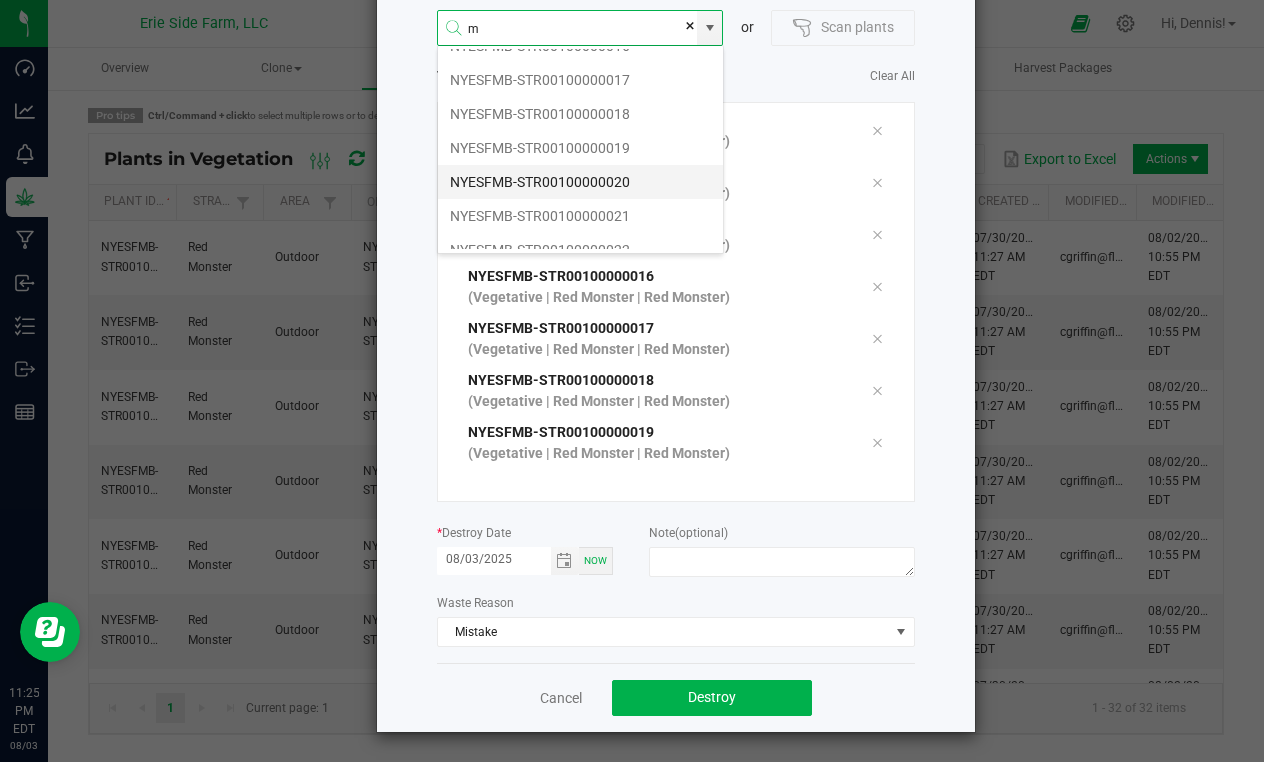 click on "NYESFMB-STR00100000020" at bounding box center (580, 182) 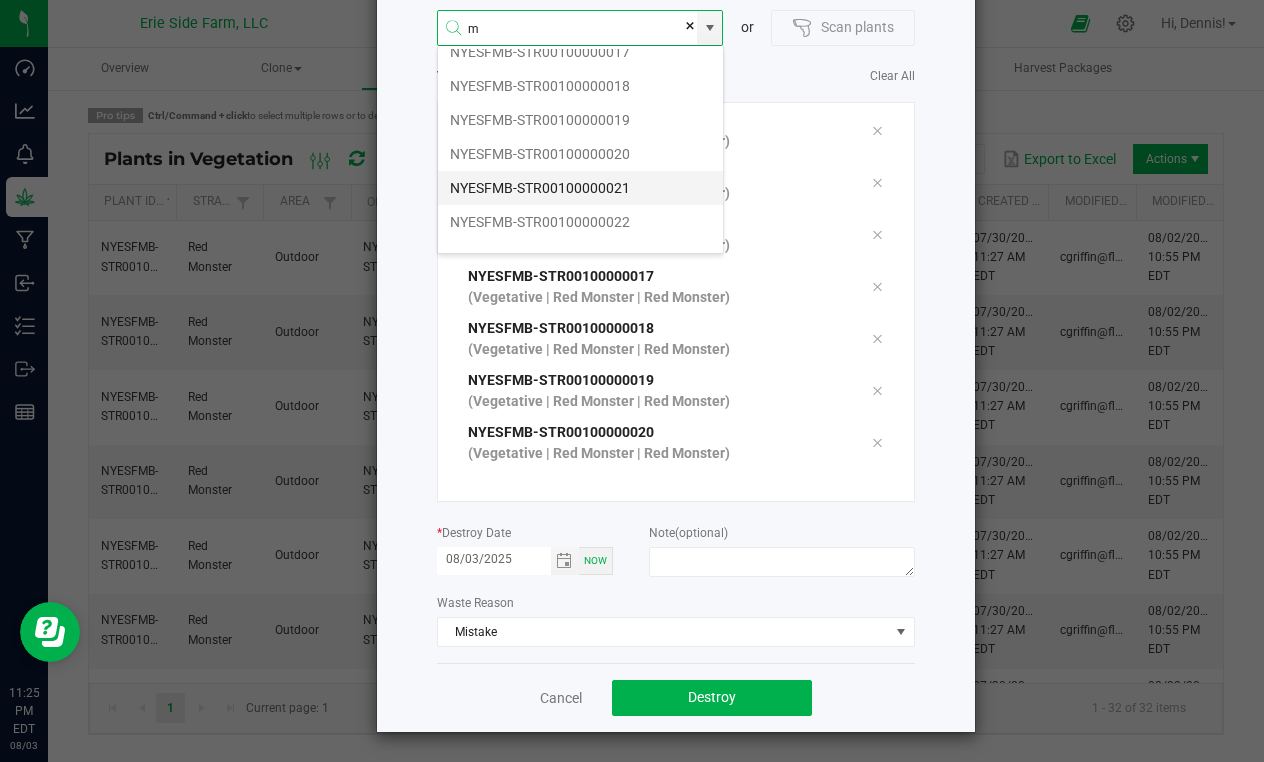 click on "NYESFMB-STR00100000021" at bounding box center [580, 188] 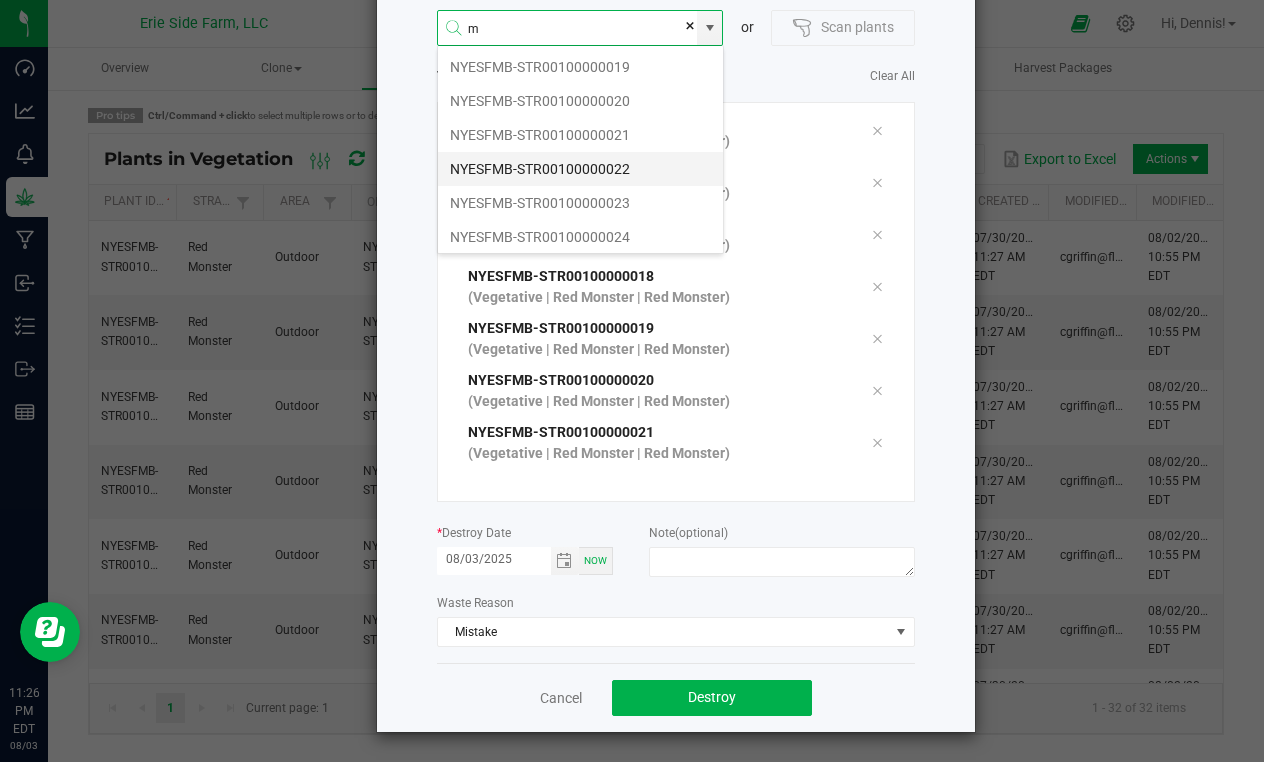click on "NYESFMB-STR00100000022" at bounding box center (580, 169) 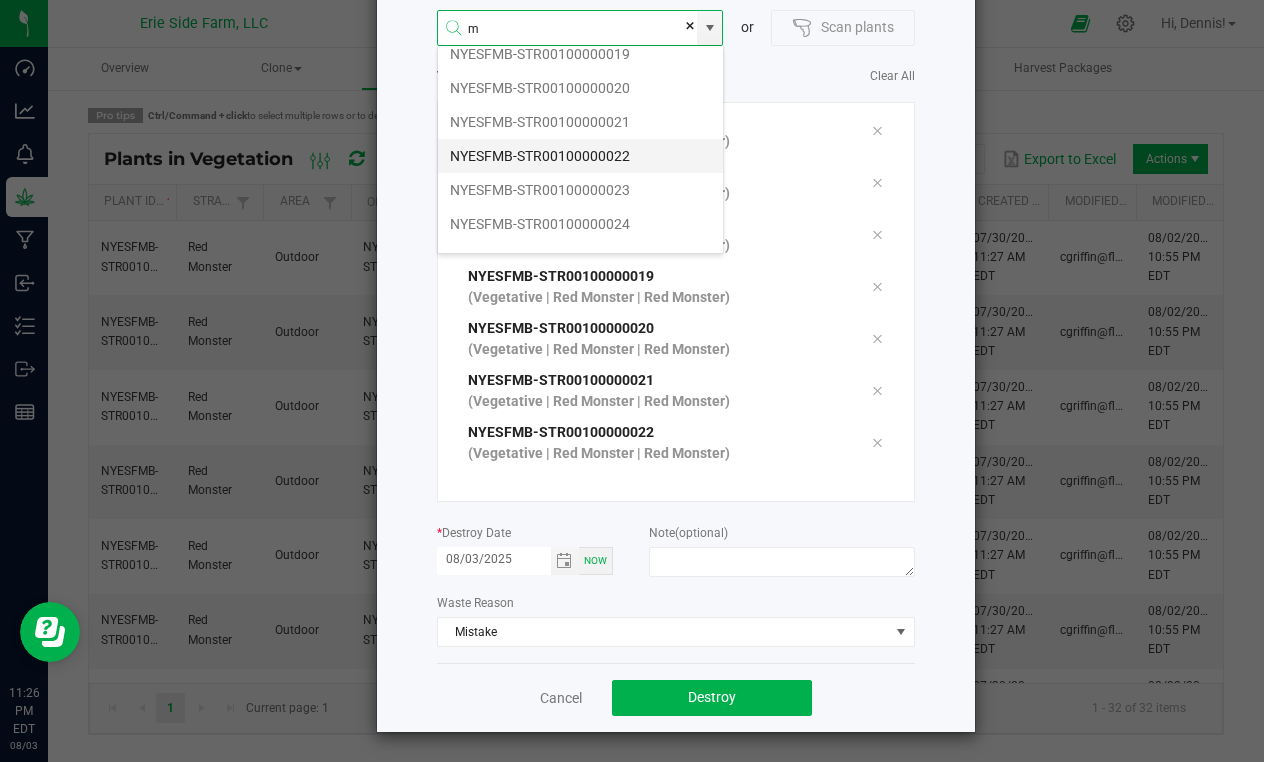 click on "NYESFMB-STR00100000022" at bounding box center (580, 156) 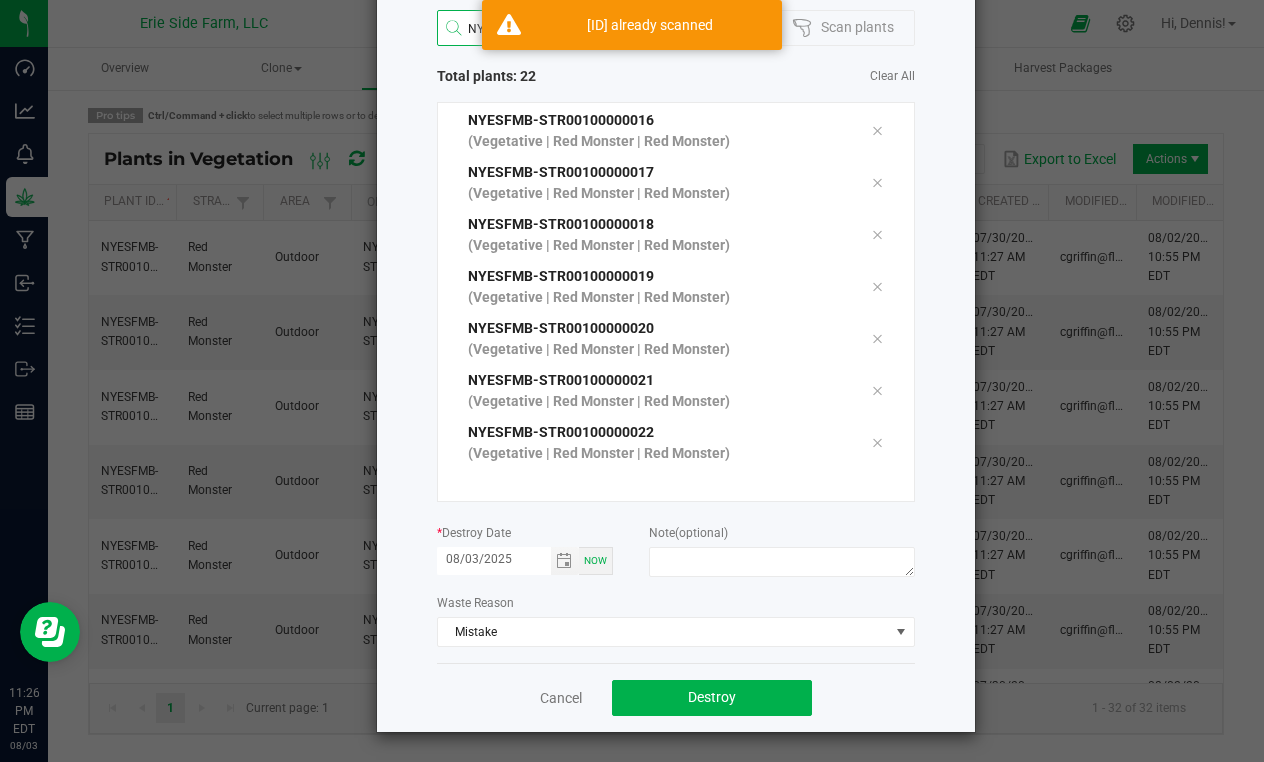 click on "Destroy Plants
[ID]  or
Scan plants   Total plants: 22   Clear All  [ID]  (Vegetative | Red Monster | Red Monster) [ID]  (Vegetative | Red Monster | Red Monster) [ID]  (Vegetative | Red Monster | Red Monster) [ID]  (Vegetative | Red Monster | Red Monster) [ID]  (Vegetative | Red Monster | Red Monster) [ID]  (Vegetative | Red Monster | Red Monster) [ID]  (Vegetative | Red Monster | Red Monster) [ID]  (Vegetative | Red Monster | Red Monster) [ID]  (Vegetative | Red Monster | Red Monster) [ID]  (Vegetative | Red Monster | Red Monster) [ID]  (Vegetative | Red Monster | Red Monster) [ID]  (Vegetative | Red Monster | Red Monster) [ID]  (Vegetative | Red Monster | Red Monster) *  Destroy Date" 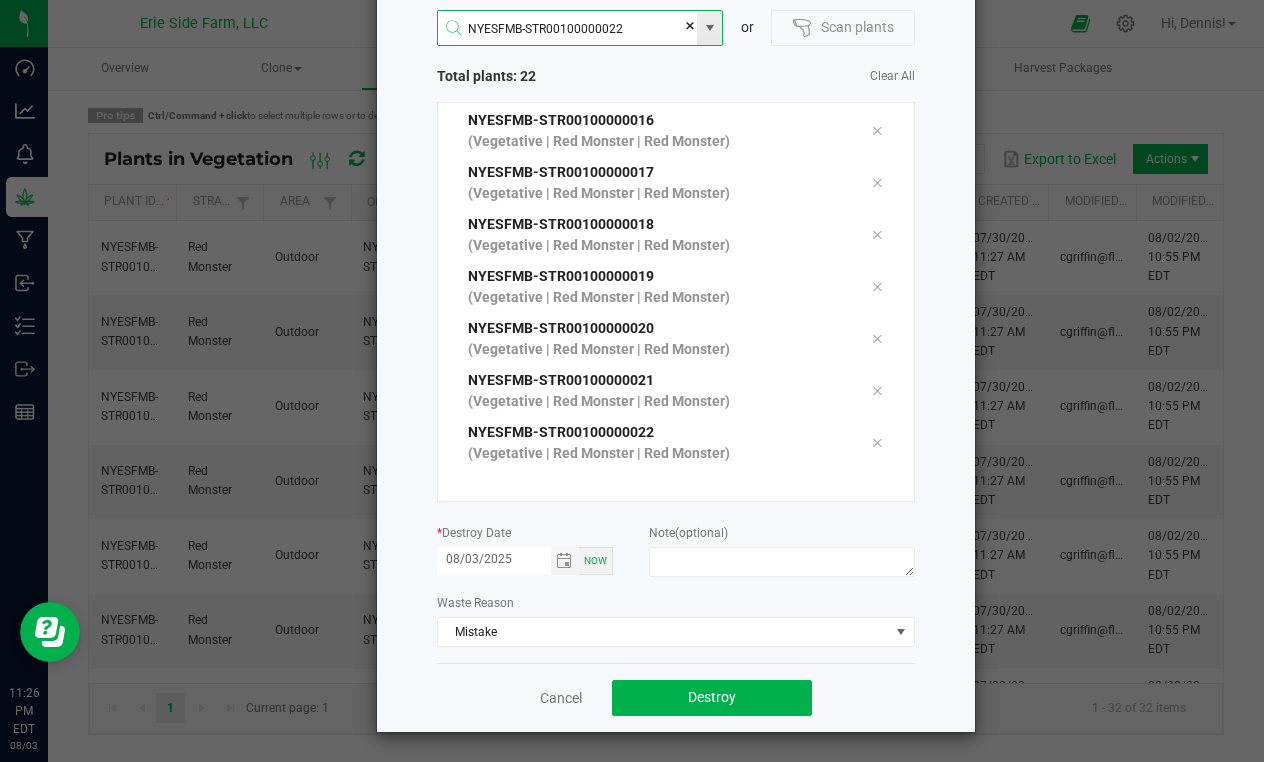 click on "NYESFMB-STR00100000022" at bounding box center [568, 29] 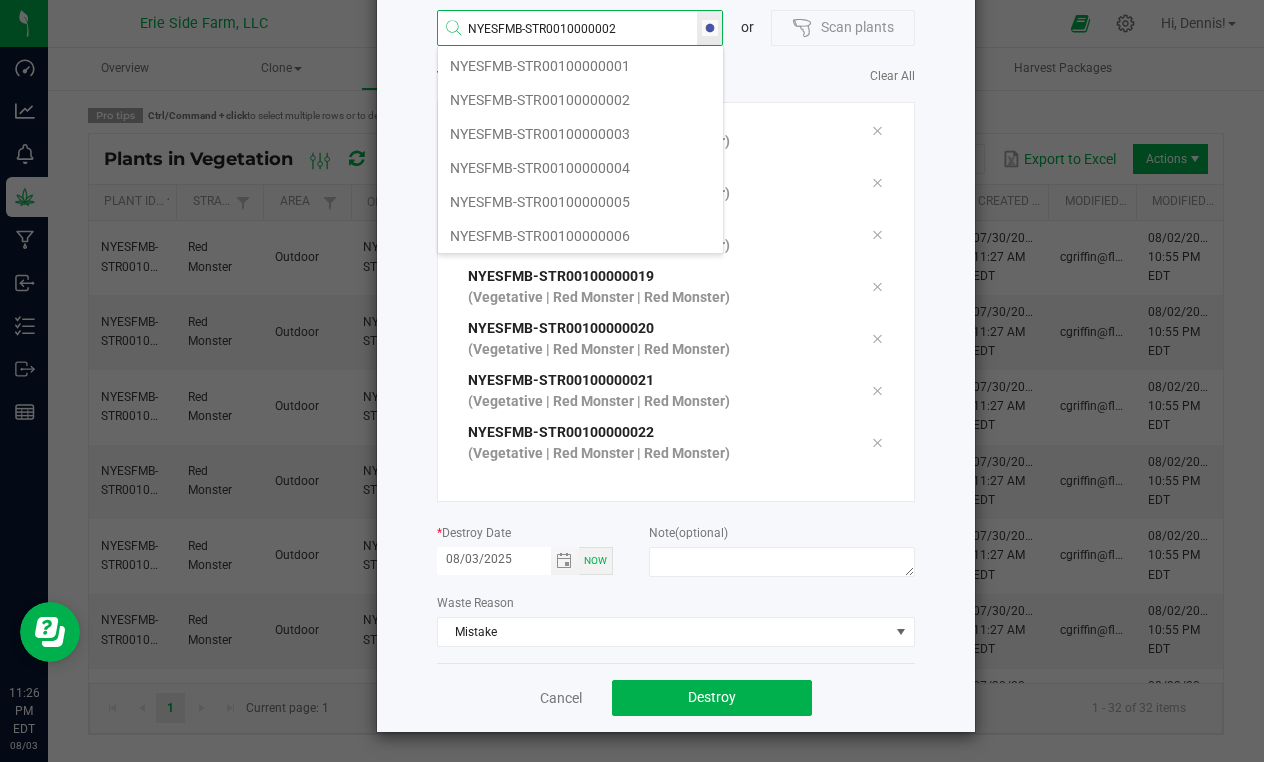 type on "NYESFMB-STR00100000023" 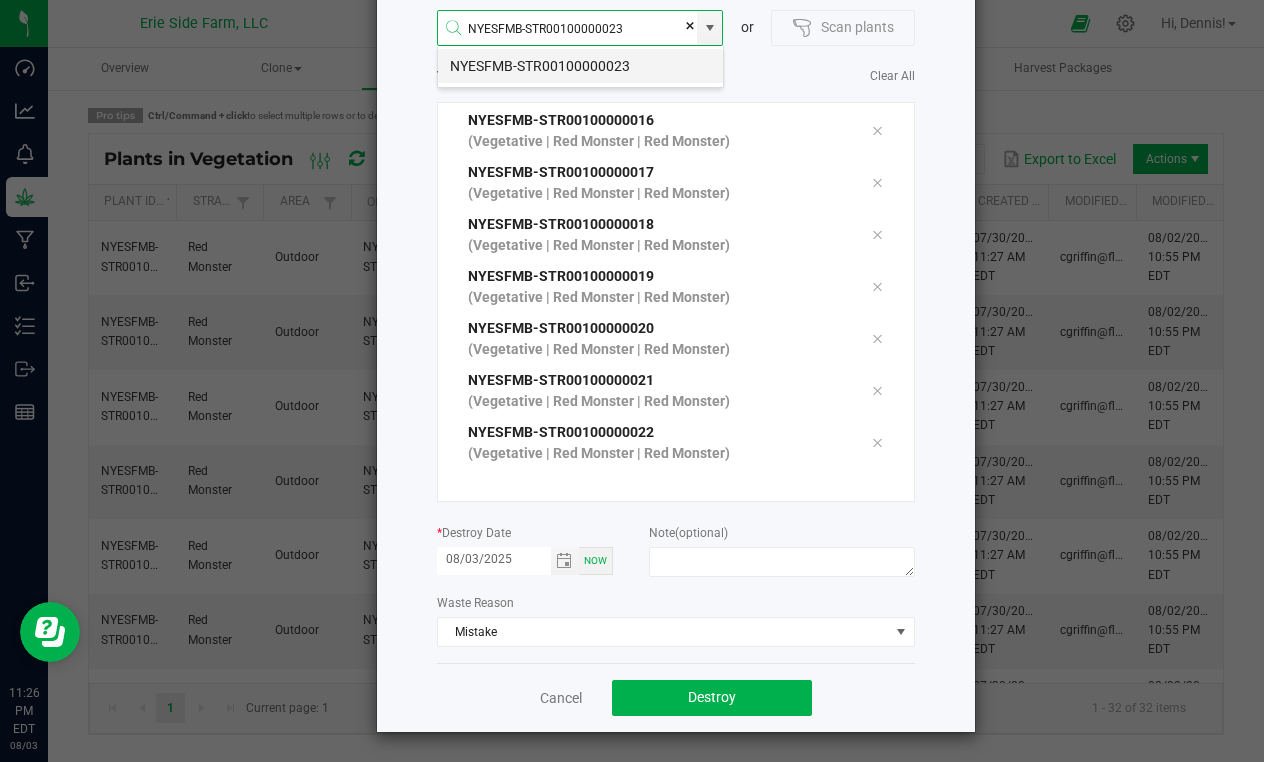 click on "NYESFMB-STR00100000023" at bounding box center (580, 66) 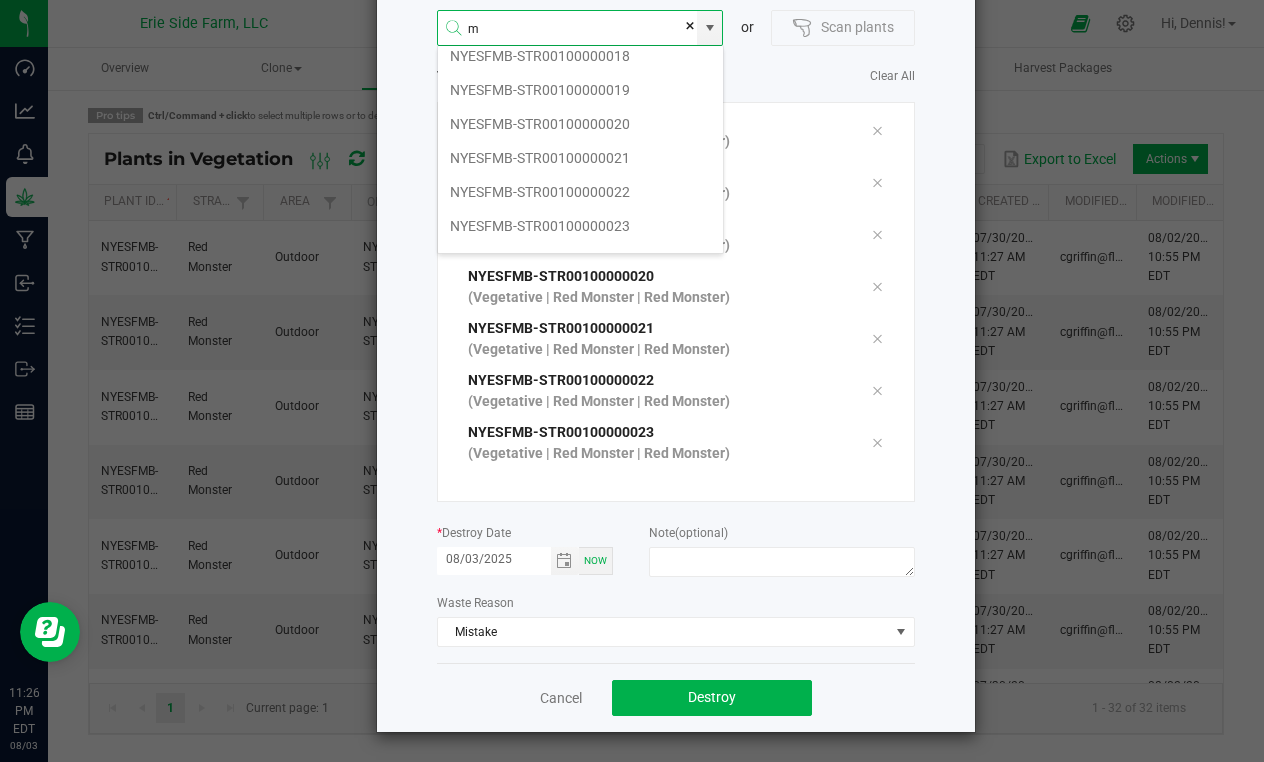scroll, scrollTop: 589, scrollLeft: 0, axis: vertical 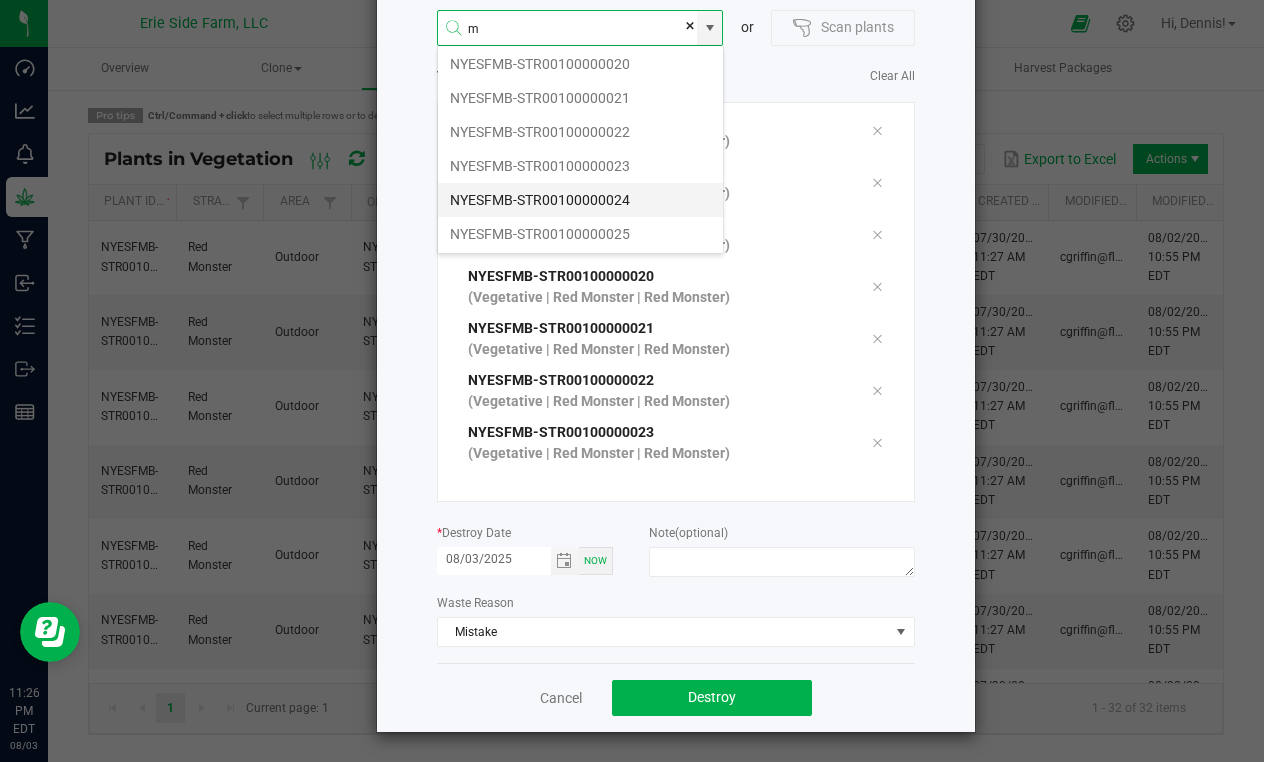 click on "NYESFMB-STR00100000024" at bounding box center [580, 200] 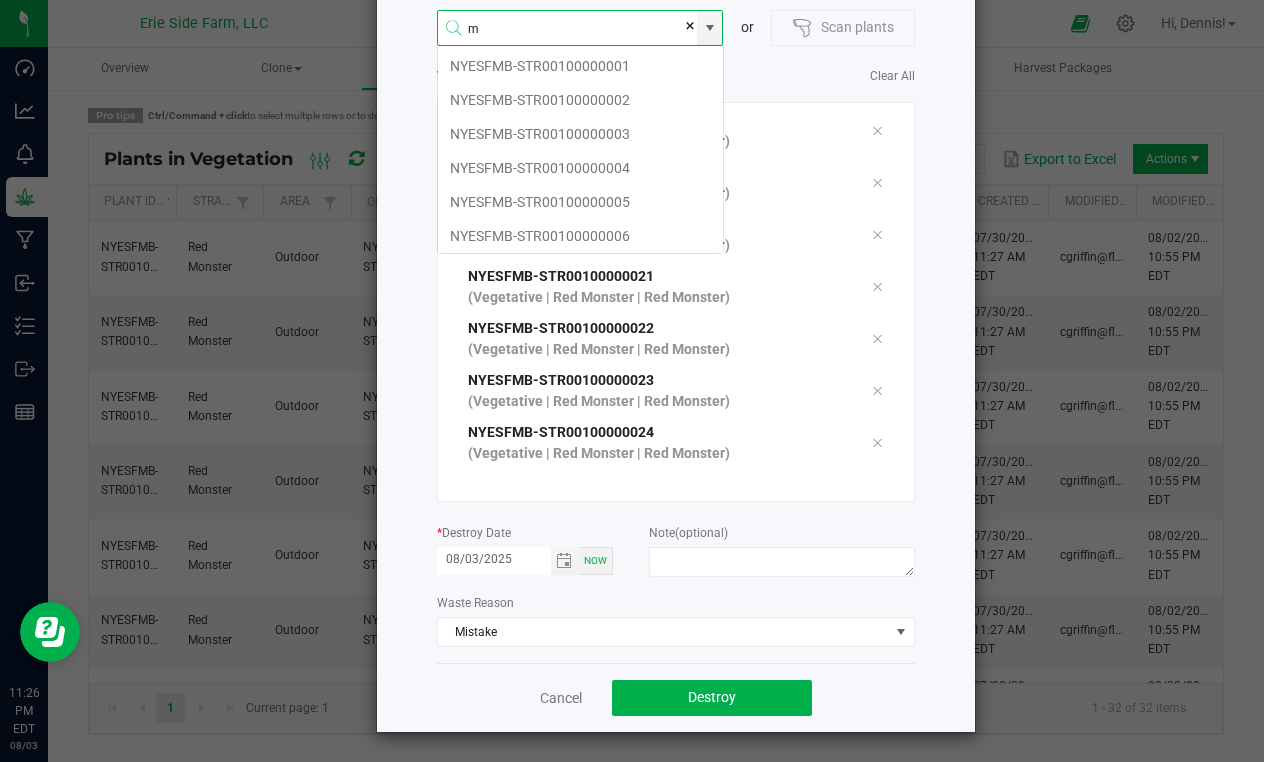 scroll, scrollTop: 99964, scrollLeft: 99713, axis: both 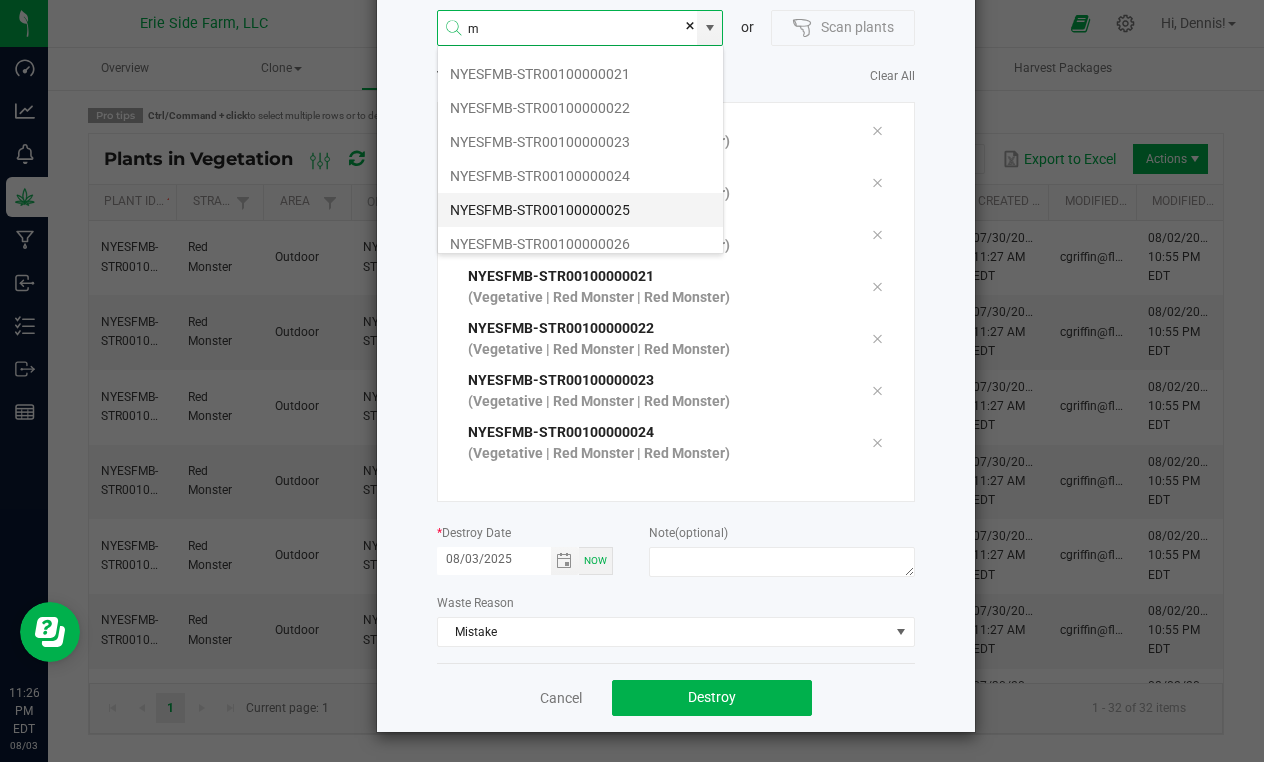 click on "NYESFMB-STR00100000025" at bounding box center [580, 210] 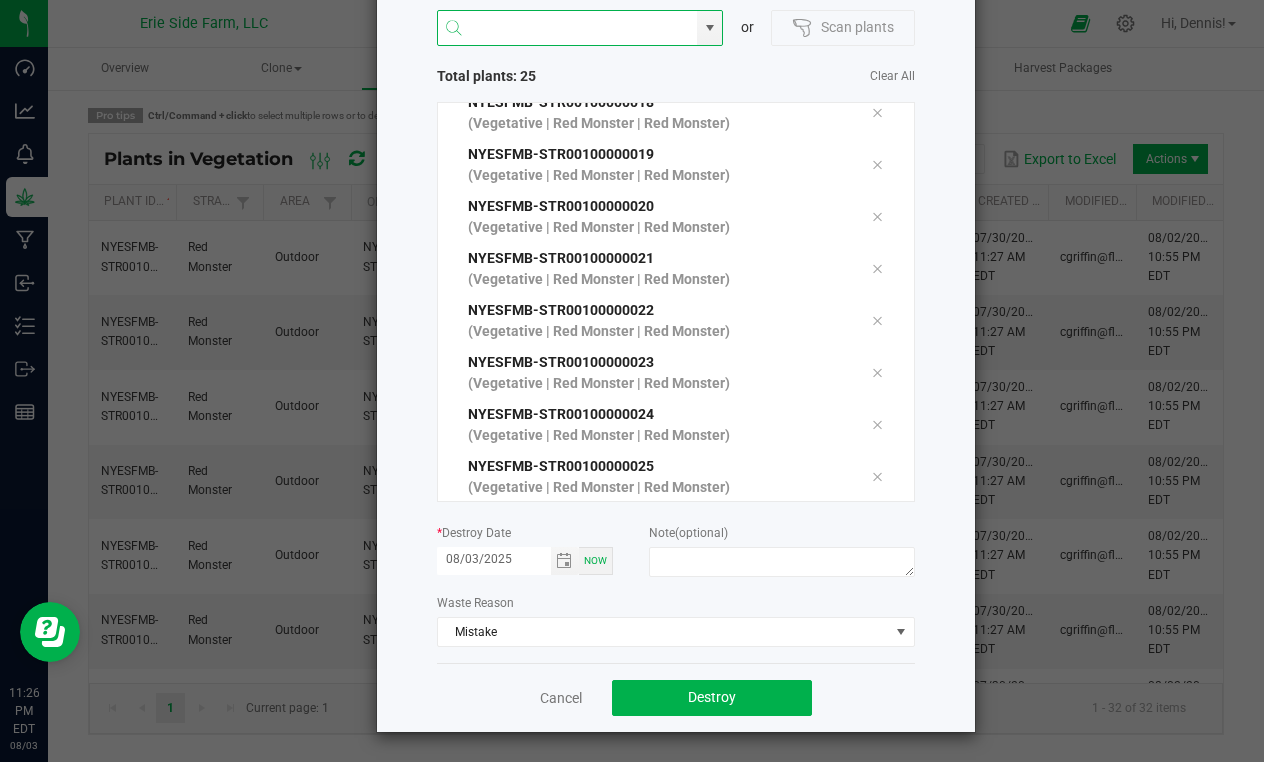 scroll, scrollTop: 934, scrollLeft: 0, axis: vertical 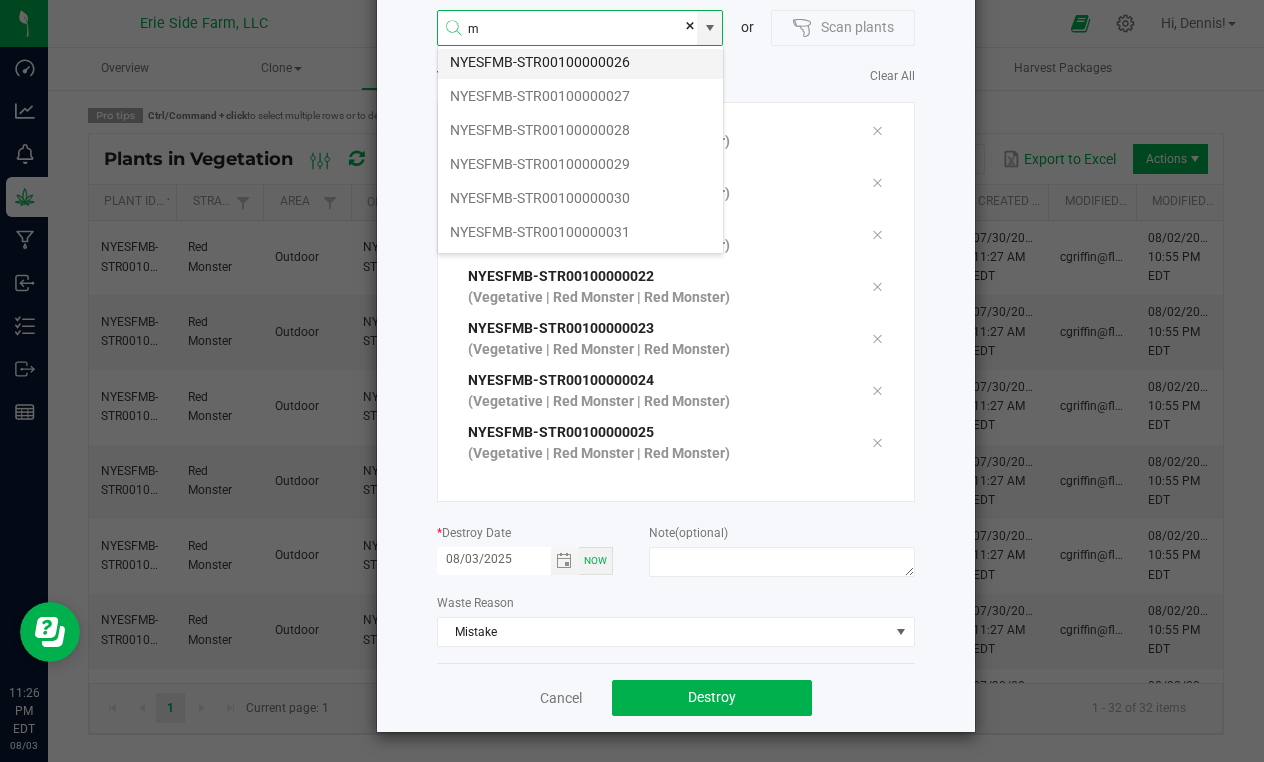 click on "NYESFMB-STR00100000026" at bounding box center [580, 62] 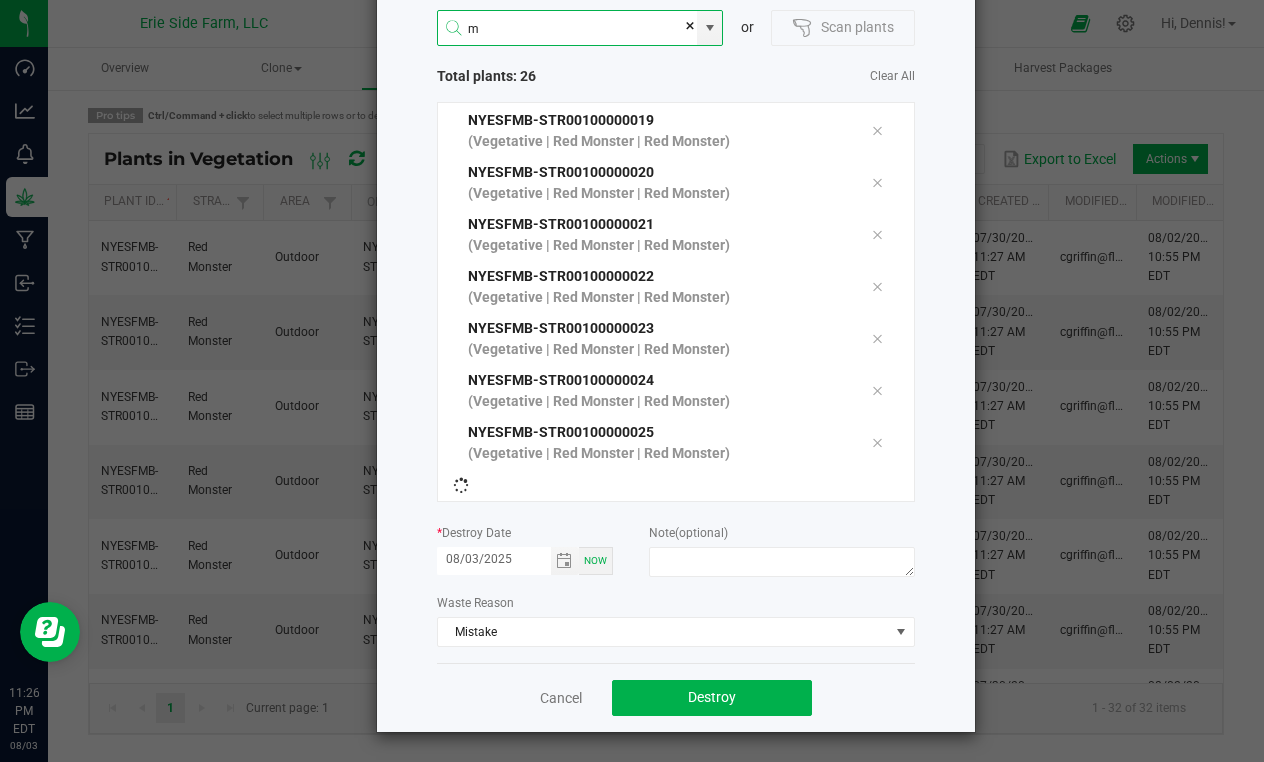 type on "NYESFMB-STR00100000026" 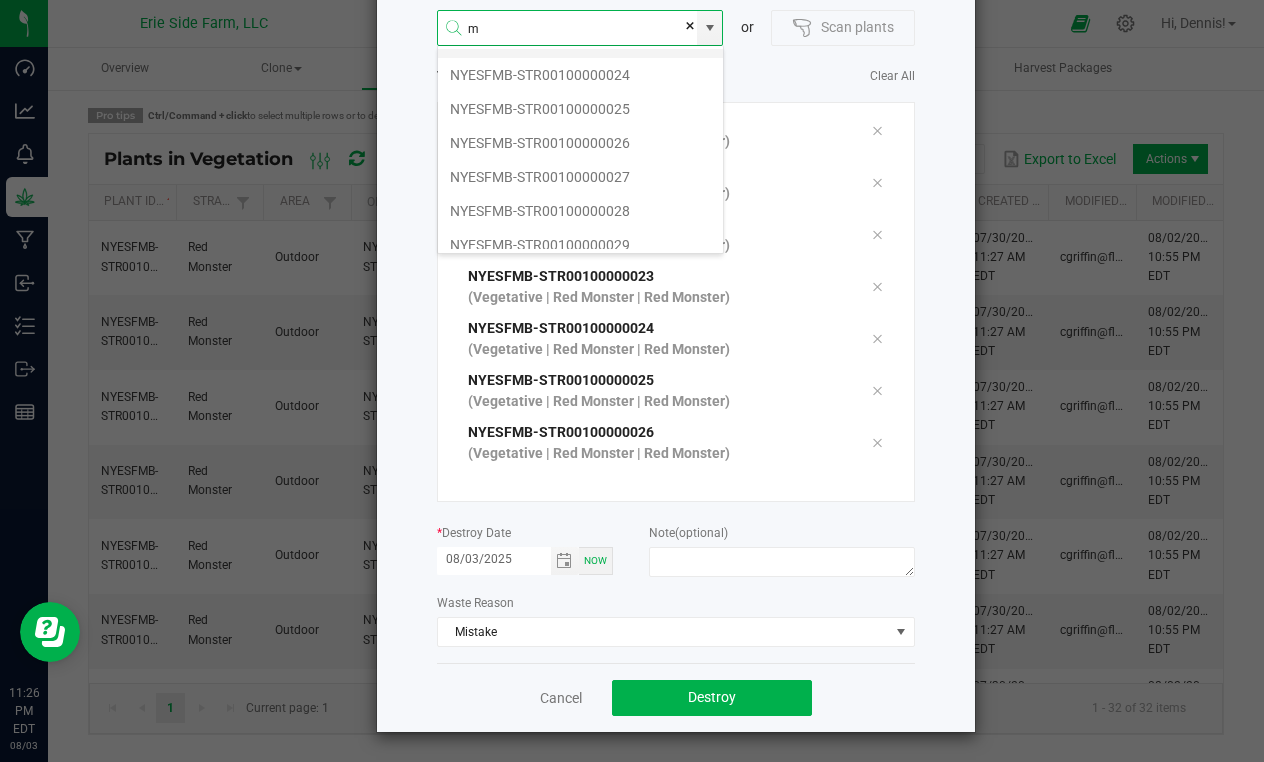 scroll, scrollTop: 777, scrollLeft: 0, axis: vertical 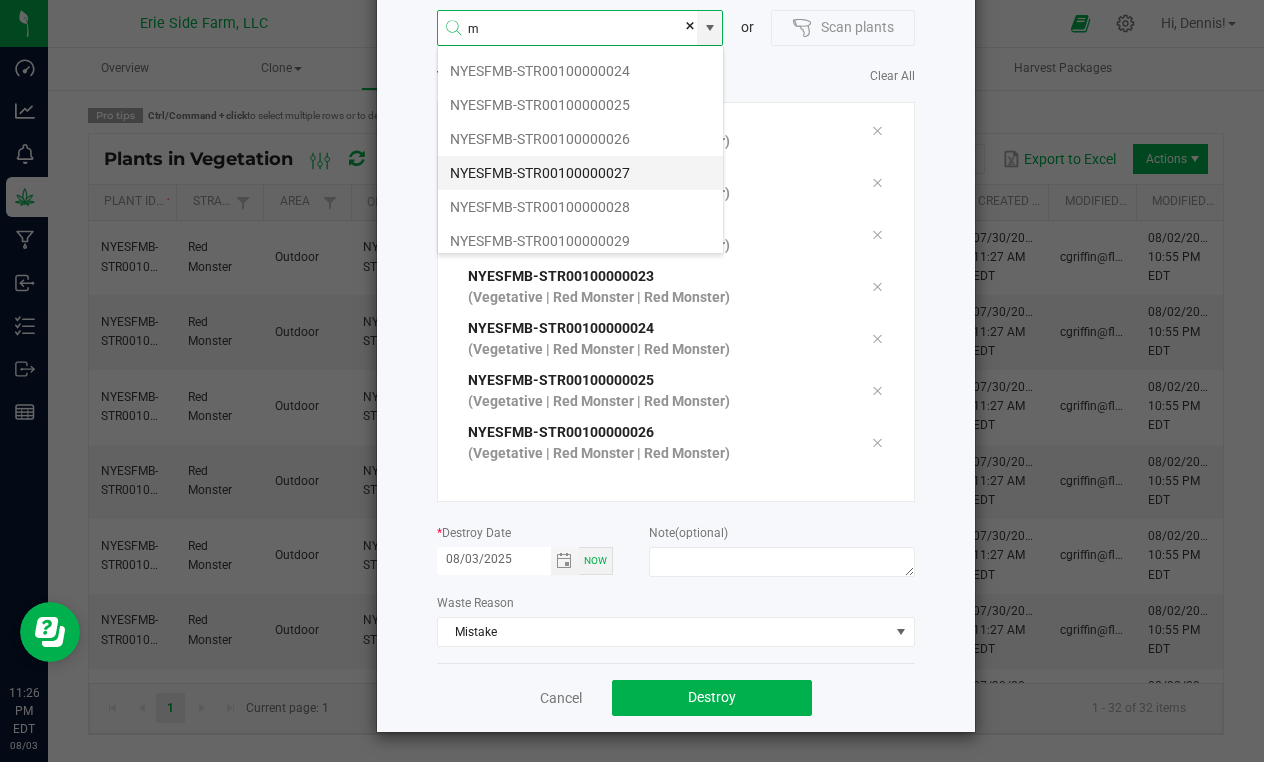 click on "NYESFMB-STR00100000027" at bounding box center (580, 173) 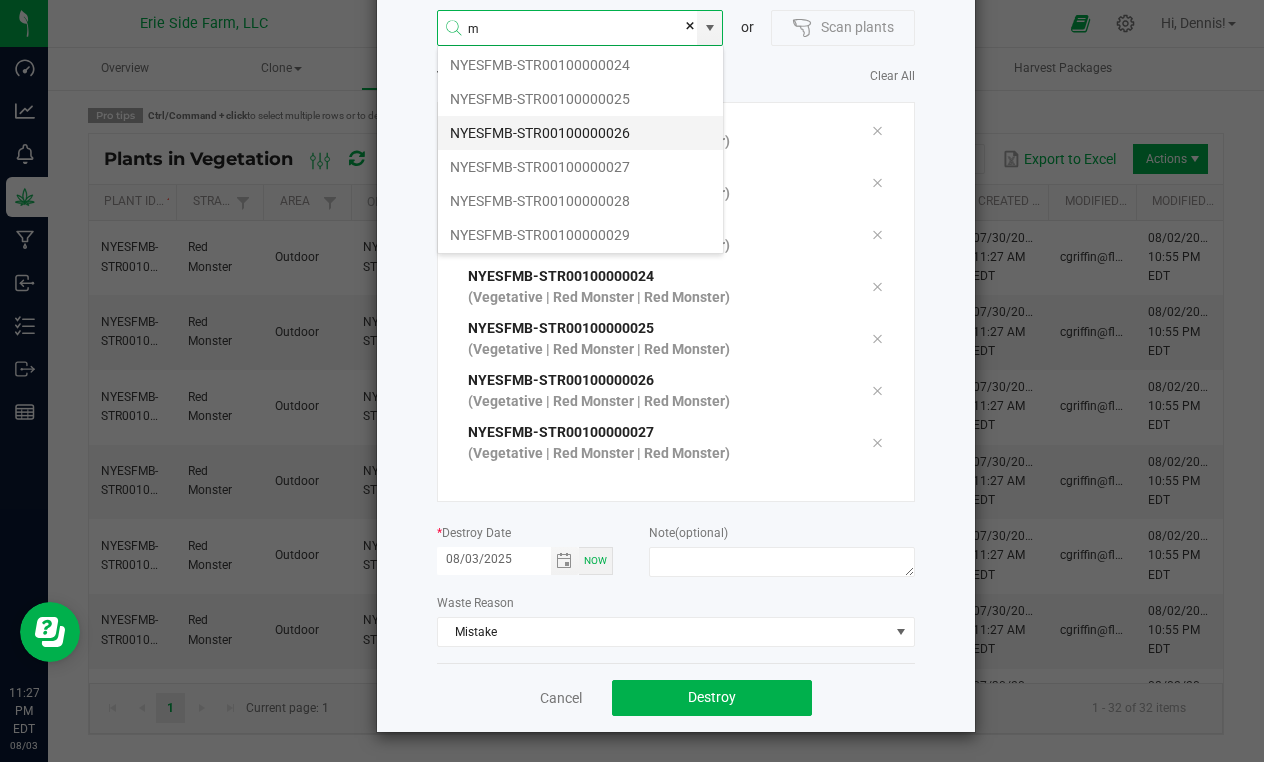 scroll, scrollTop: 804, scrollLeft: 0, axis: vertical 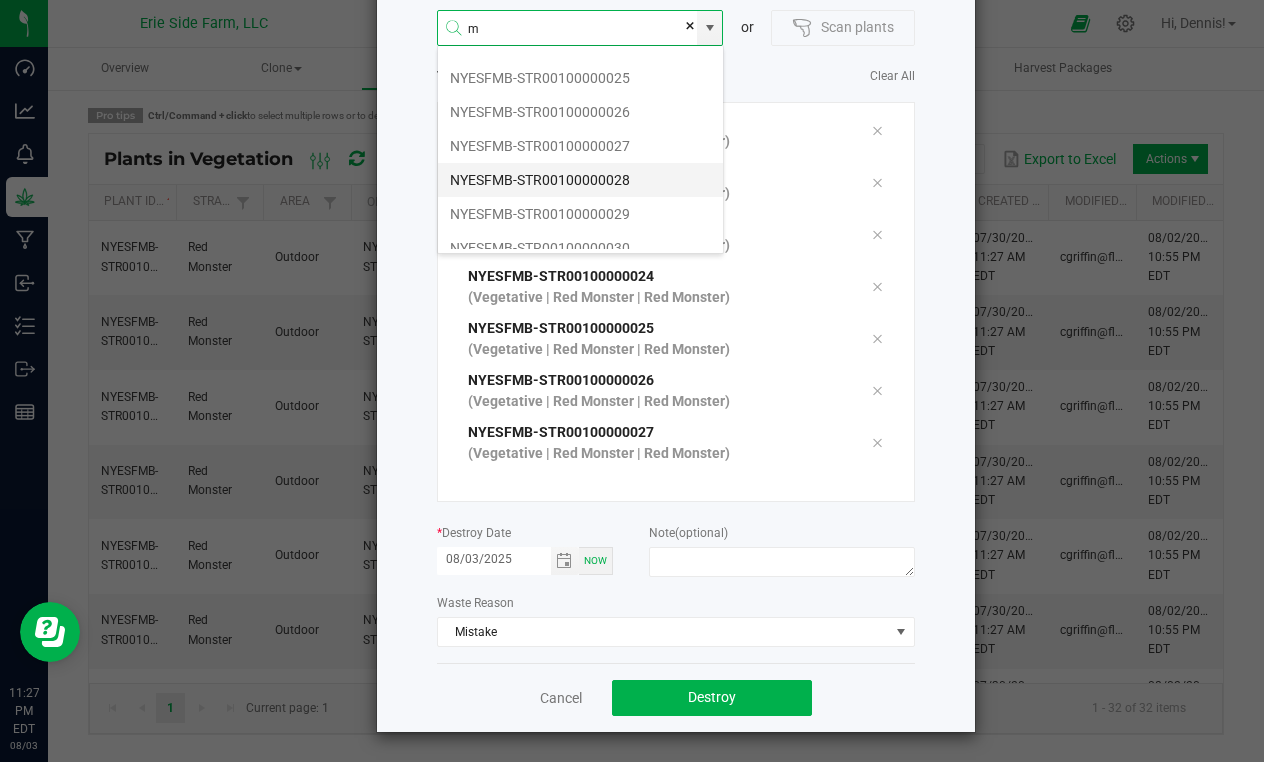 click on "NYESFMB-STR00100000028" at bounding box center [580, 180] 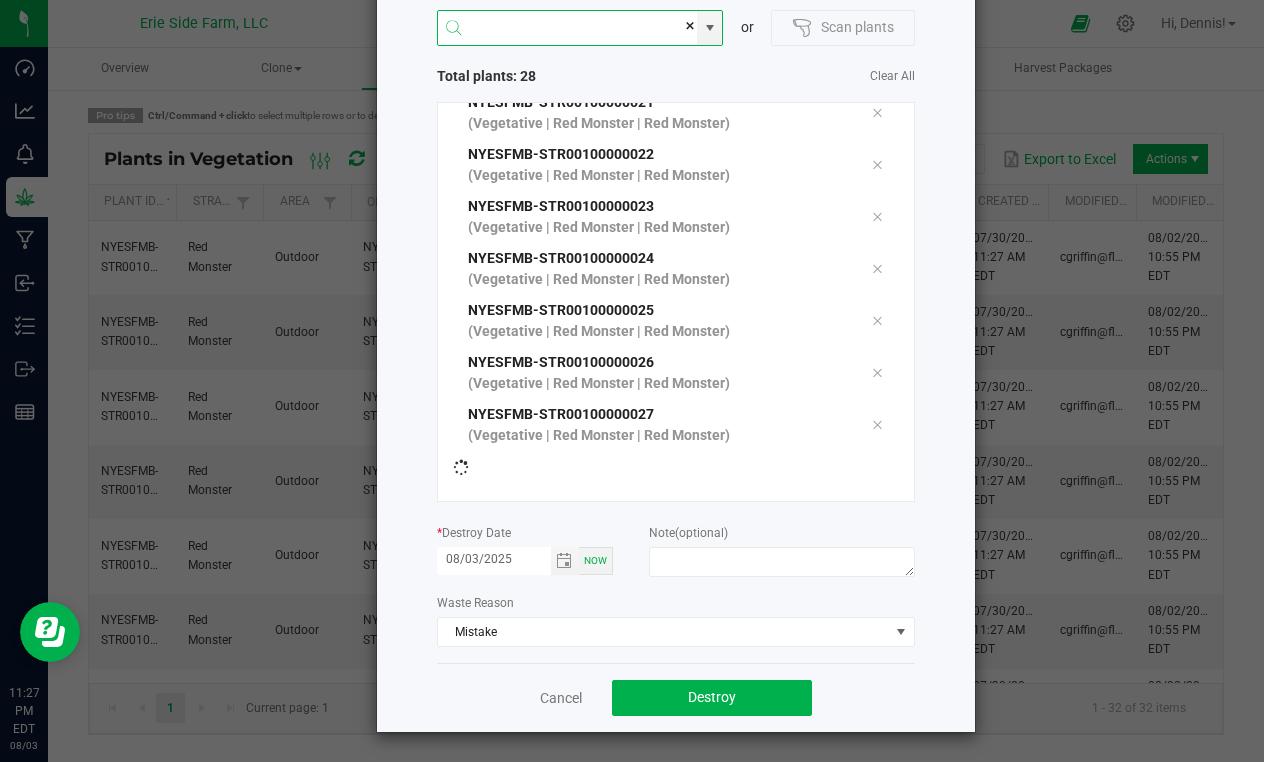 scroll, scrollTop: 1090, scrollLeft: 0, axis: vertical 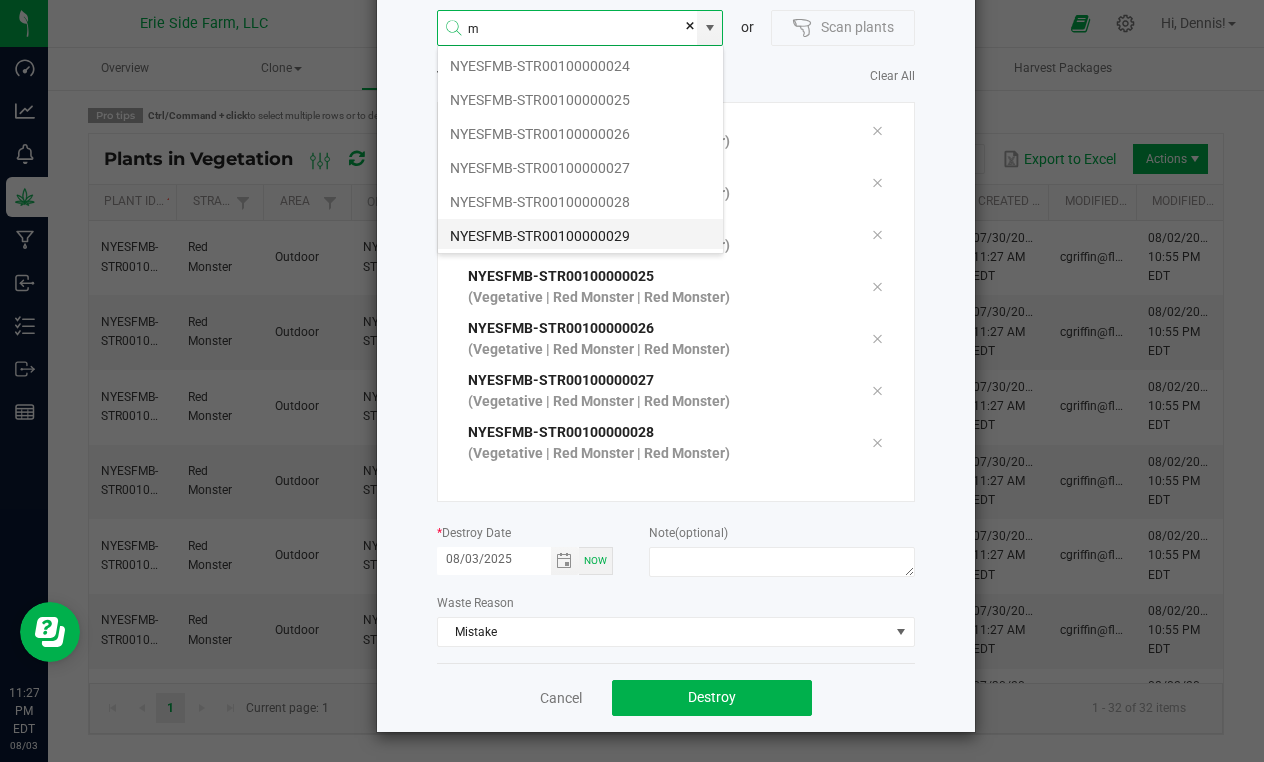click on "NYESFMB-STR00100000029" at bounding box center [580, 236] 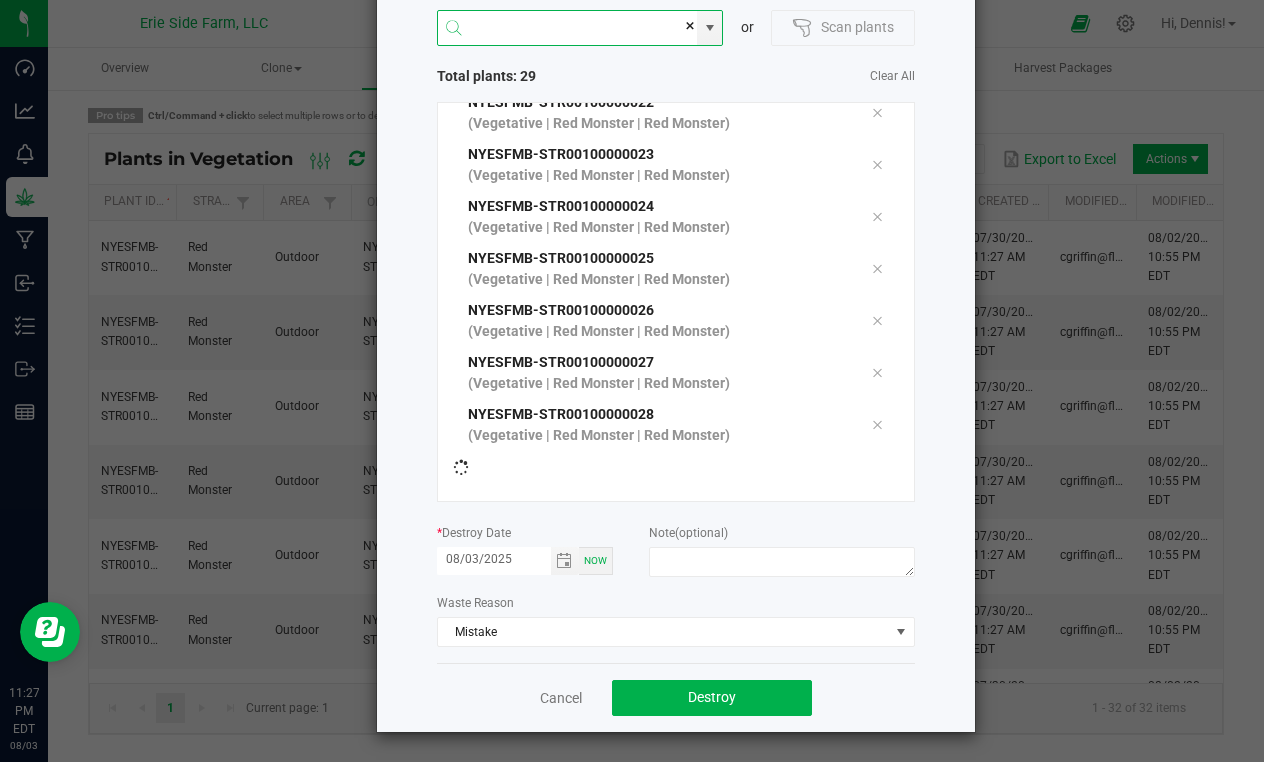 scroll, scrollTop: 1142, scrollLeft: 0, axis: vertical 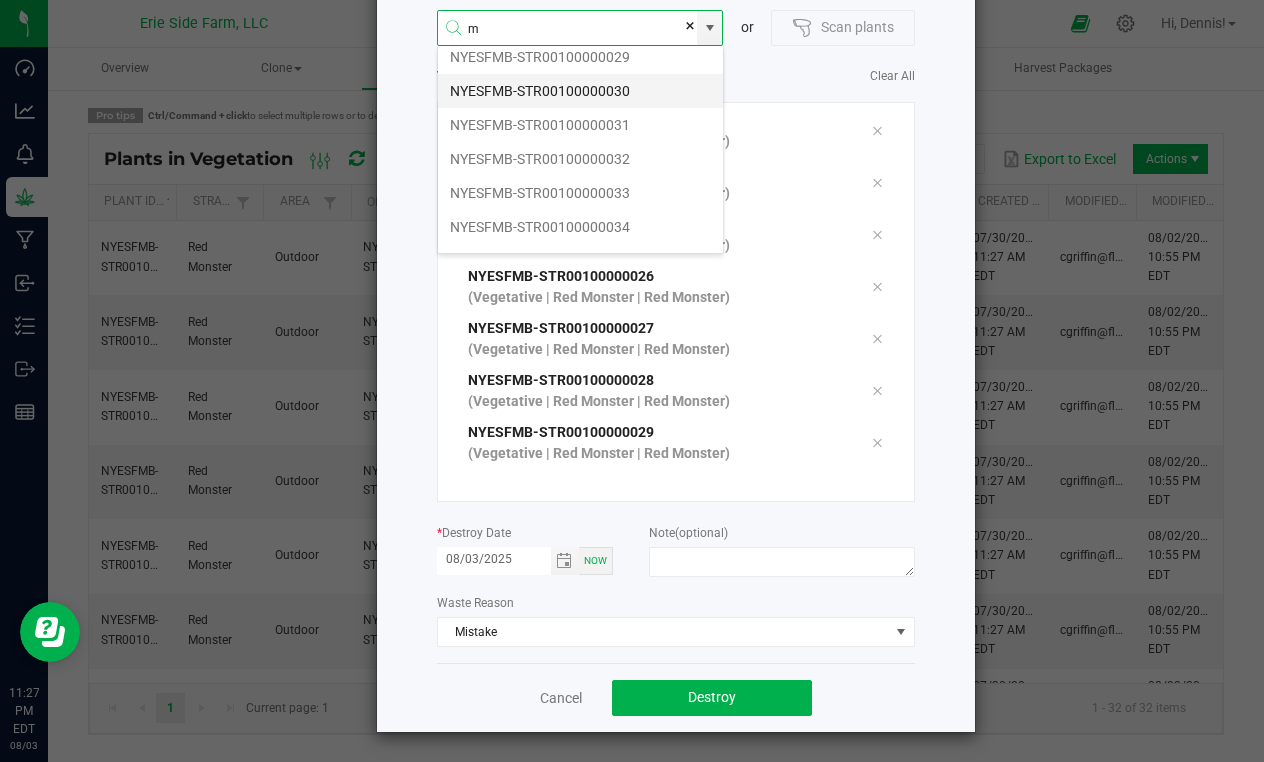 click on "NYESFMB-STR00100000030" at bounding box center [580, 91] 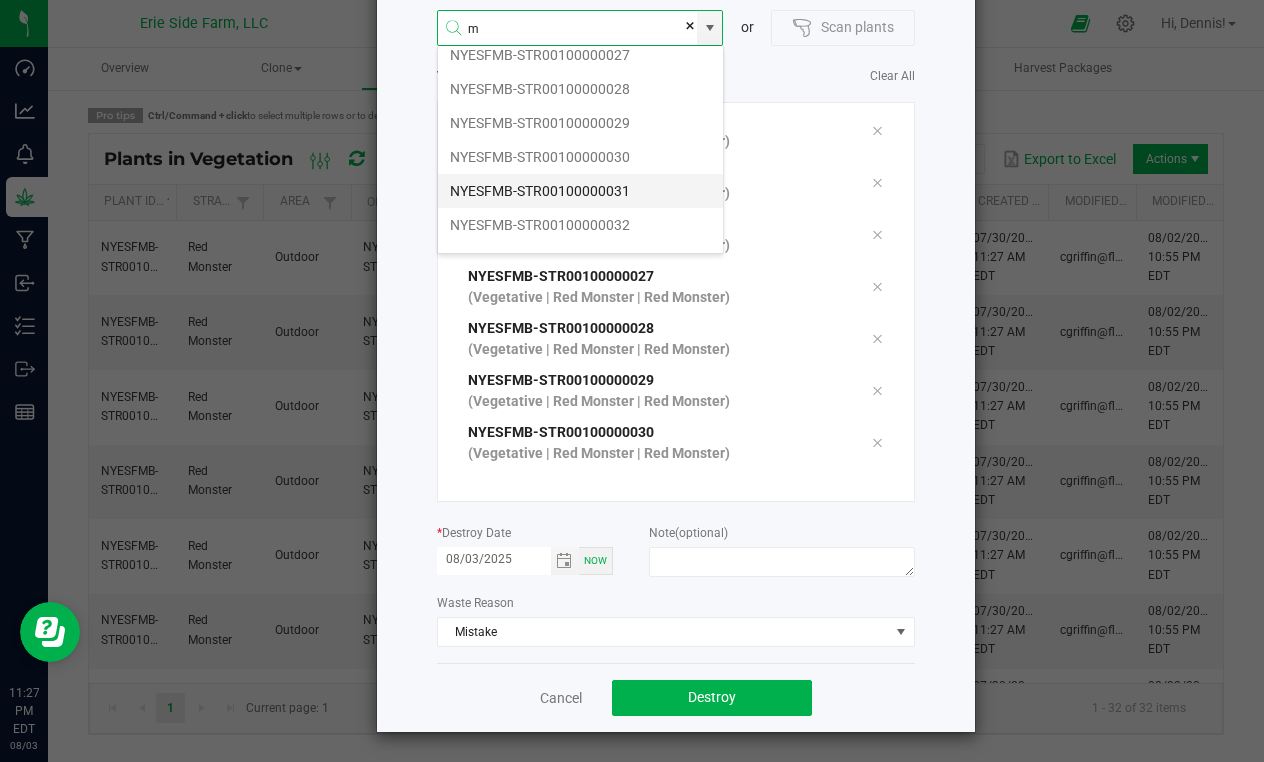 click on "NYESFMB-STR00100000031" at bounding box center [580, 191] 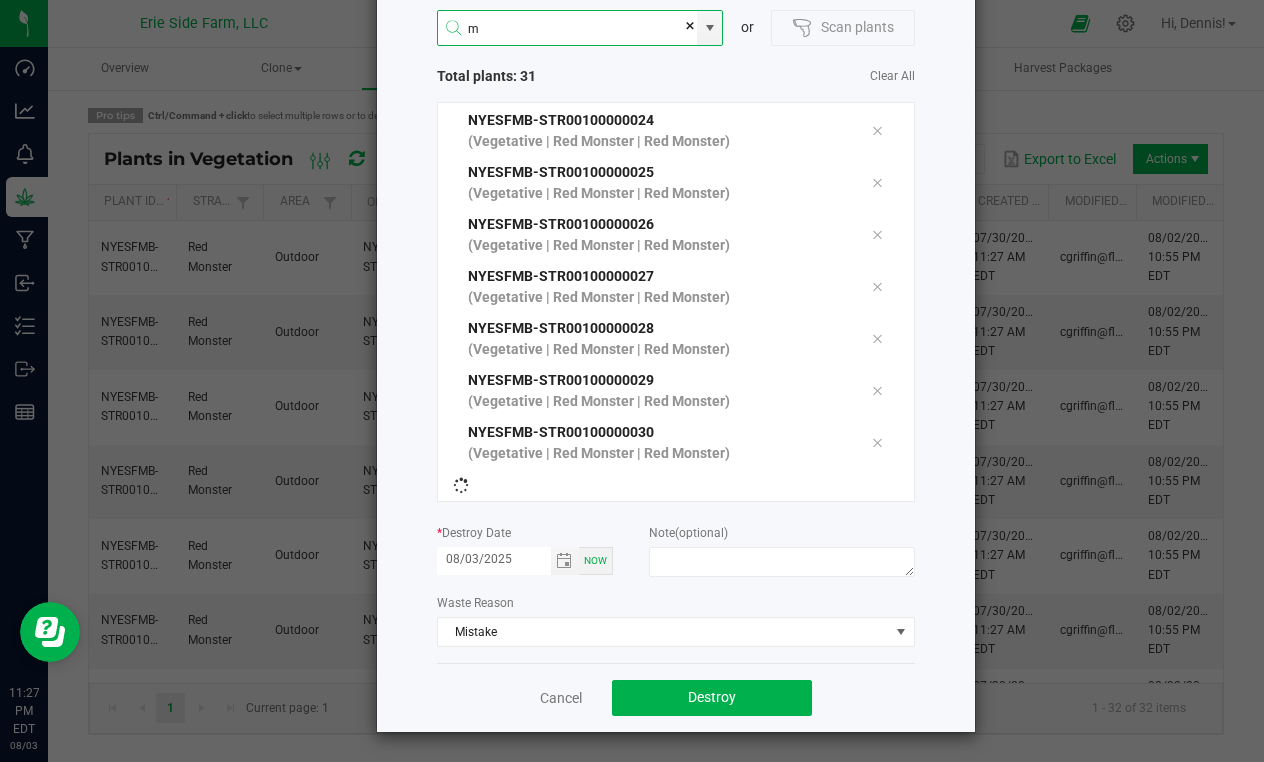 type on "NYESFMB-STR00100000031" 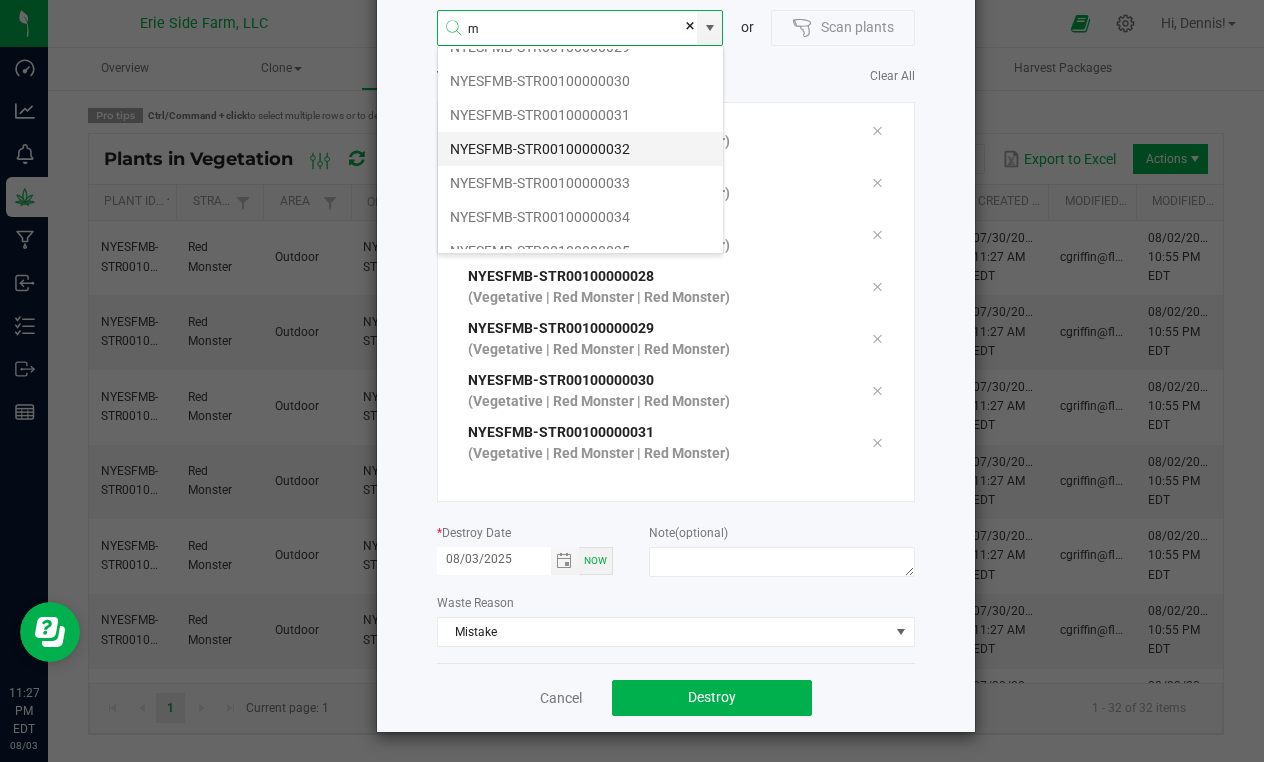 click on "NYESFMB-STR00100000032" at bounding box center (580, 149) 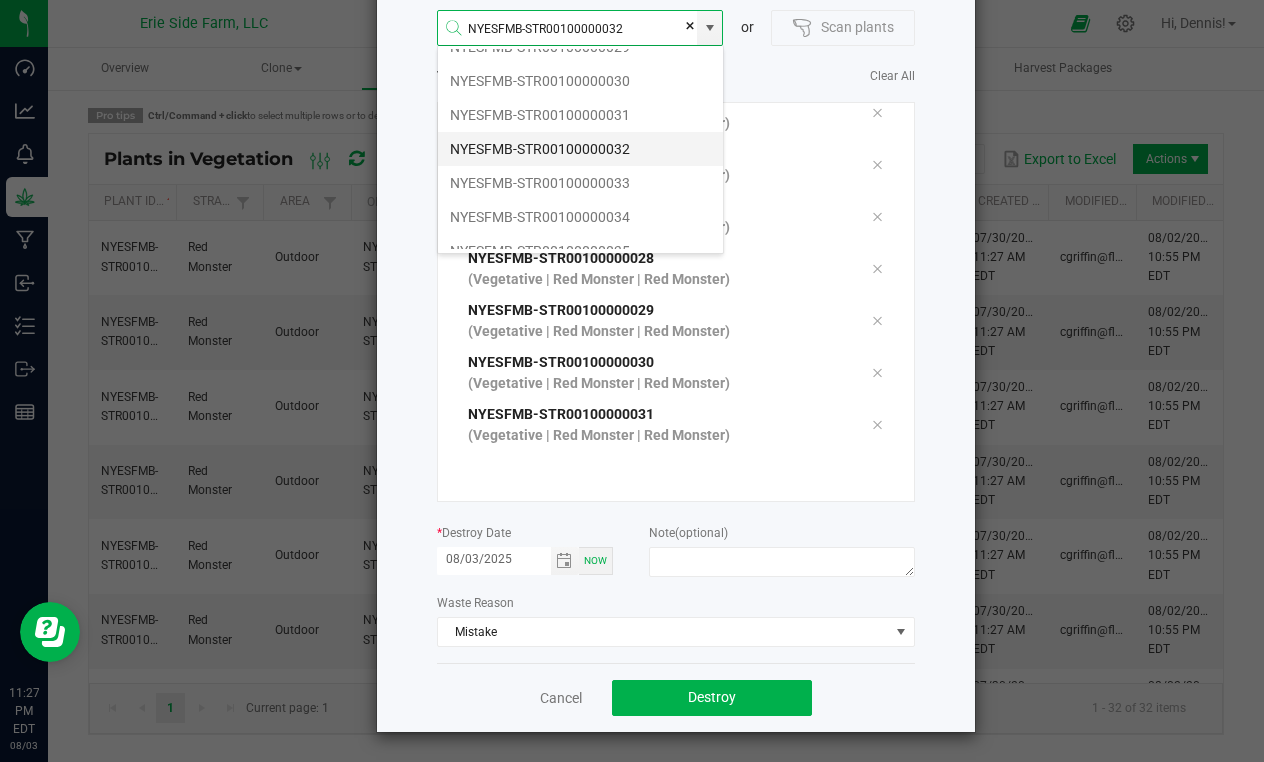 type 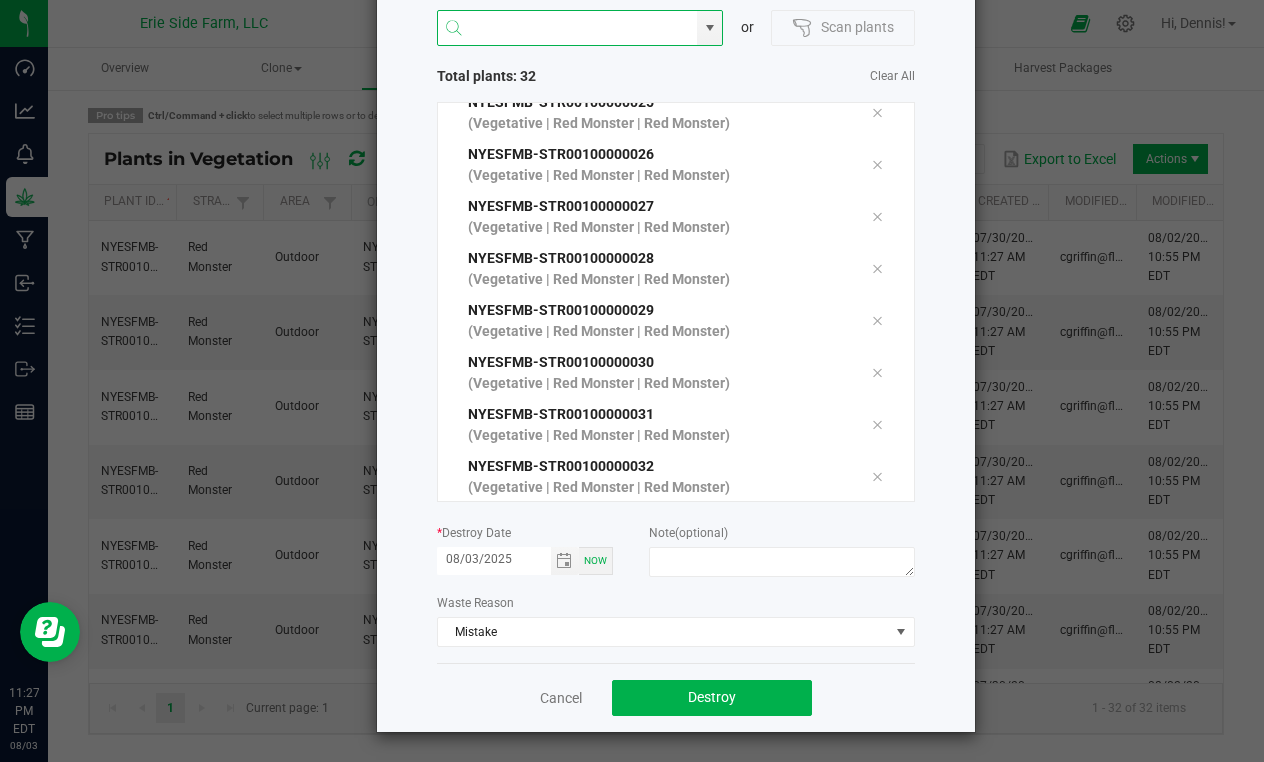 scroll, scrollTop: 1298, scrollLeft: 0, axis: vertical 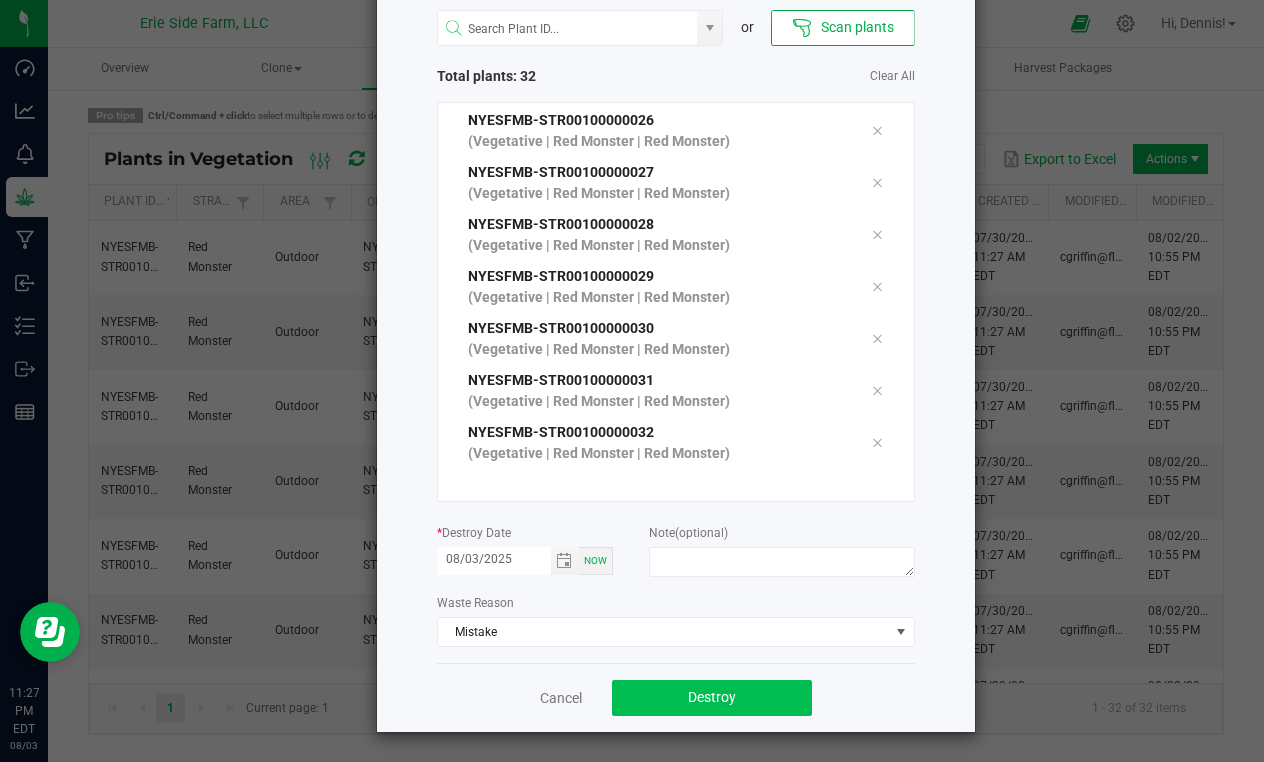 click on "Destroy" 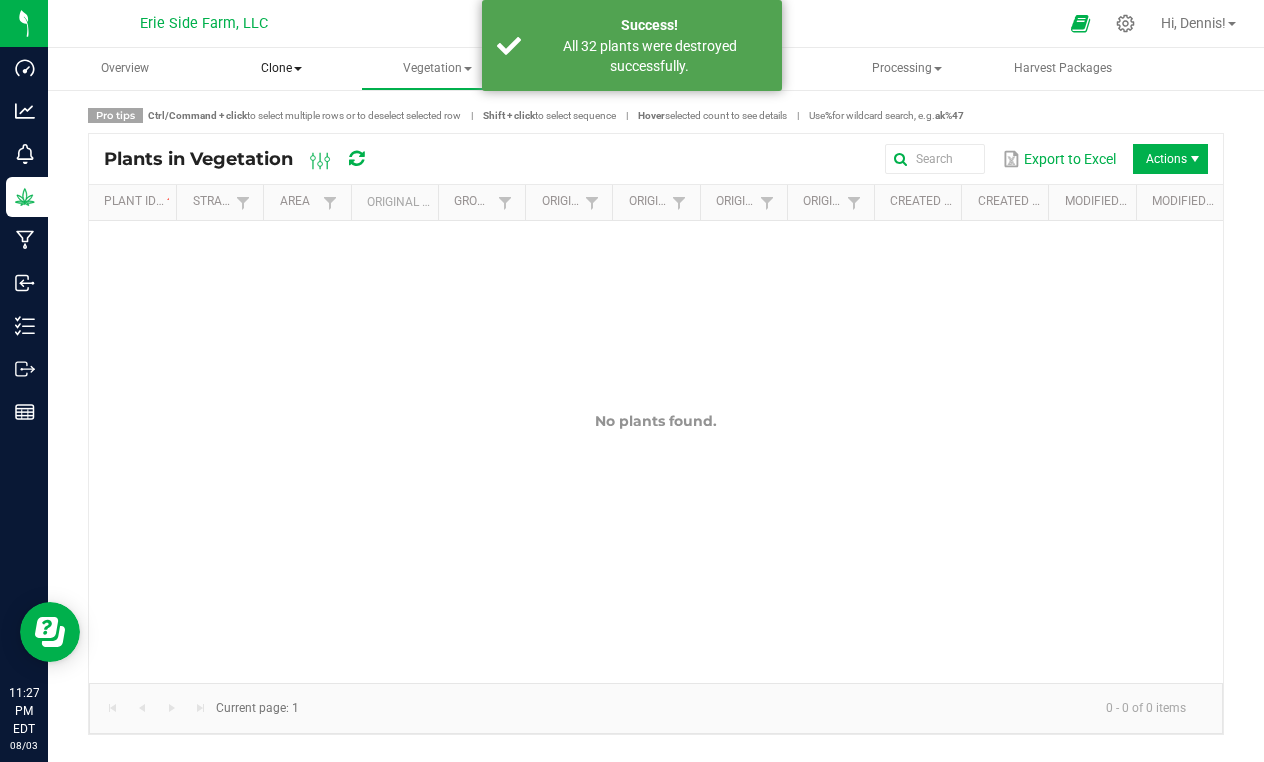 click on "Clone" at bounding box center (281, 69) 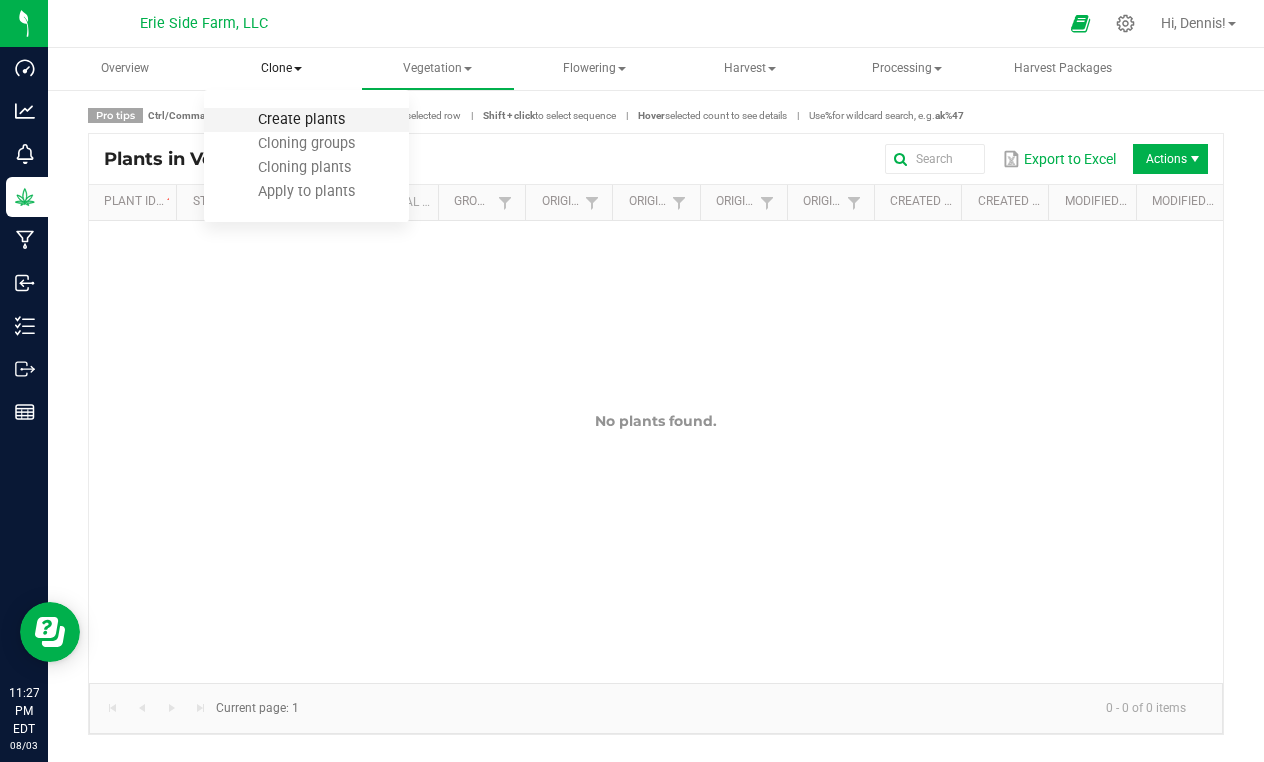 click on "Create plants" at bounding box center (301, 119) 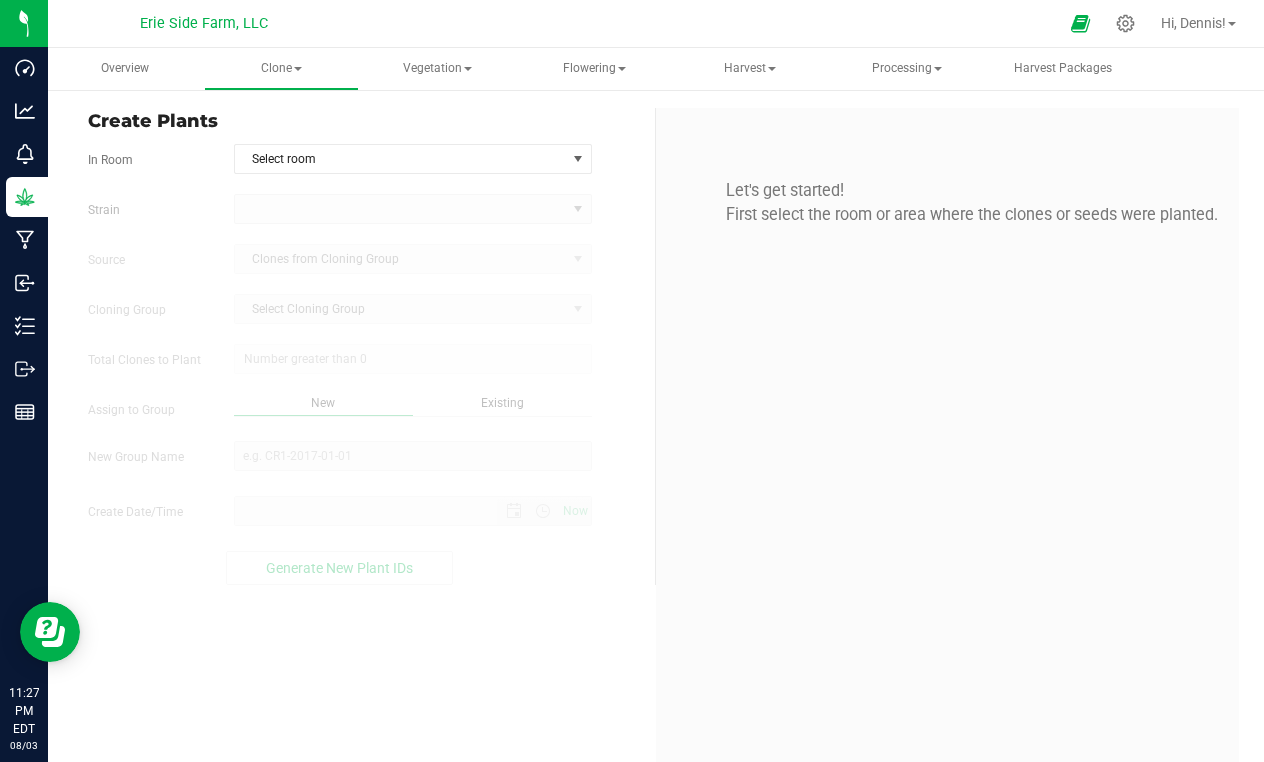 type on "[DATE] [TIME] [AMPM]" 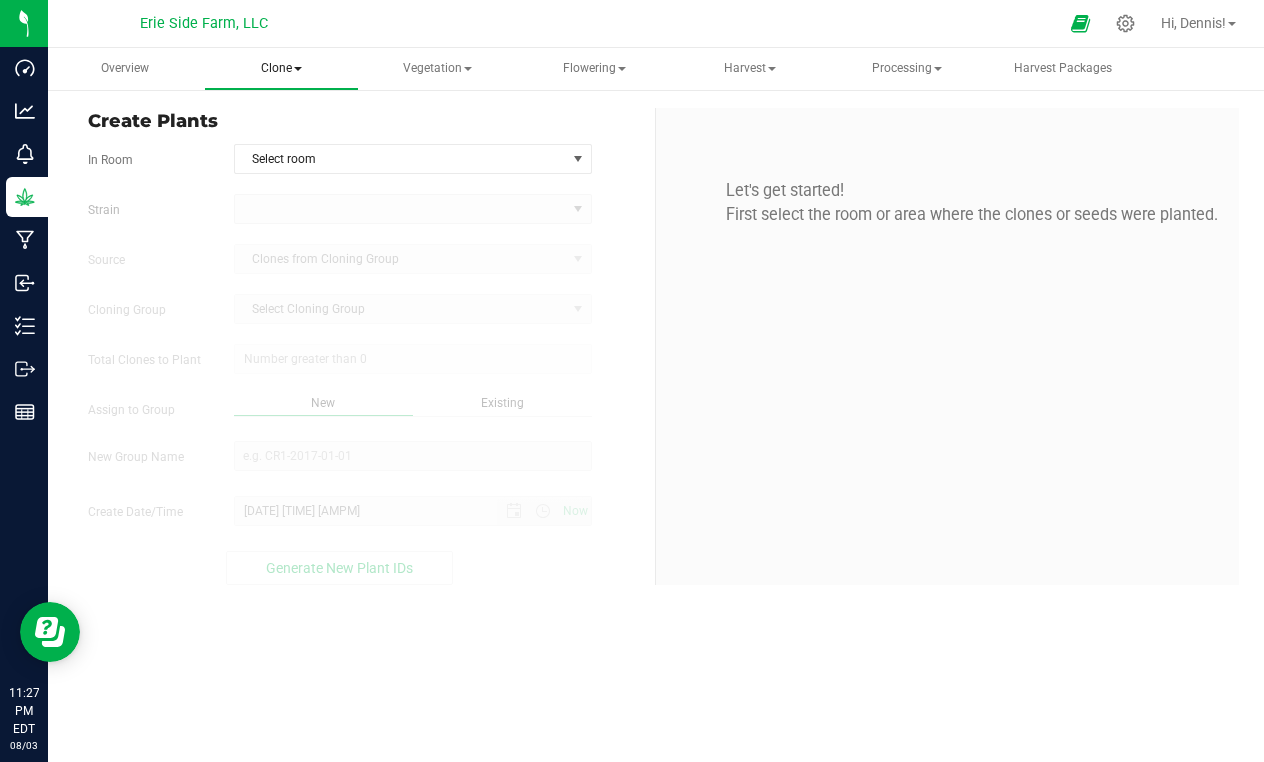 click on "Clone" at bounding box center (281, 69) 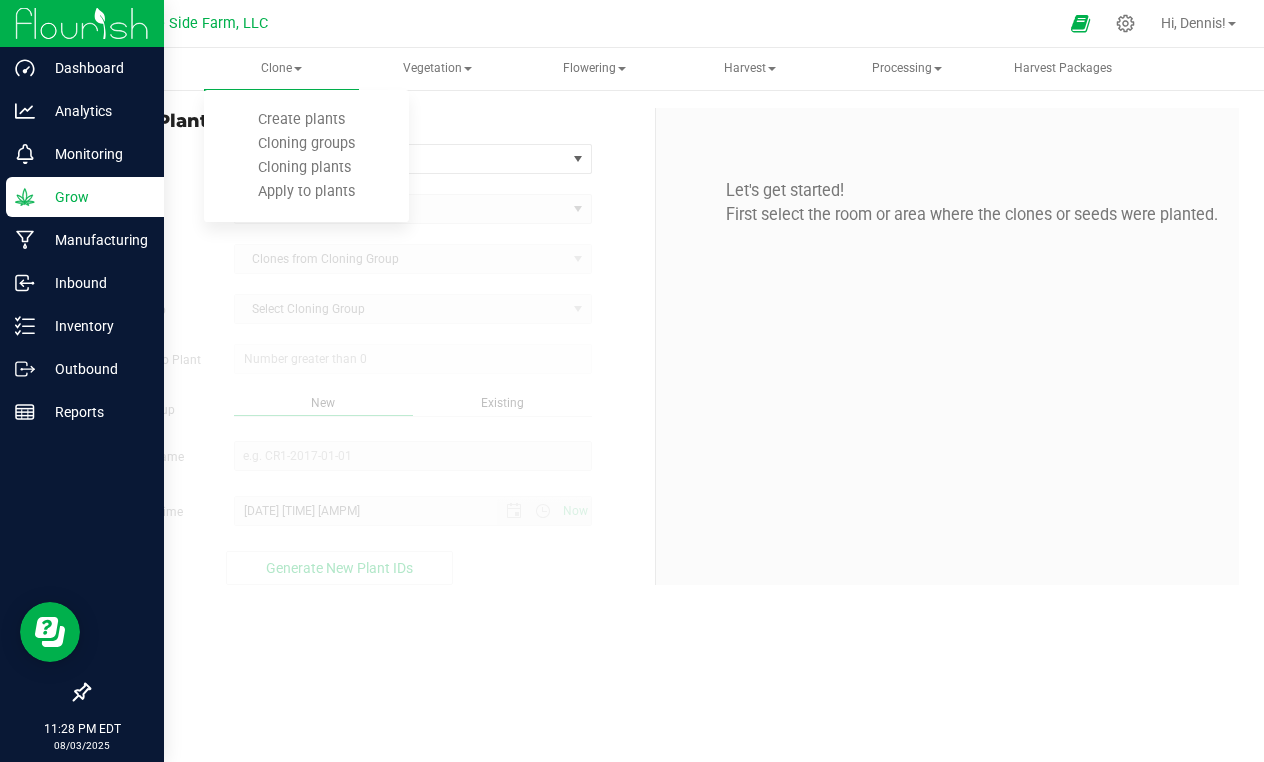 click on "Grow" at bounding box center [95, 197] 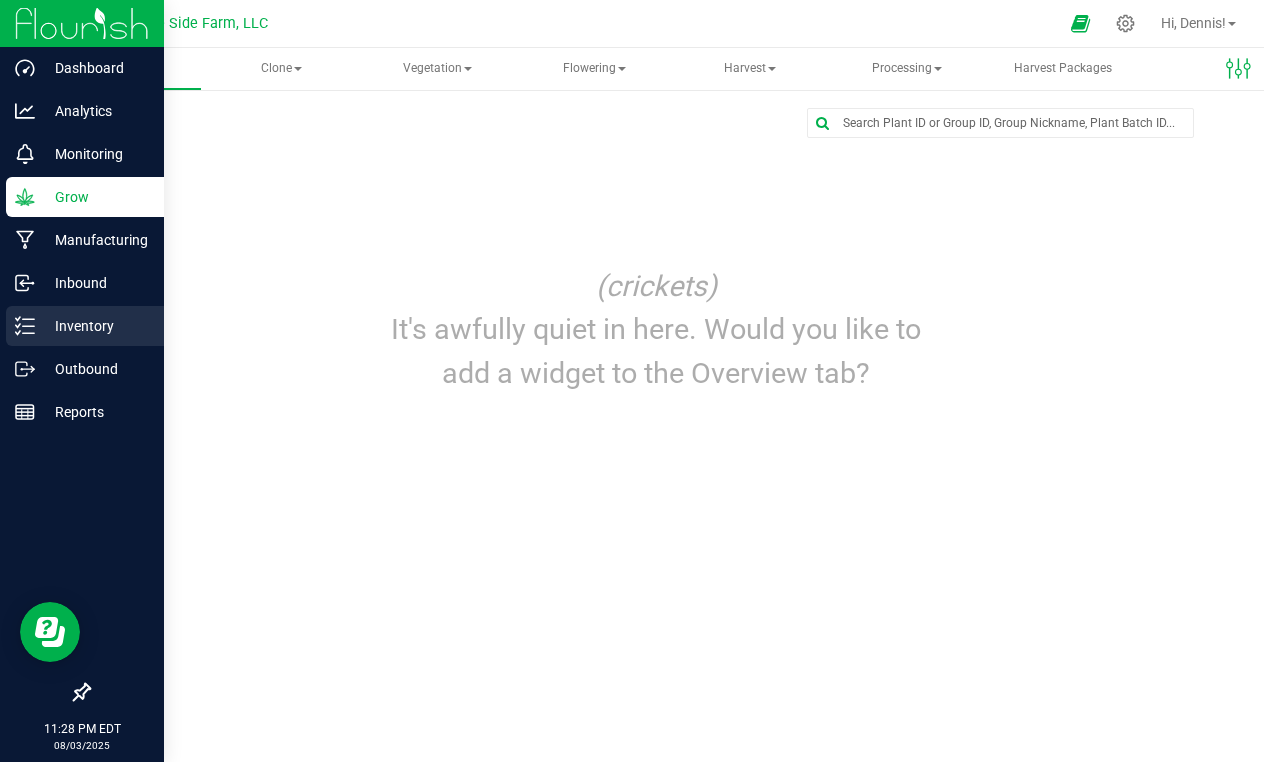 click on "Inventory" at bounding box center (95, 326) 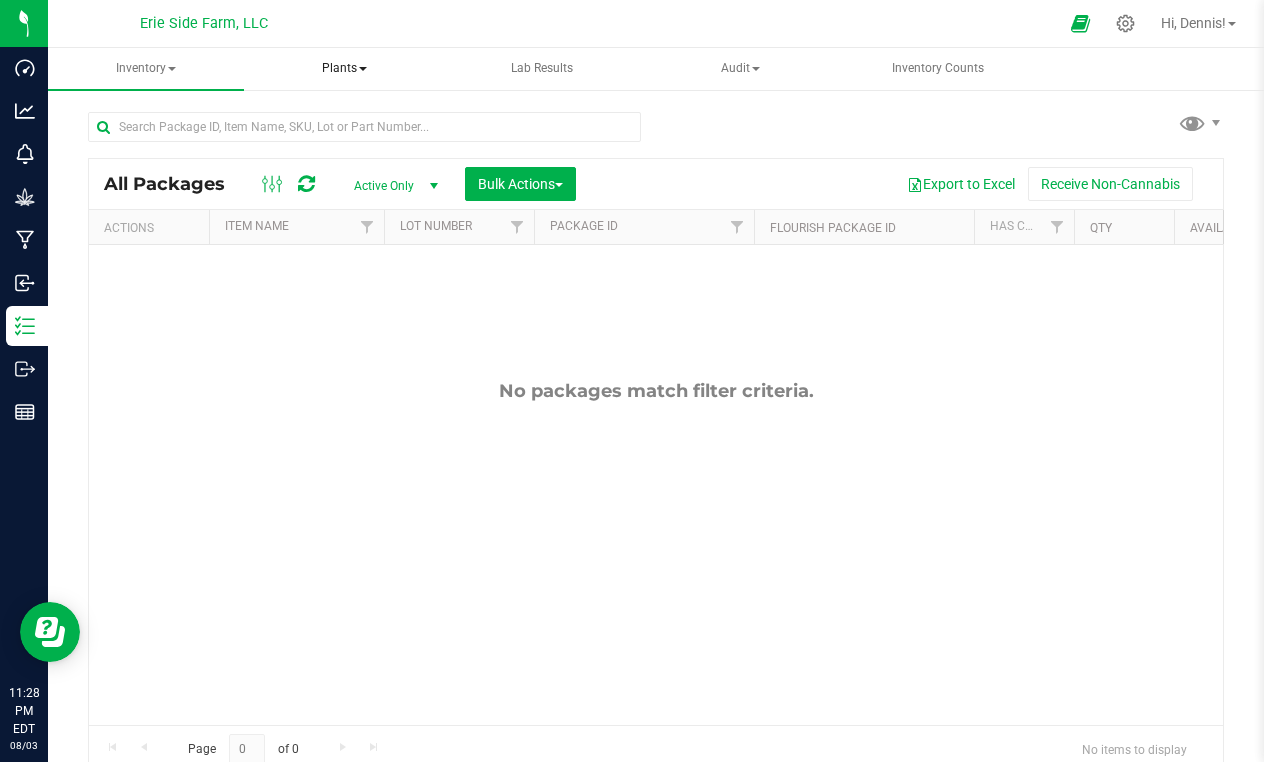 click on "Plants" at bounding box center (344, 69) 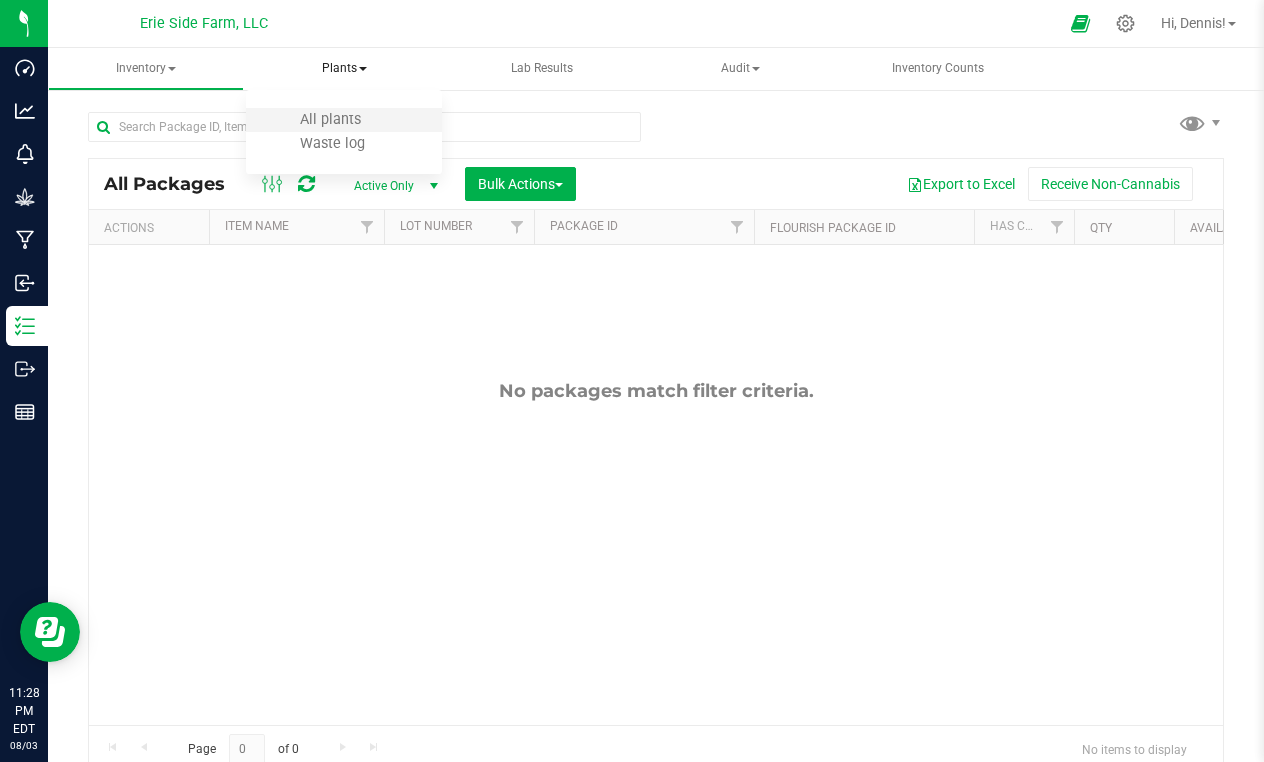 click on "All plants" at bounding box center (344, 120) 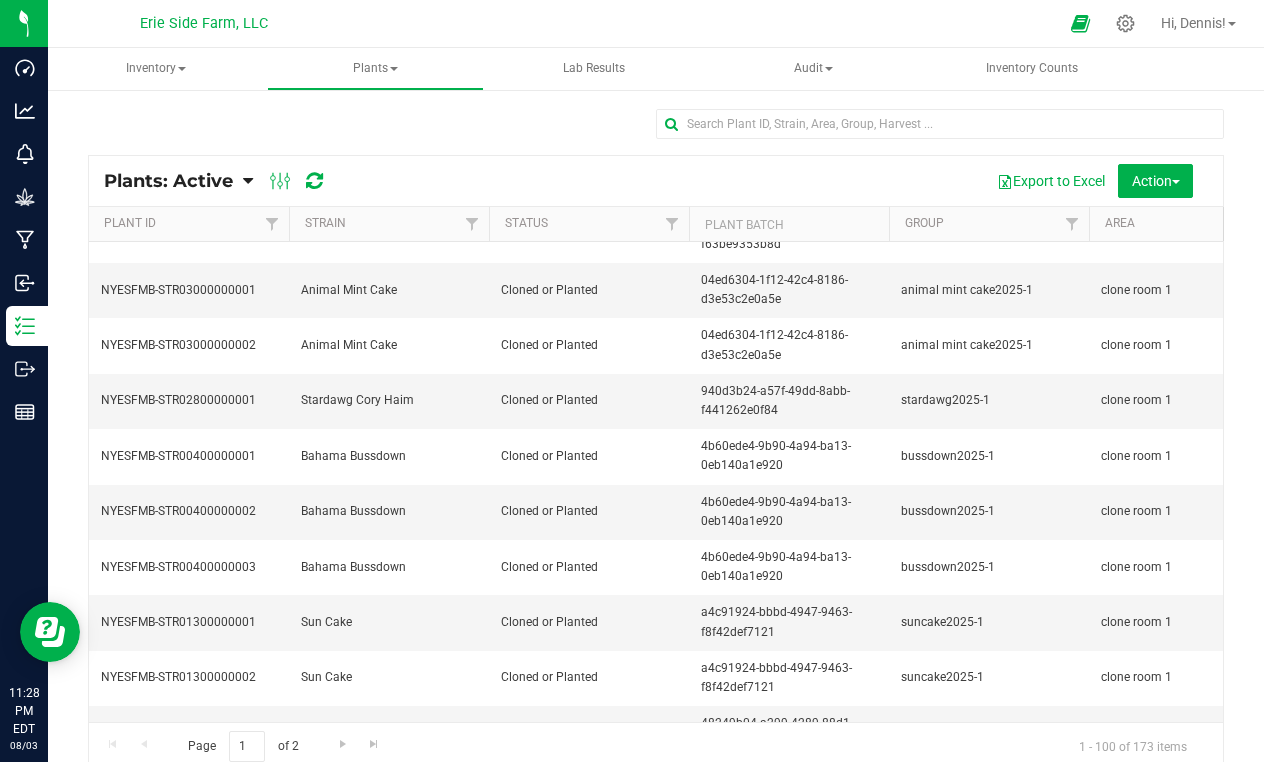 scroll, scrollTop: 5019, scrollLeft: 0, axis: vertical 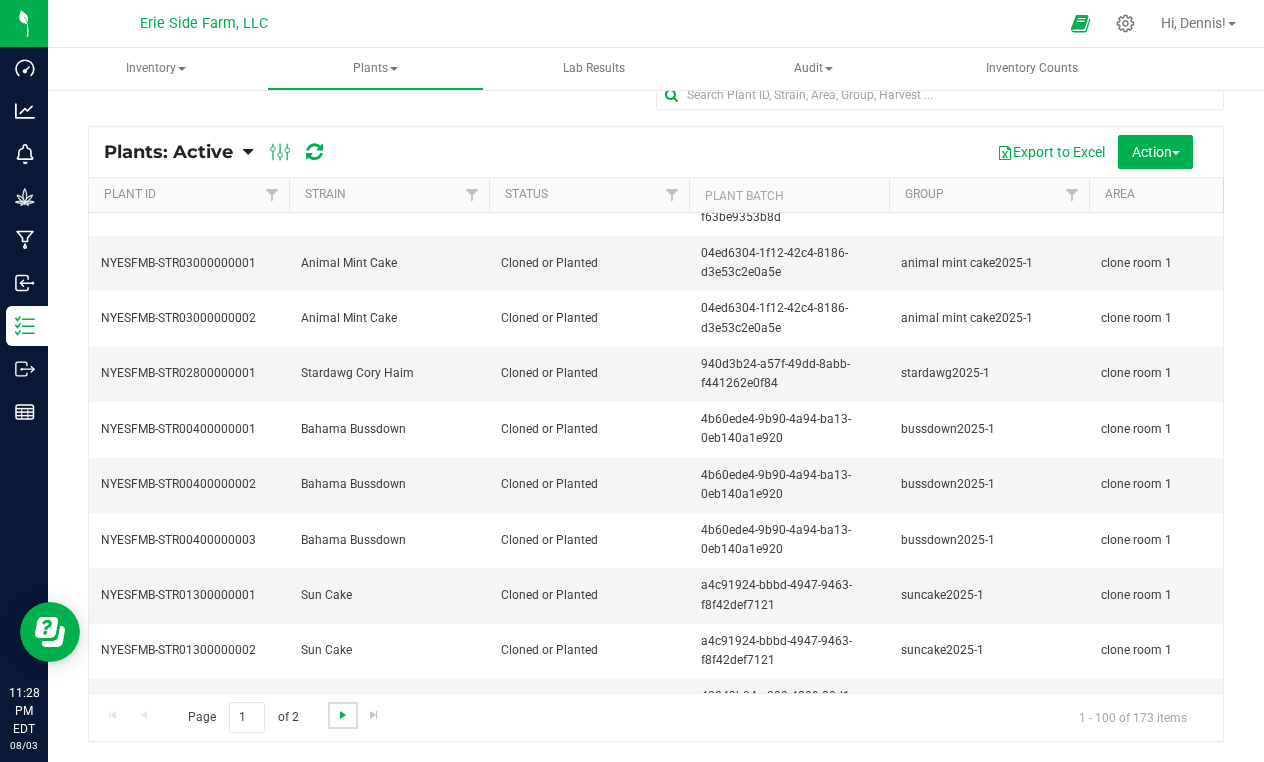 click at bounding box center [343, 715] 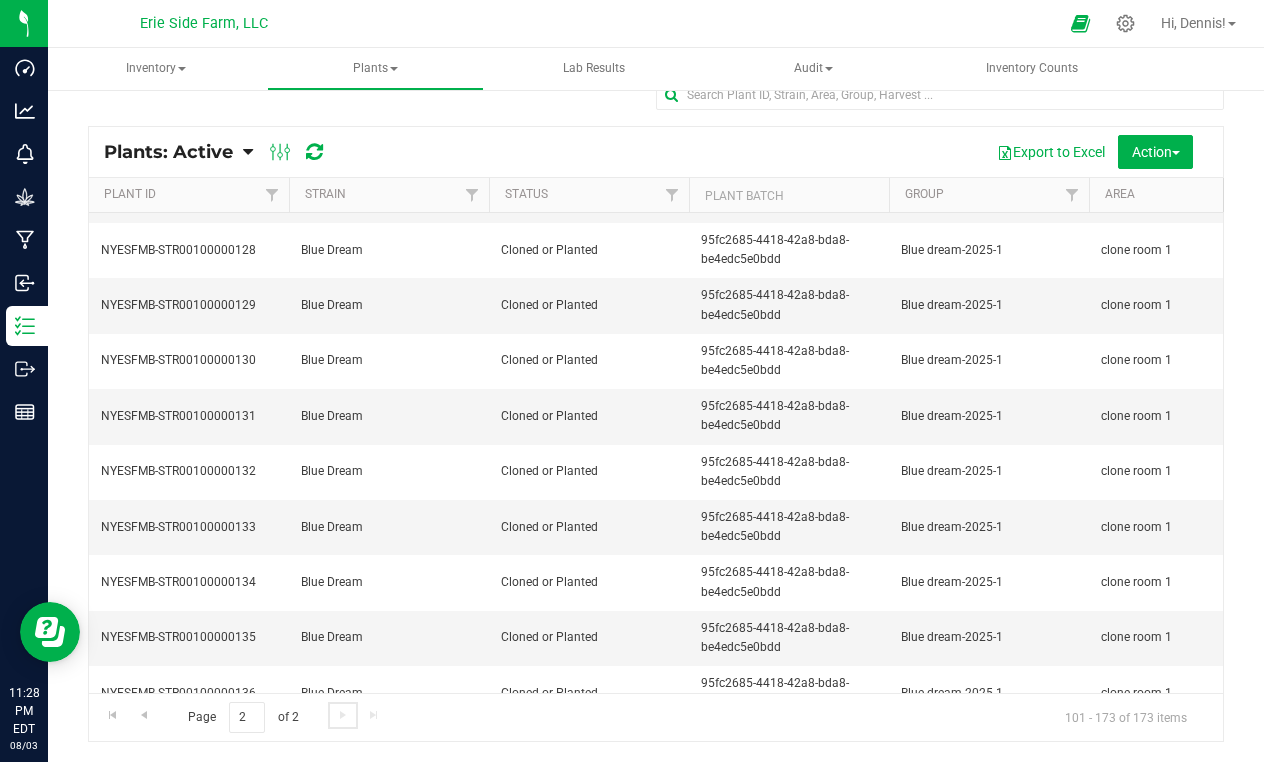 scroll, scrollTop: 3534, scrollLeft: 0, axis: vertical 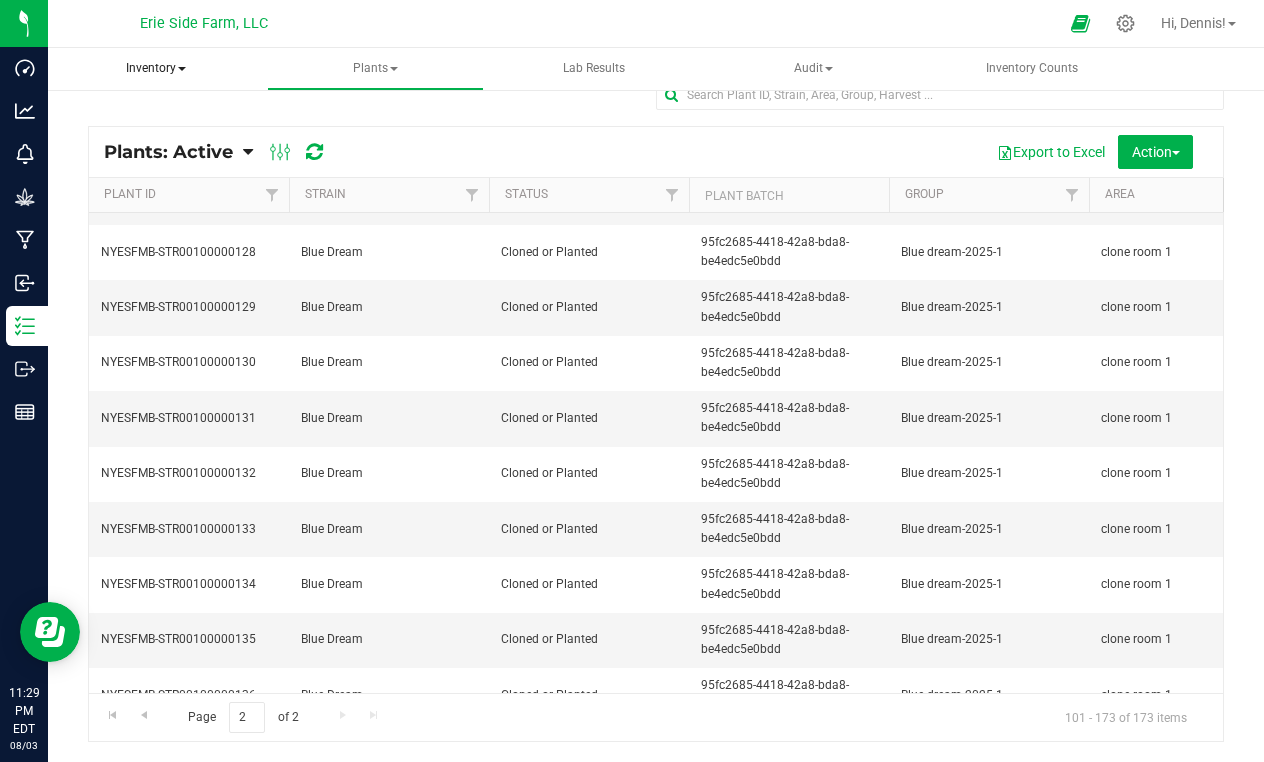 click on "Inventory" at bounding box center (156, 69) 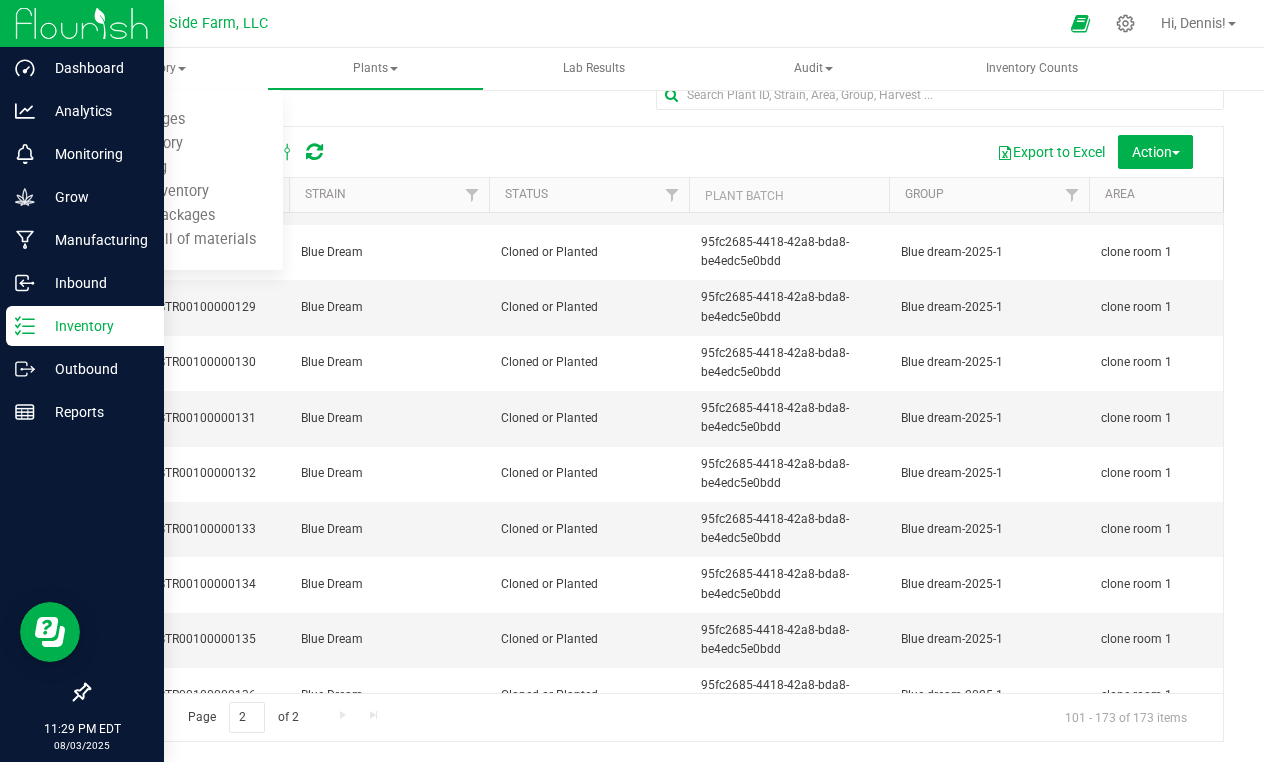 click at bounding box center (82, 554) 